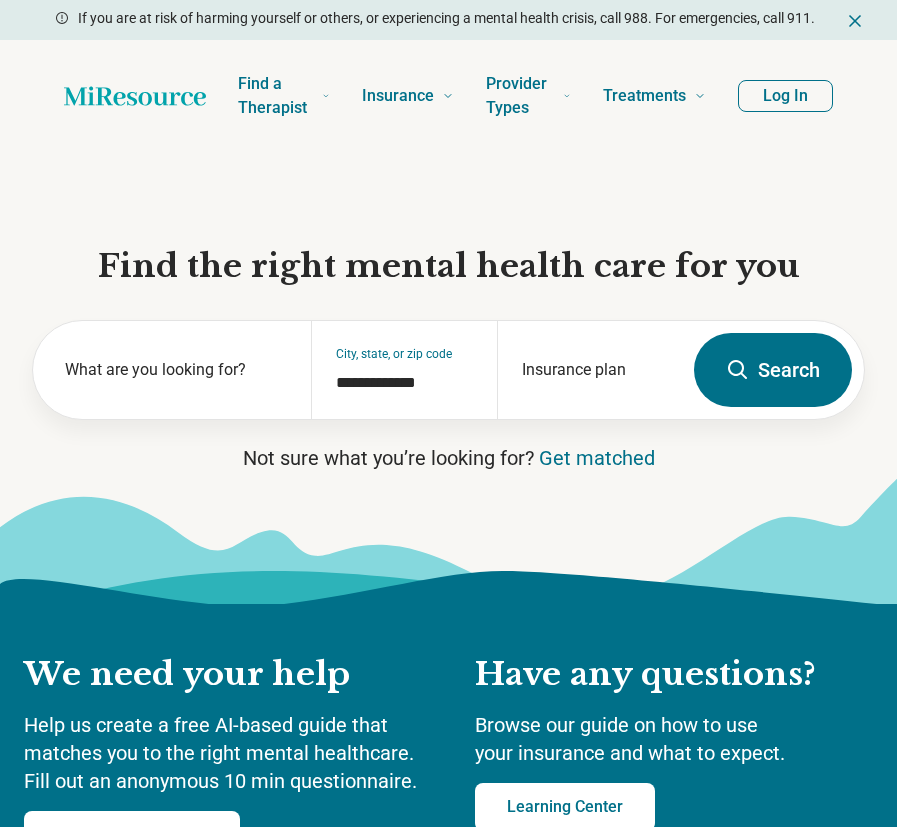 scroll, scrollTop: 0, scrollLeft: 0, axis: both 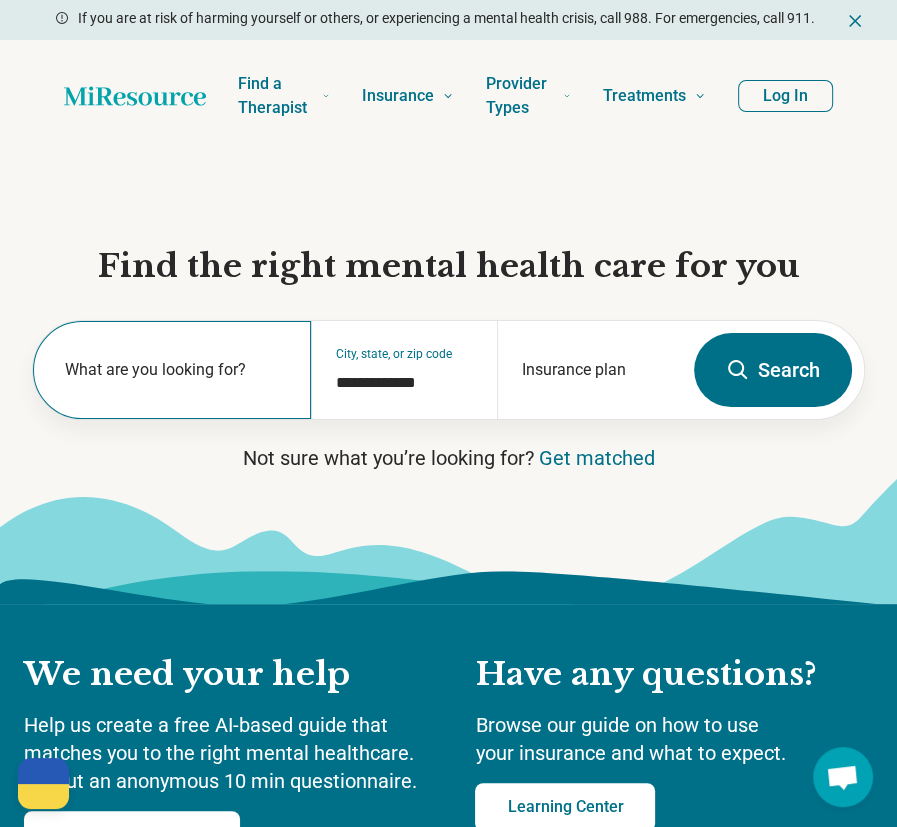 click on "What are you looking for?" at bounding box center [176, 370] 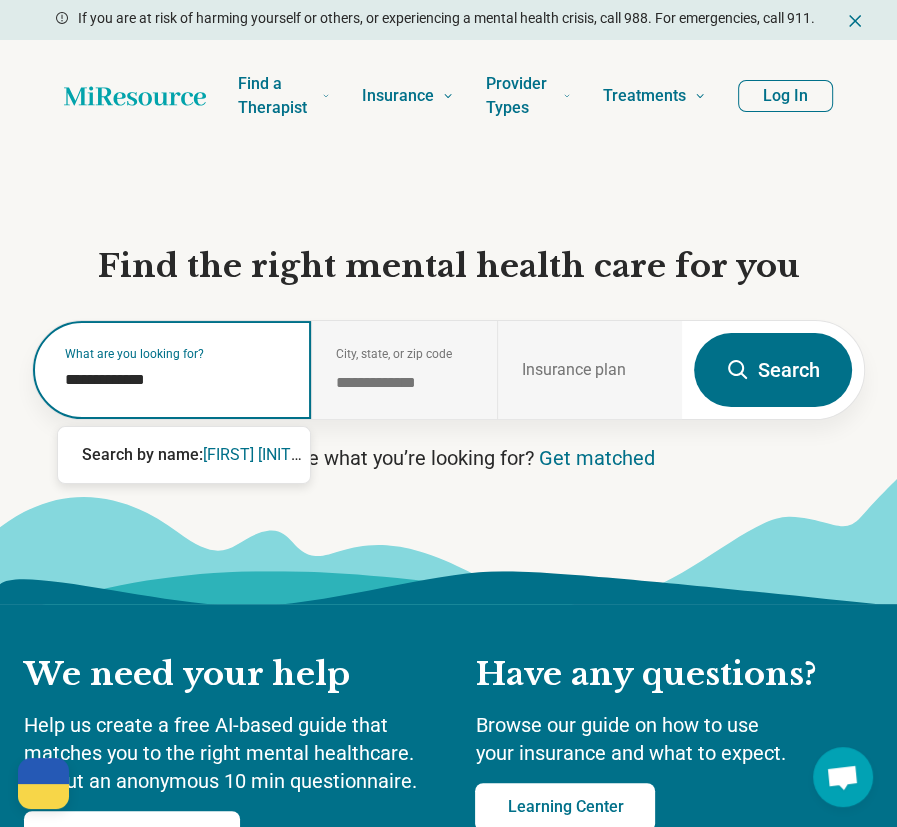 type on "**********" 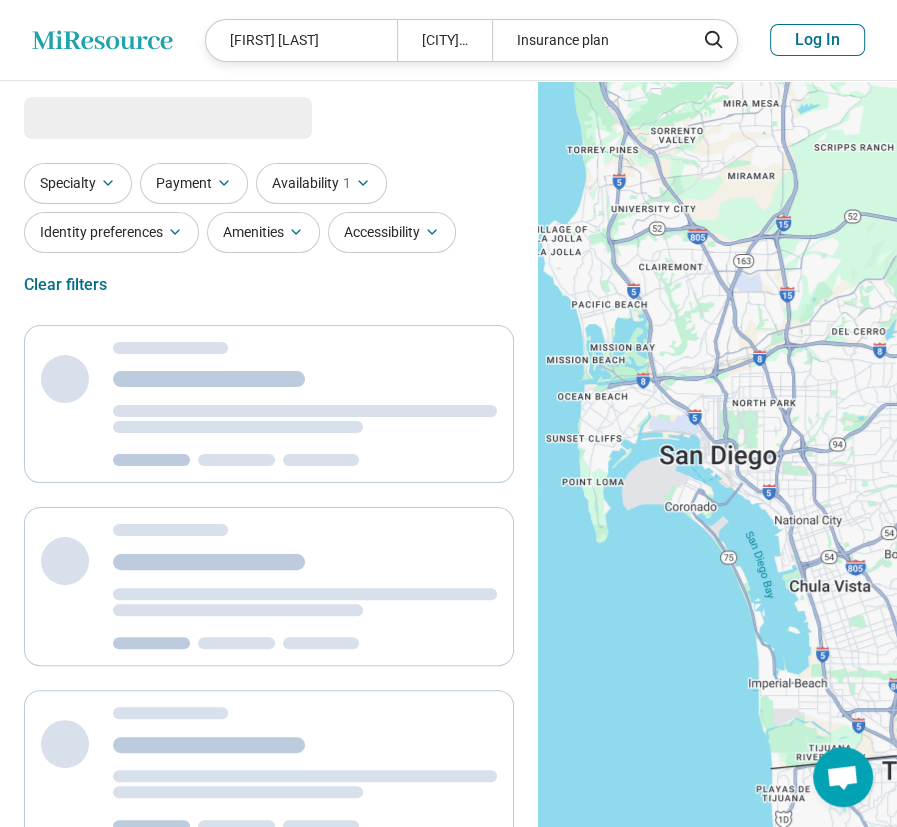 select on "***" 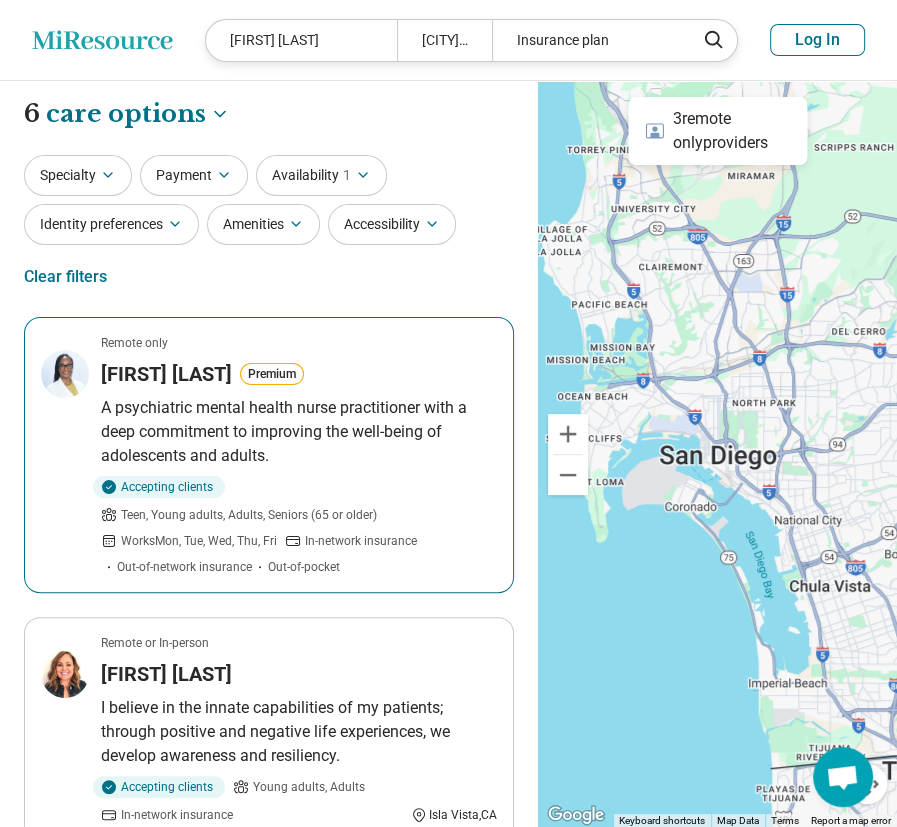 click on "[FIRST] [LAST]" at bounding box center [166, 374] 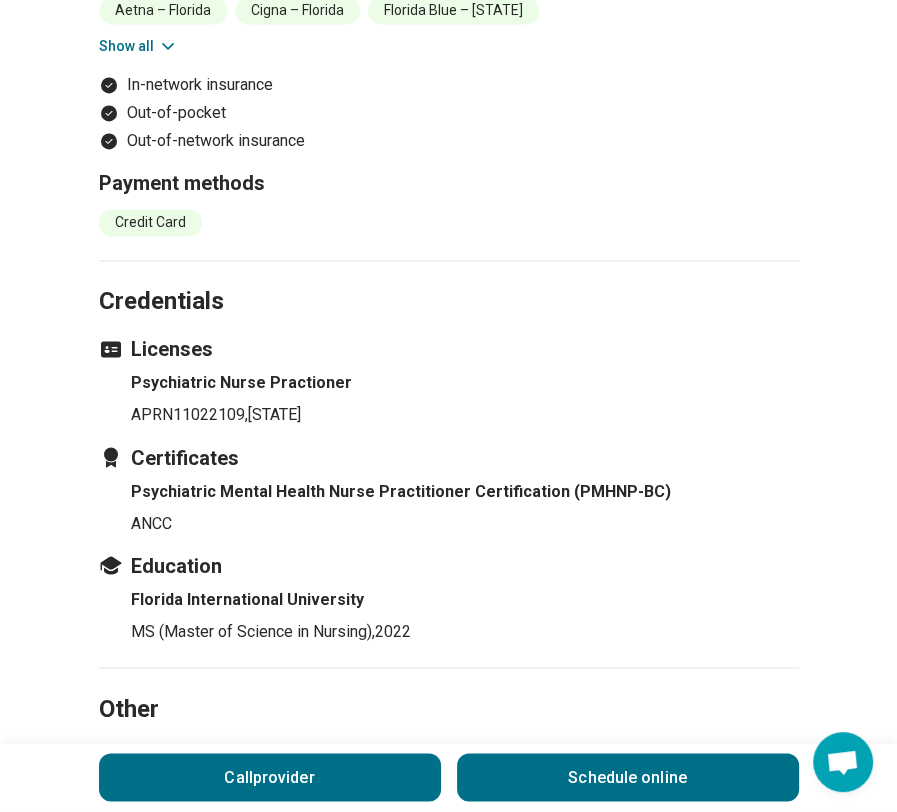 scroll, scrollTop: 1800, scrollLeft: 0, axis: vertical 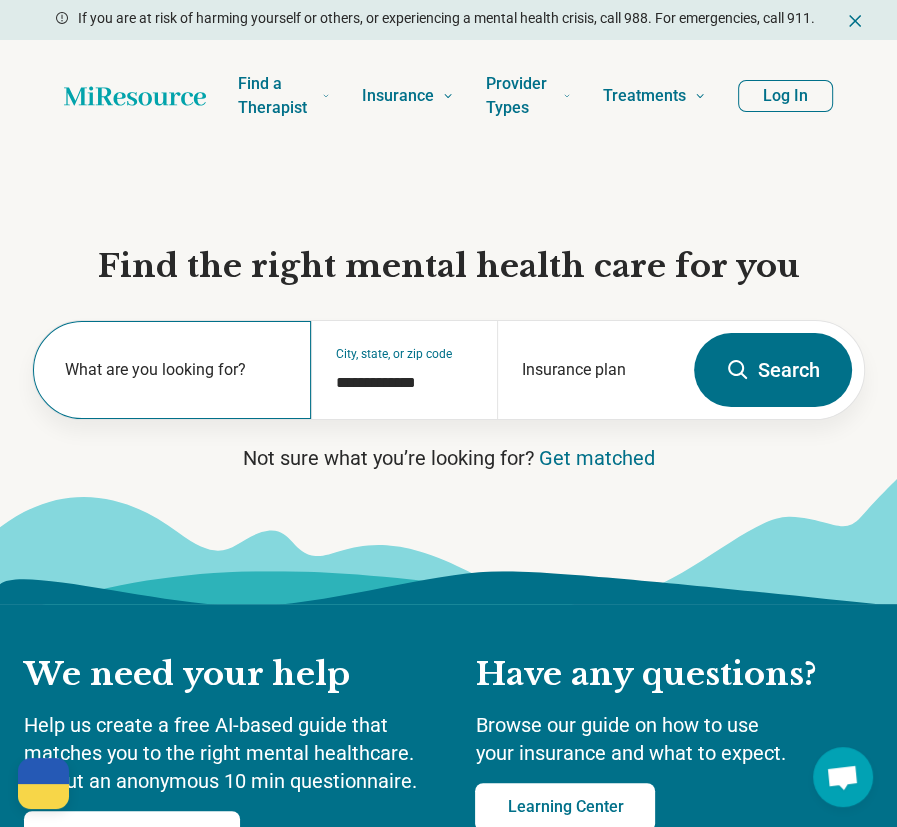 click on "What are you looking for?" at bounding box center [176, 370] 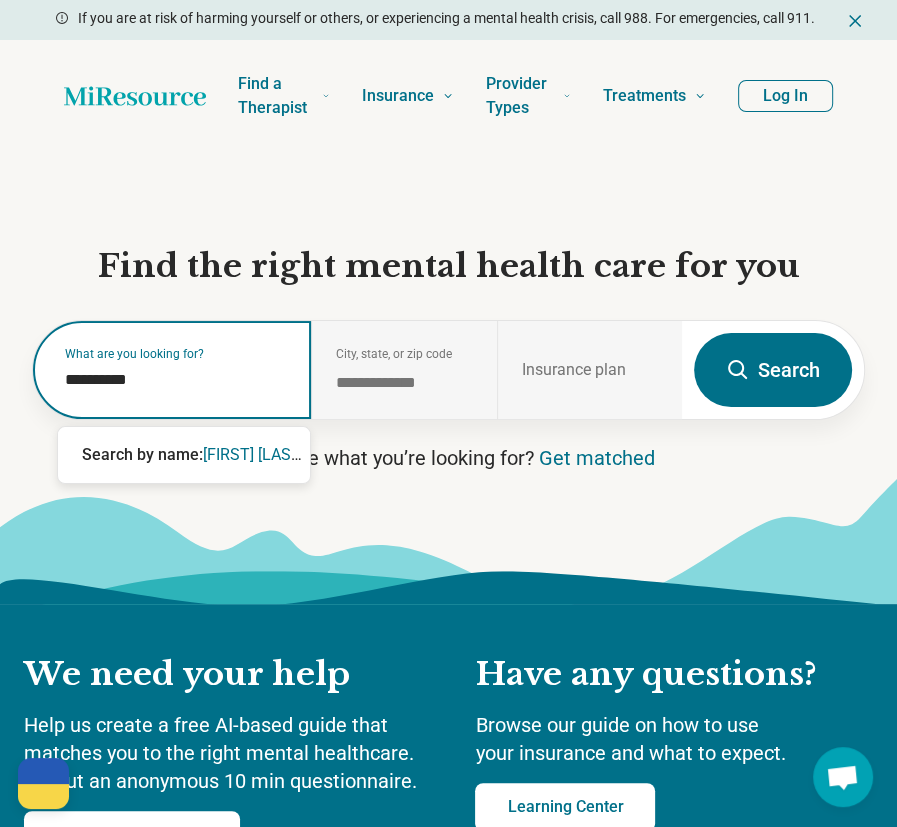 type on "**********" 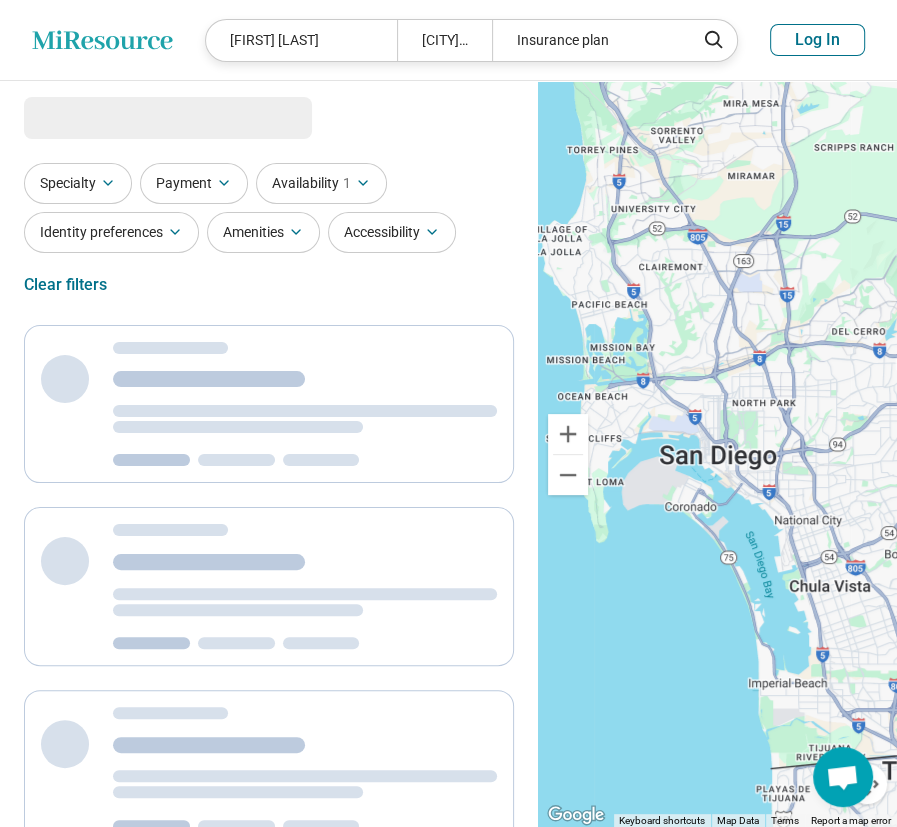 select on "***" 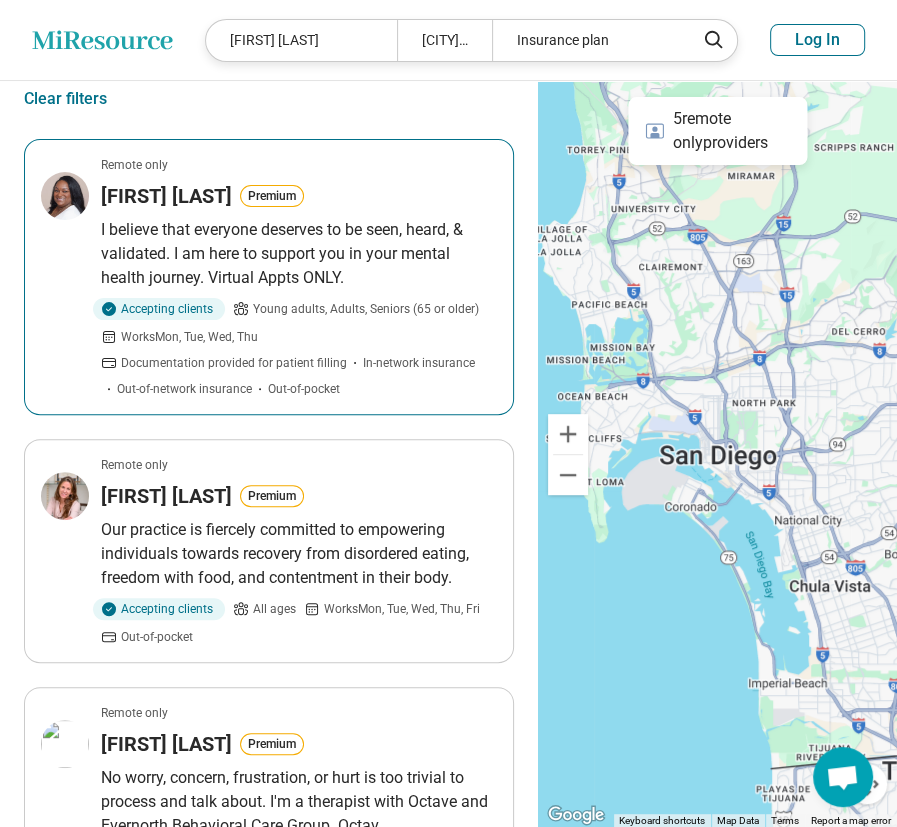 scroll, scrollTop: 200, scrollLeft: 0, axis: vertical 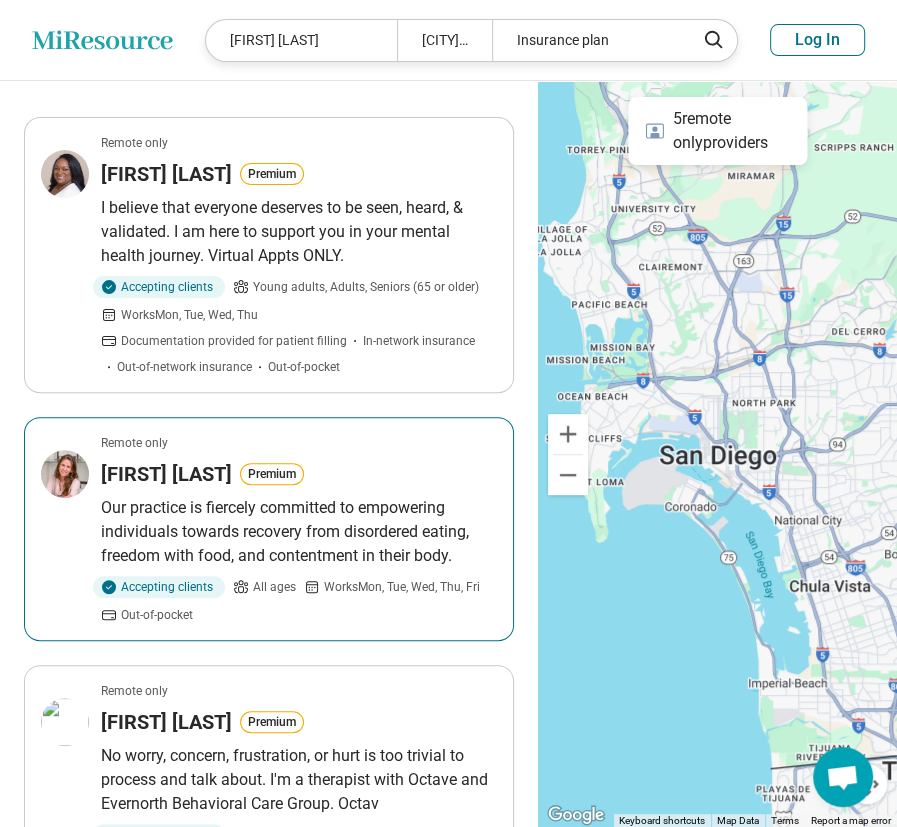 click on "Remote only Alice Baker Premium Our practice is fiercely committed to empowering individuals towards recovery from disordered eating, freedom with food, and contentment in their body. Accepting clients All ages Works  Mon, Tue, Wed, Thu, Fri Out-of-pocket" at bounding box center [269, 529] 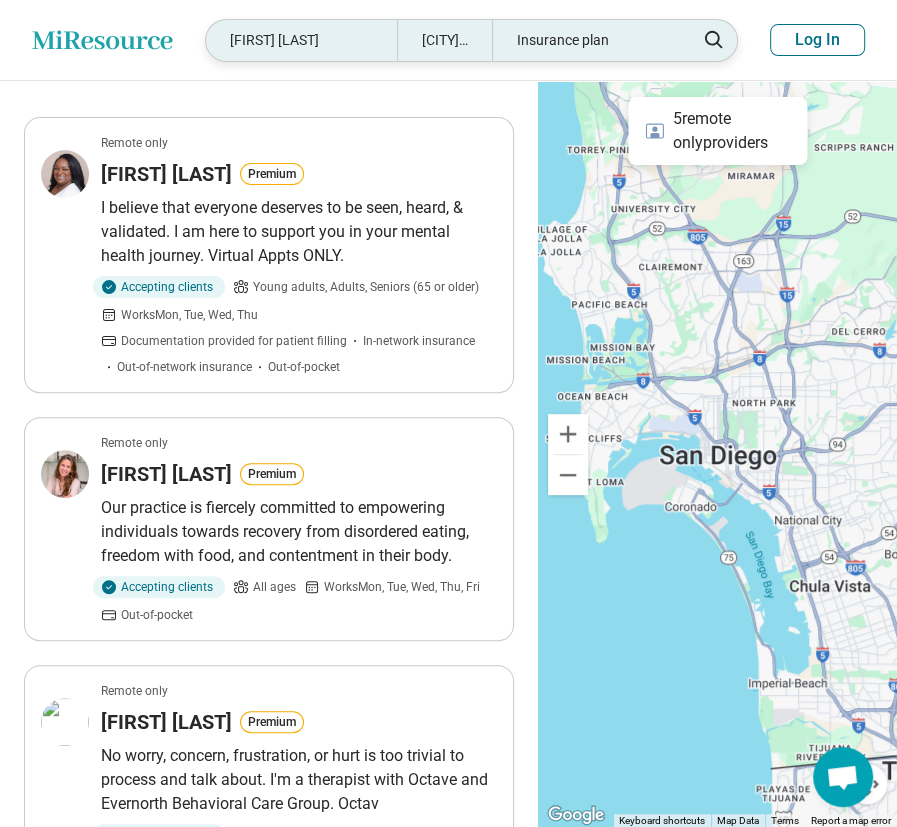 click on "Alice Baker" at bounding box center [301, 40] 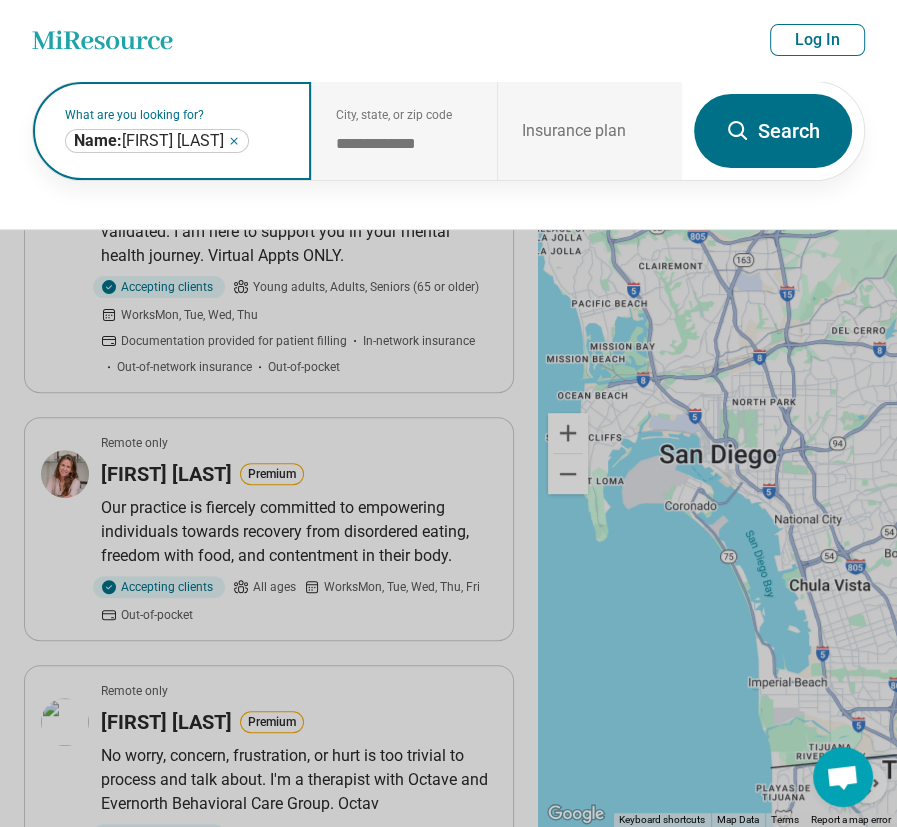 click 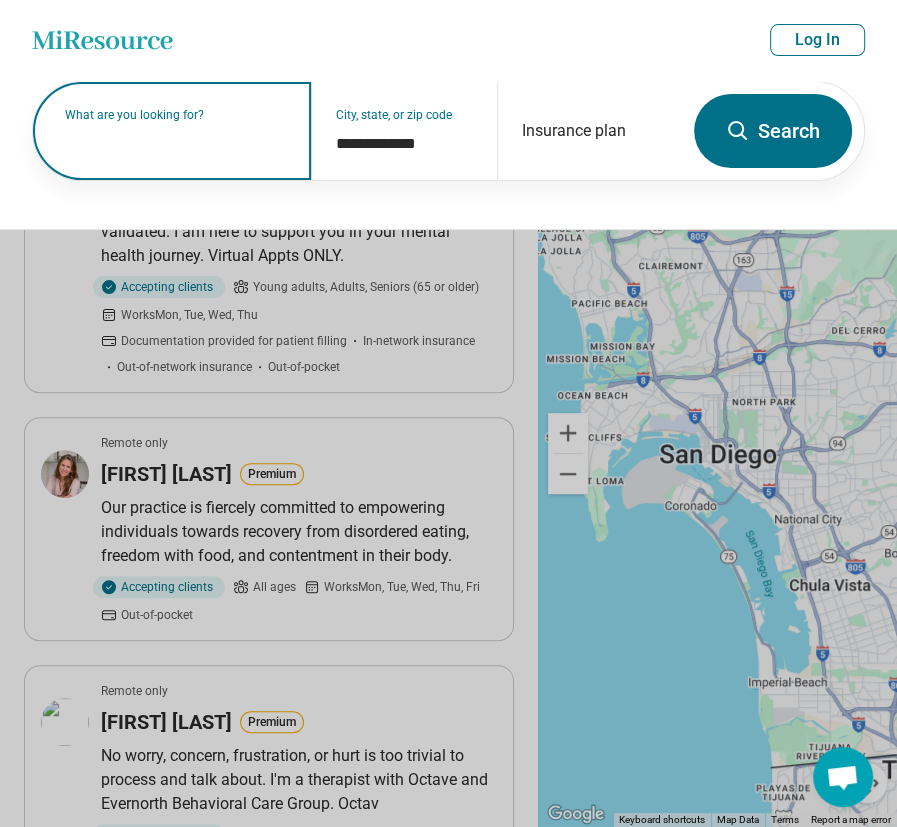 click on "What are you looking for?" at bounding box center (176, 115) 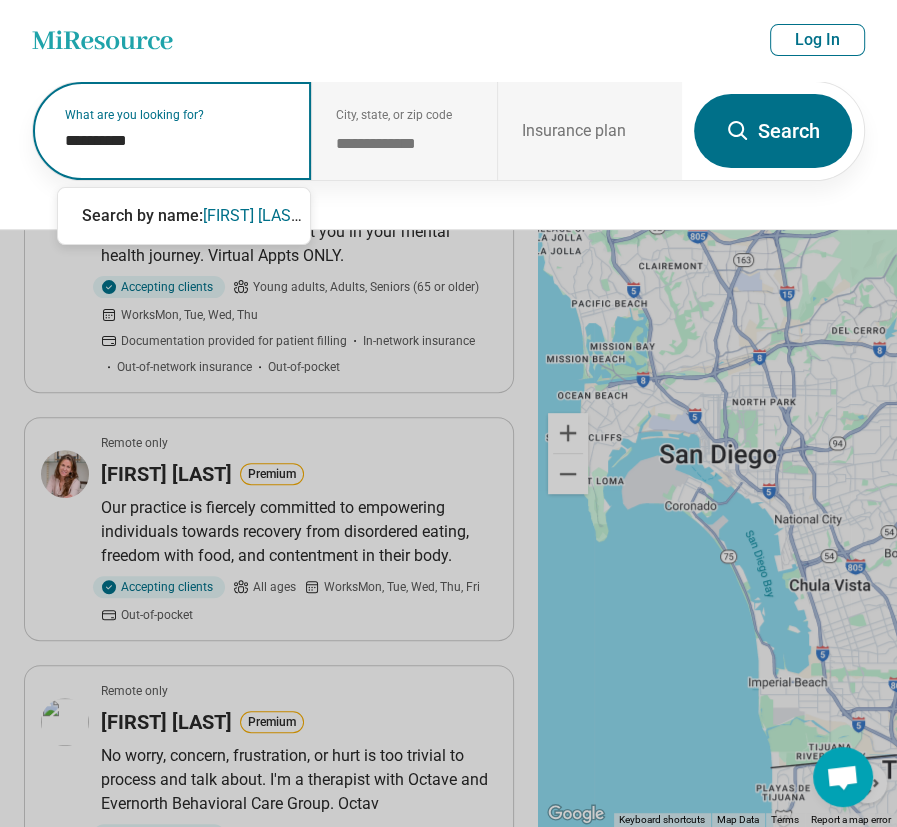 type on "**********" 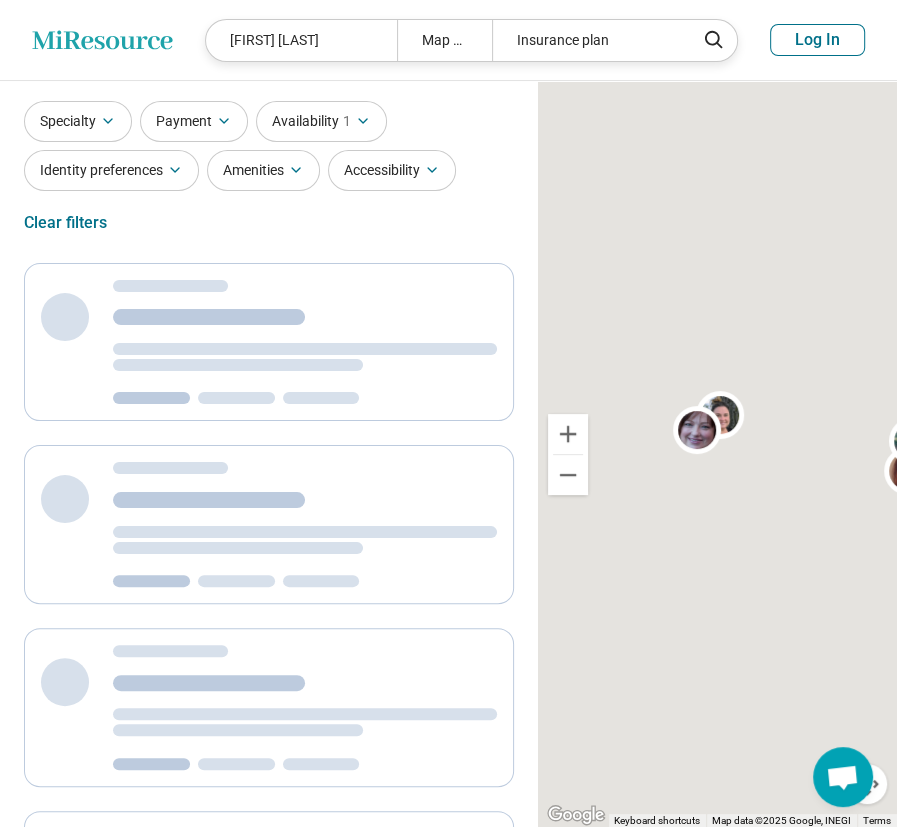 scroll, scrollTop: 0, scrollLeft: 0, axis: both 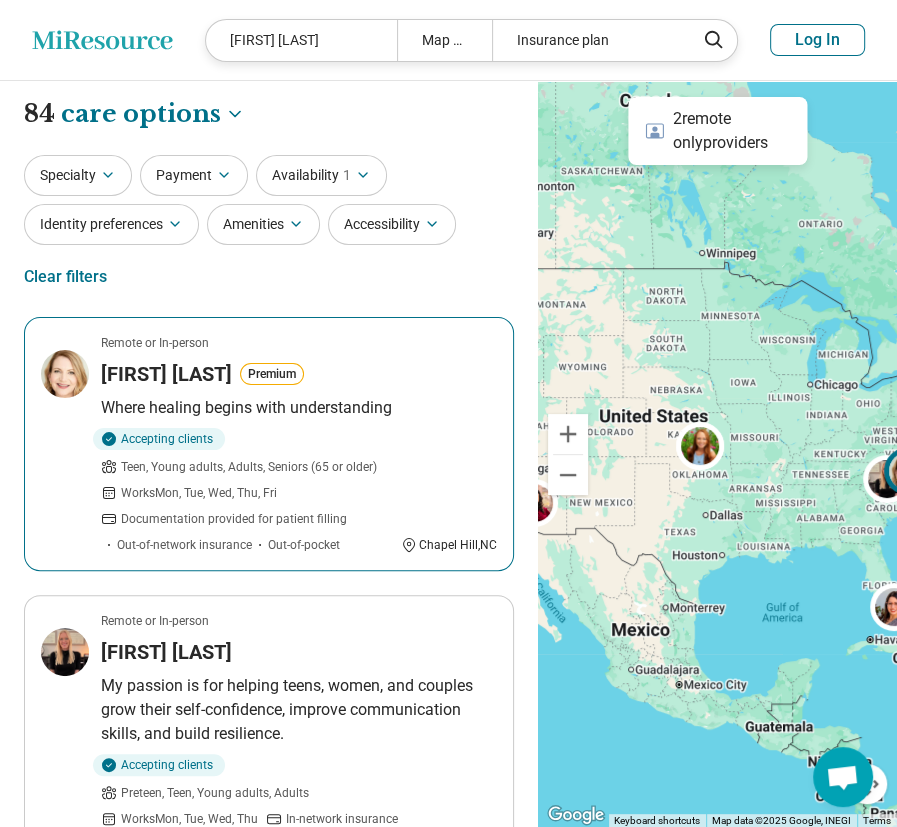 click on "Amanda Dorn" at bounding box center (166, 374) 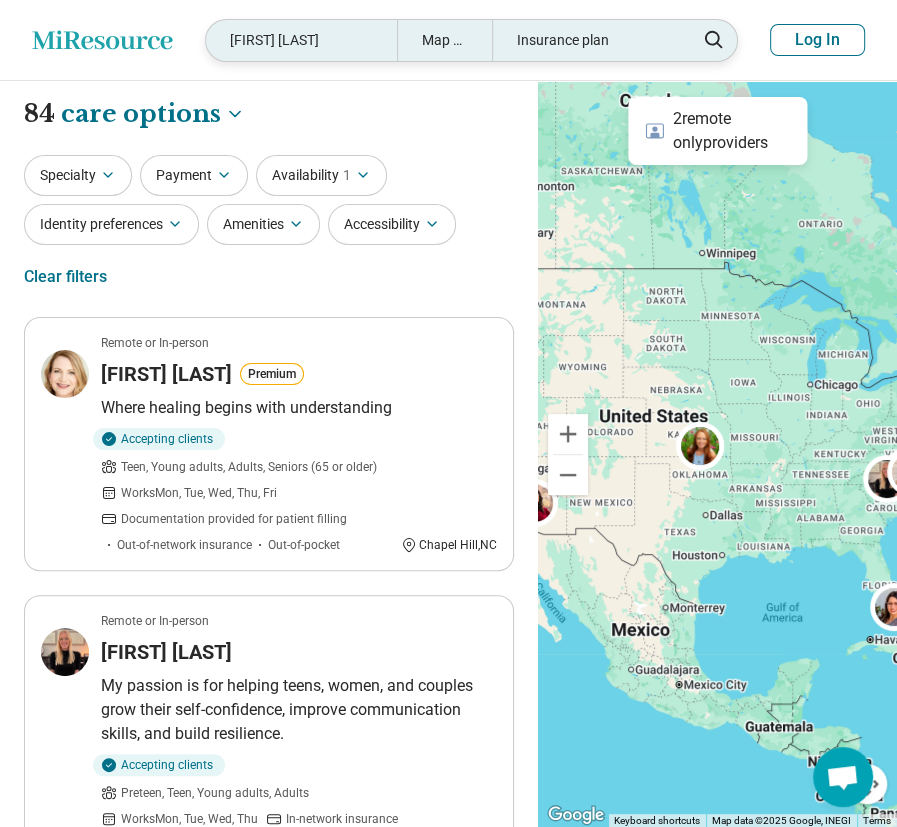 click on "Amanda Dorn" at bounding box center (301, 40) 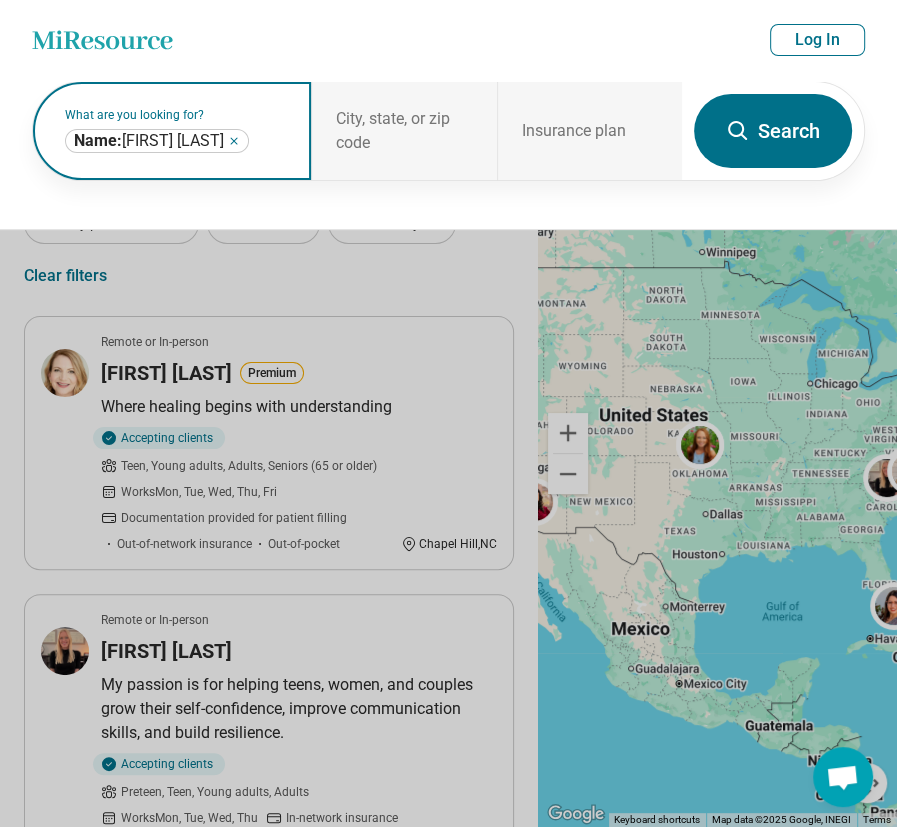 click 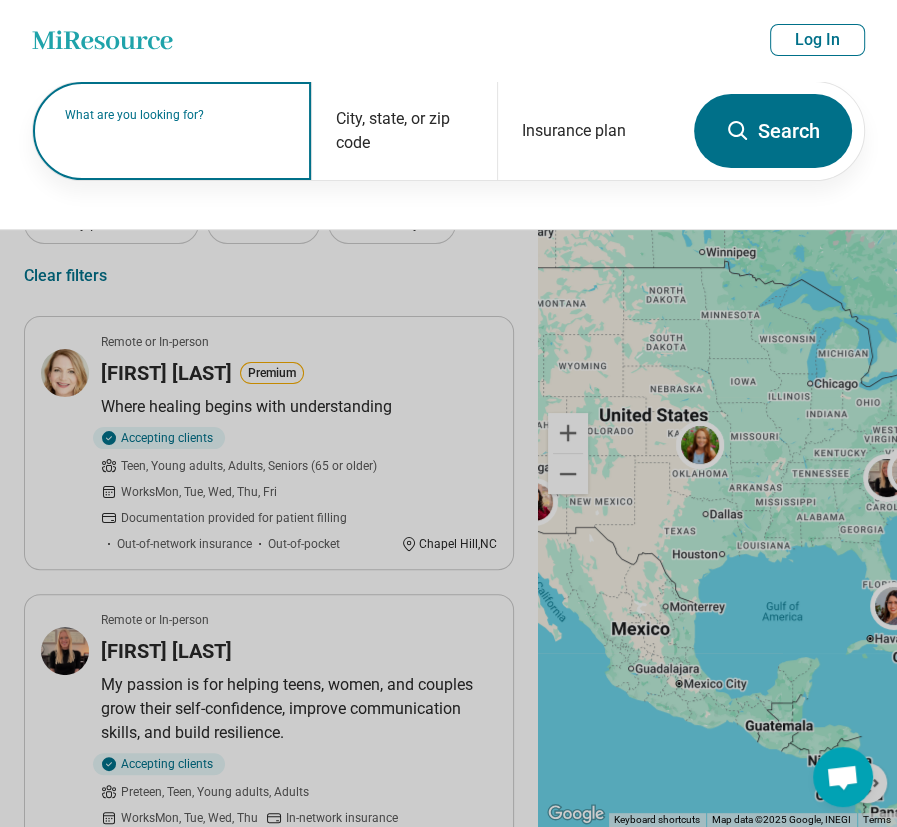 click on "What are you looking for?" at bounding box center [176, 115] 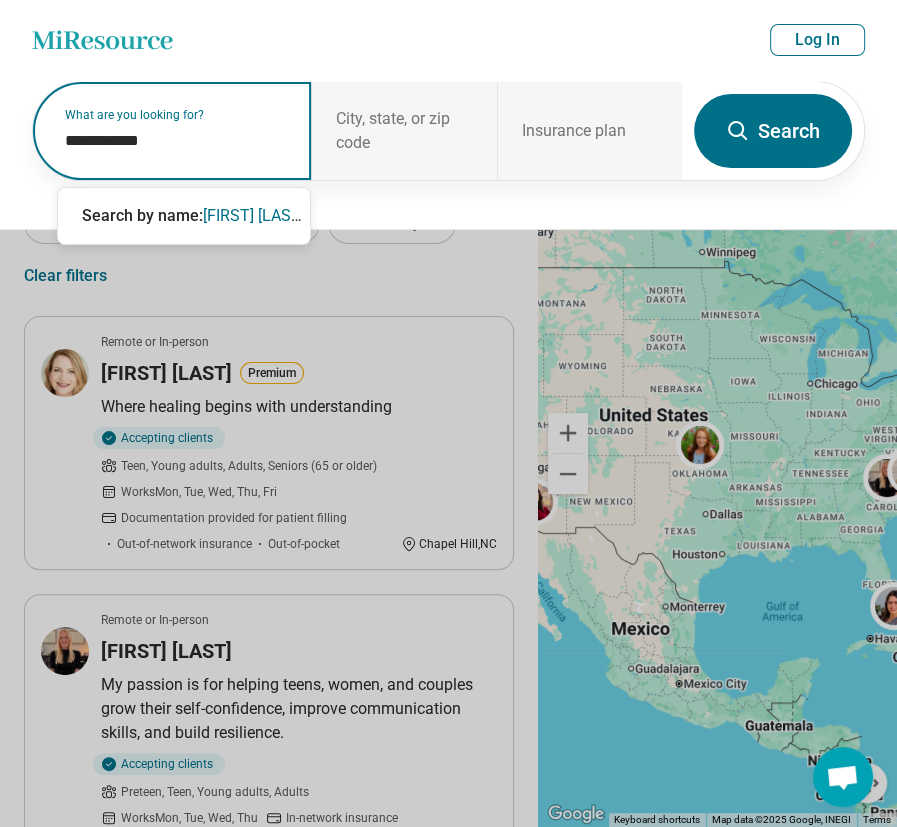 type on "**********" 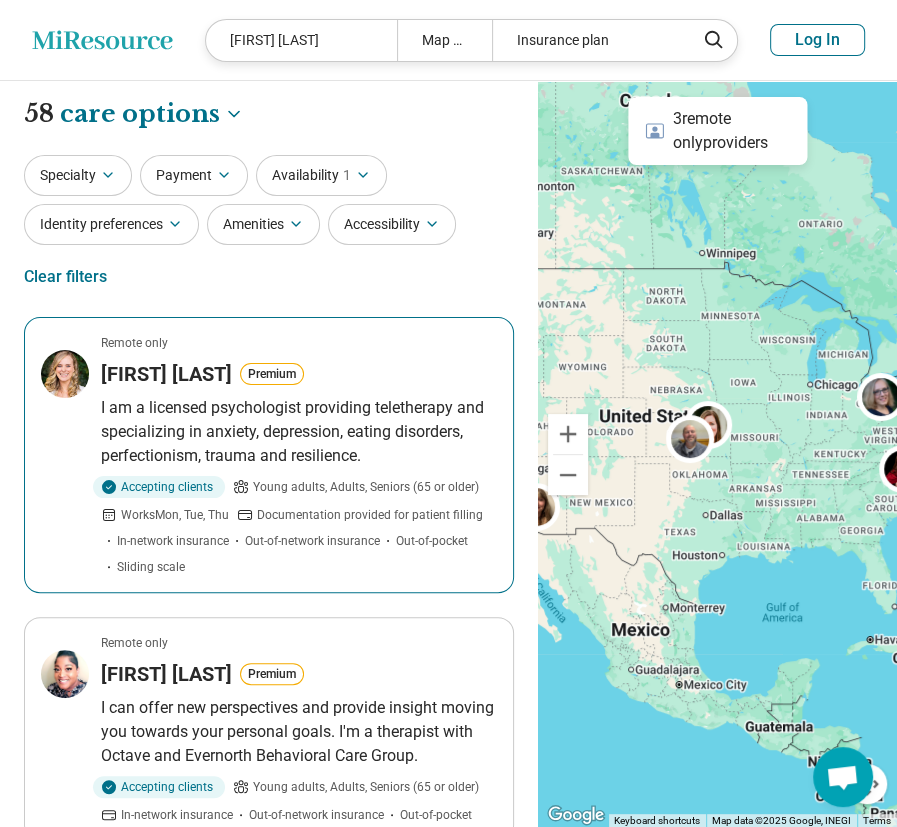 click on "I am a licensed psychologist providing teletherapy and specializing in anxiety, depression, eating disorders, perfectionism, trauma and resilience." at bounding box center (299, 432) 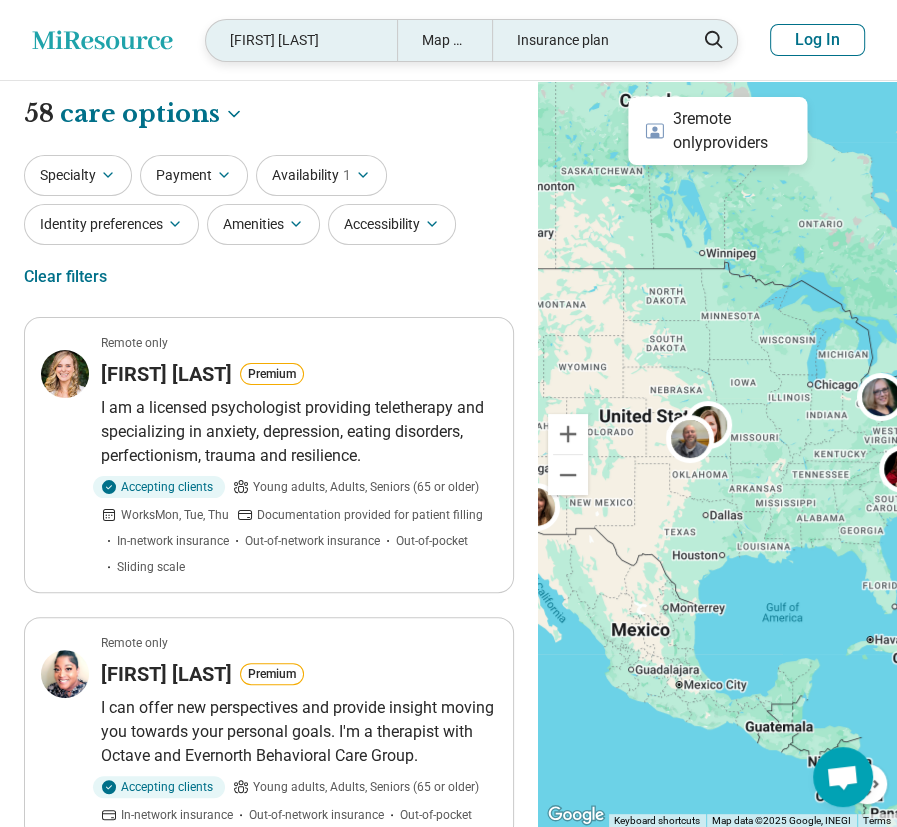 click on "Amelia Miller" at bounding box center [301, 40] 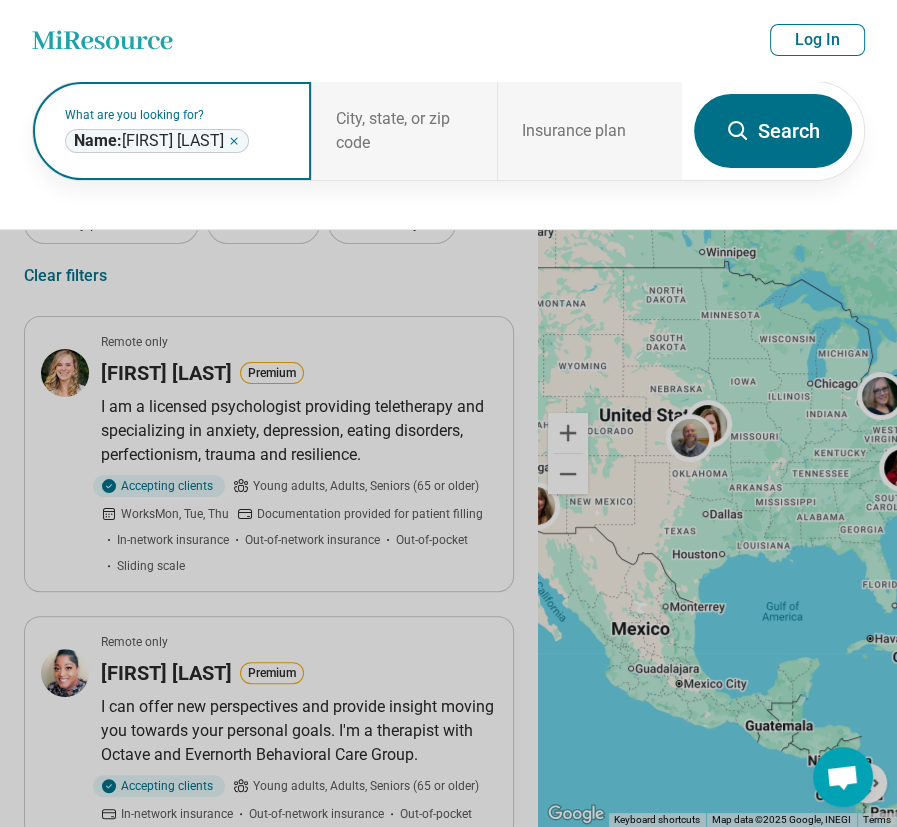 click 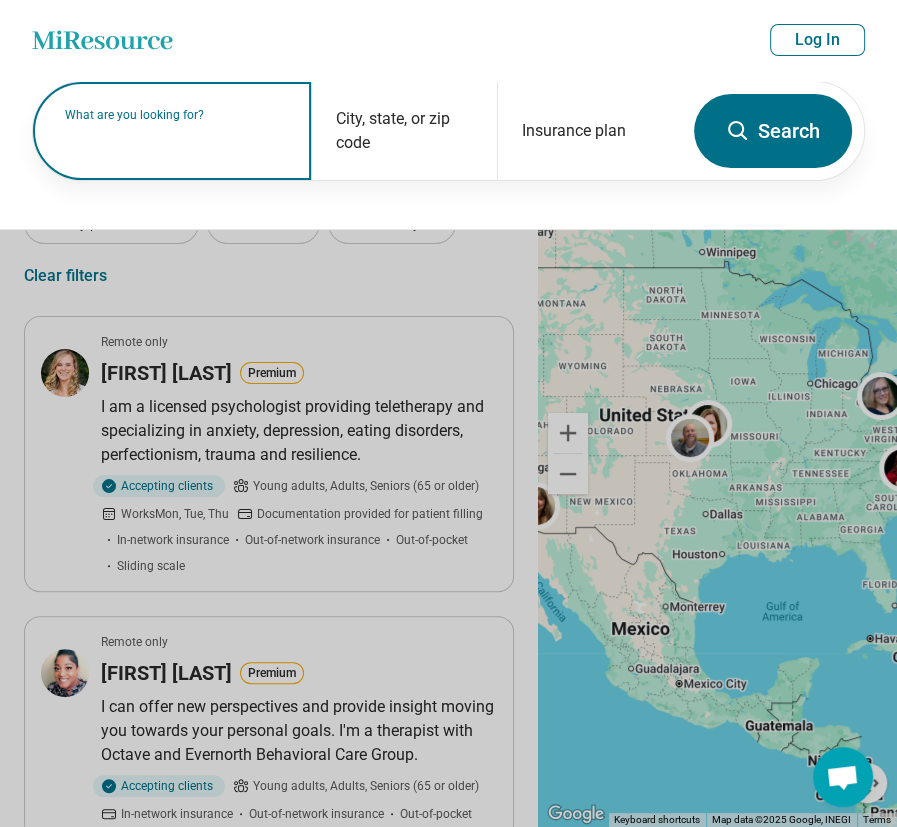 click on "Miresource logo Amelia Miller Map area Insurance plan Log In" at bounding box center [448, 40] 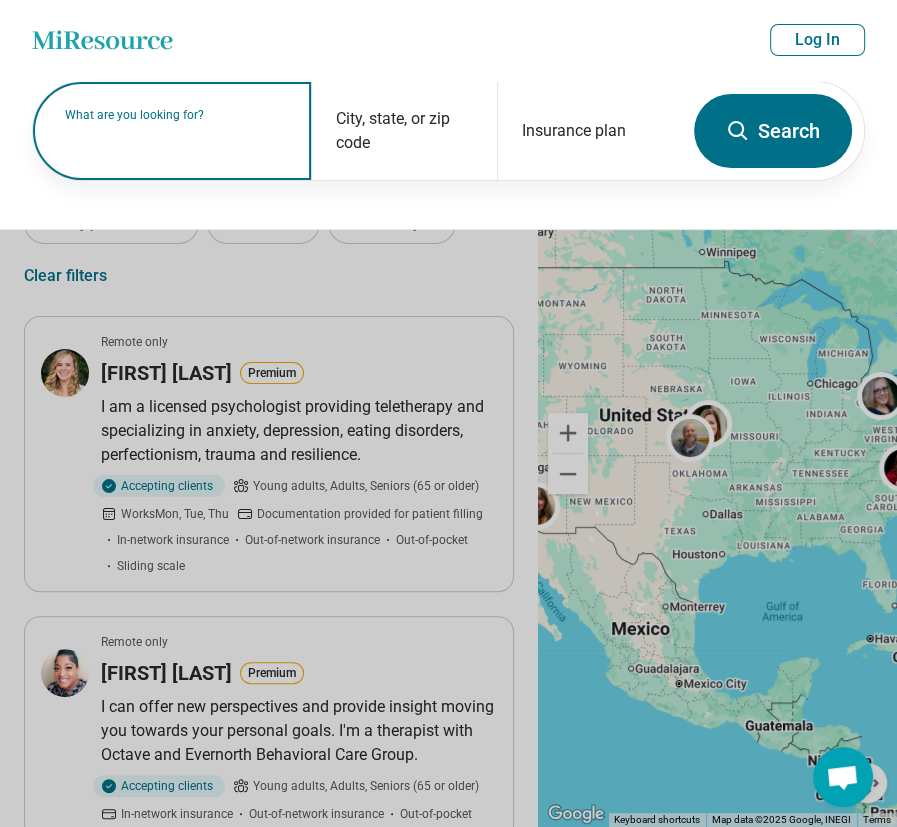 click at bounding box center [176, 141] 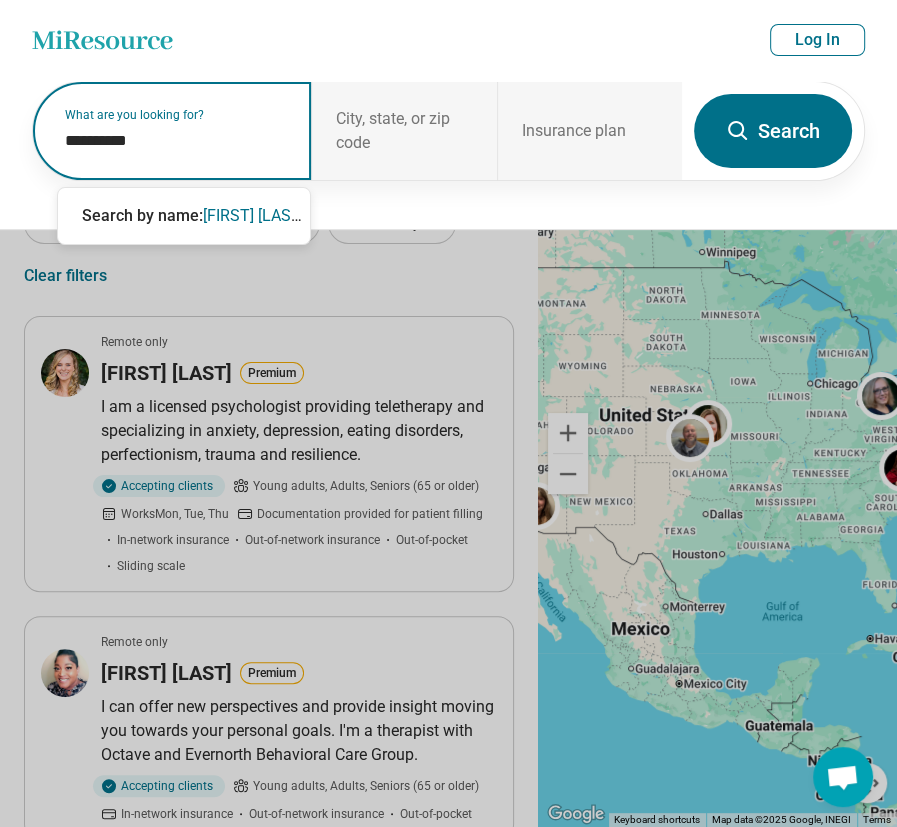 type on "**********" 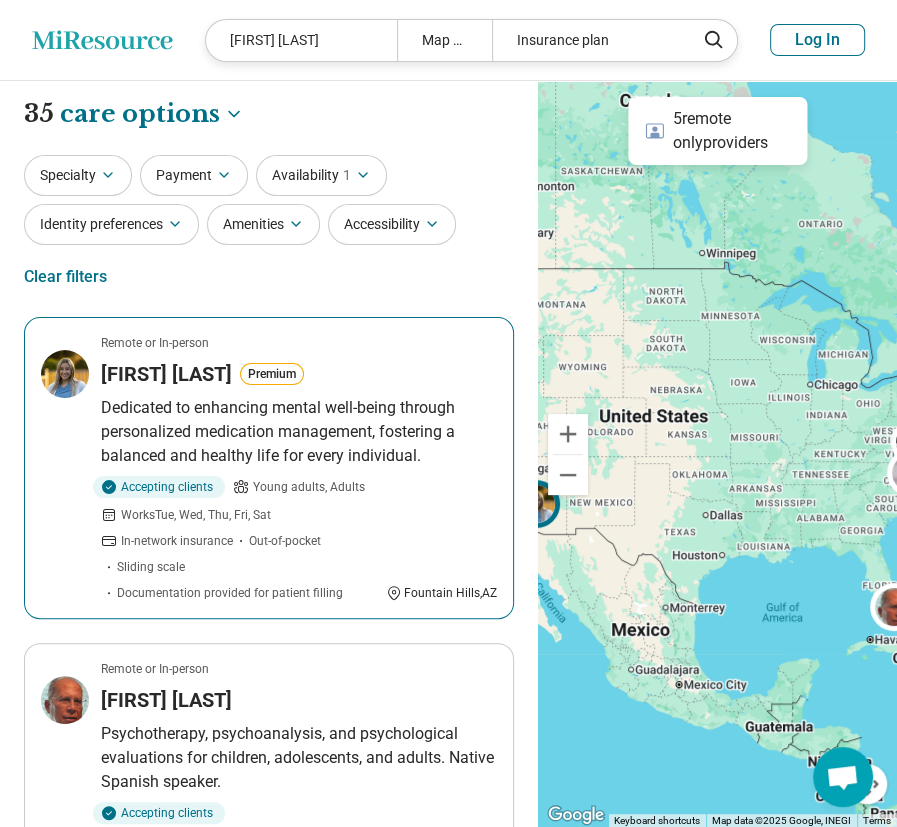 click on "Andrea Cook" at bounding box center [166, 374] 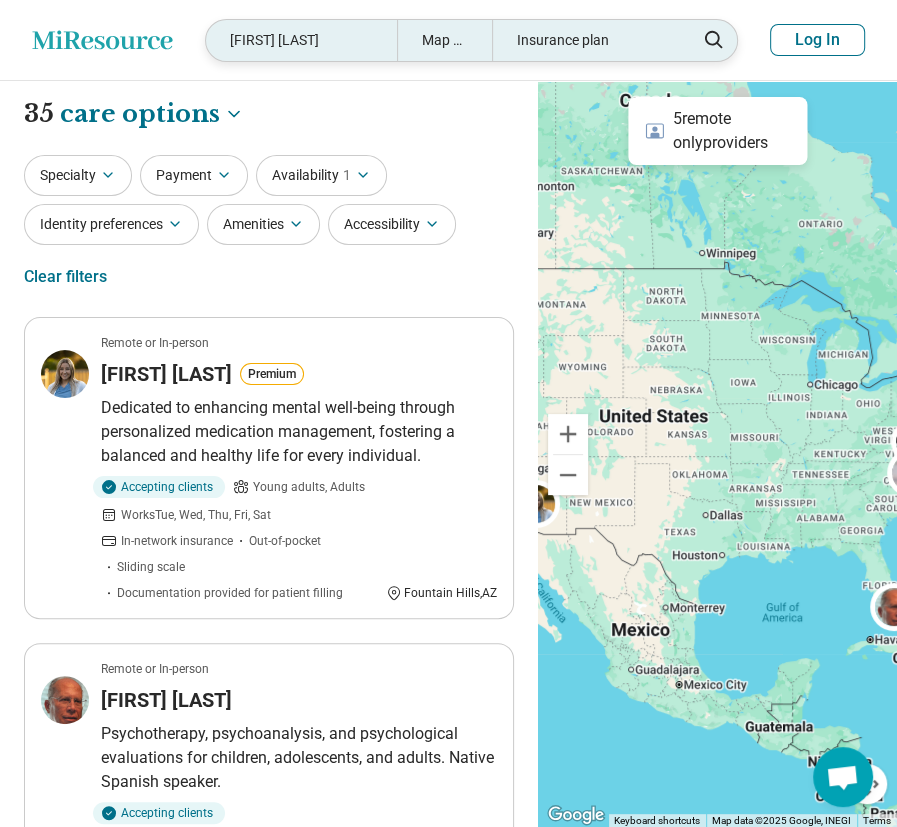 click on "Andrew Cook" at bounding box center (301, 40) 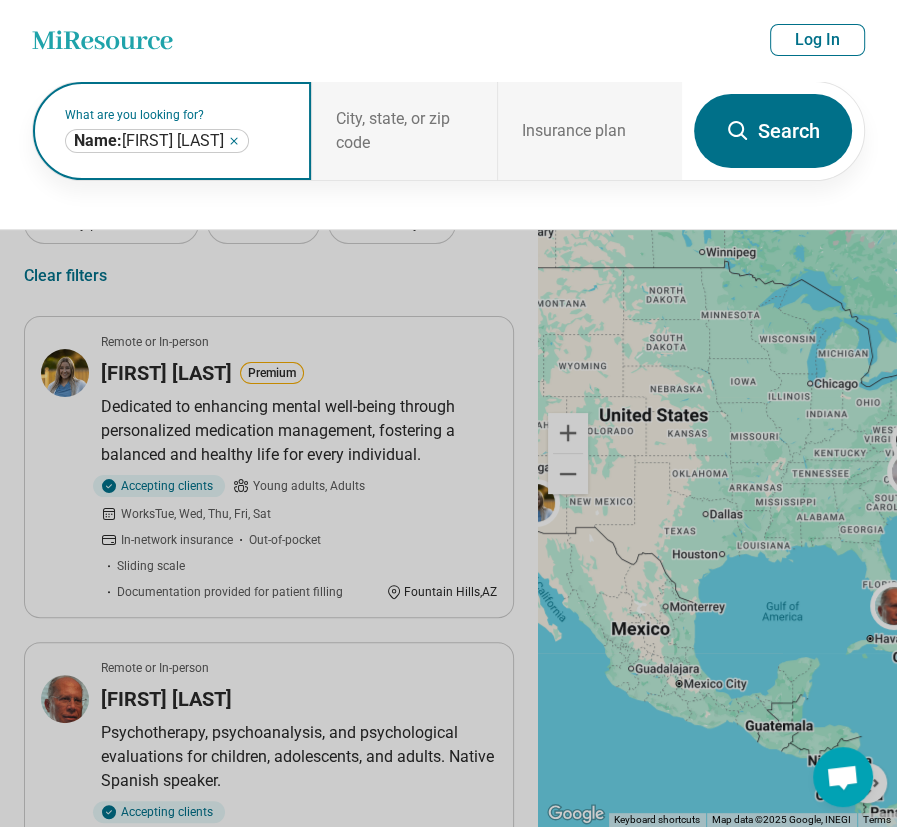 click on "**********" at bounding box center (157, 141) 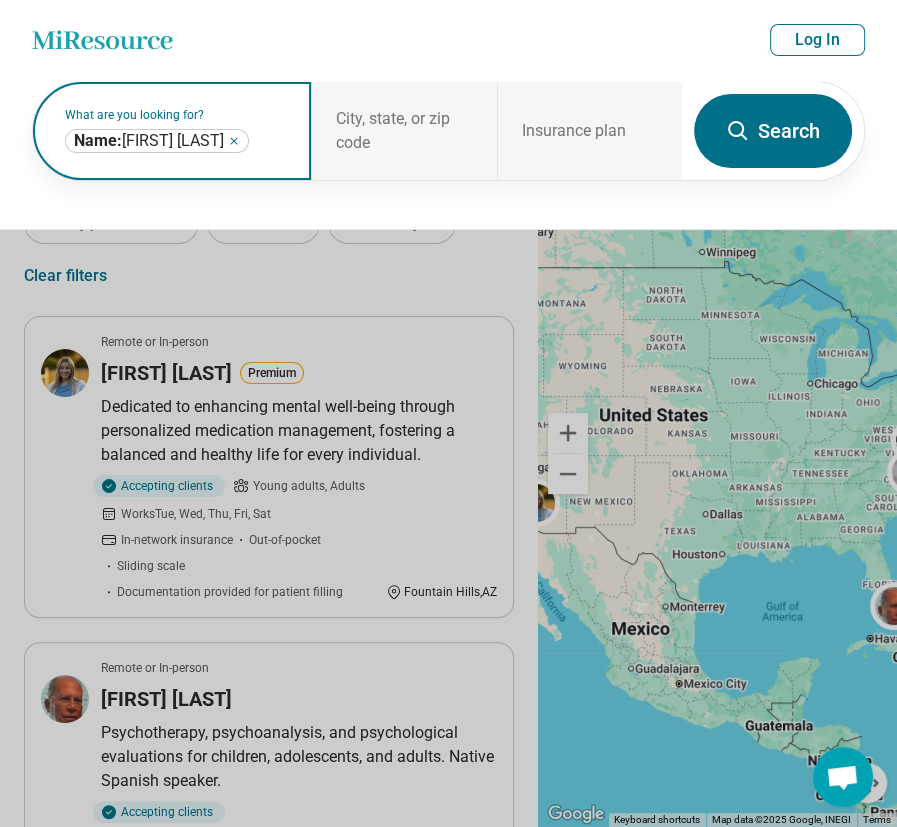 click 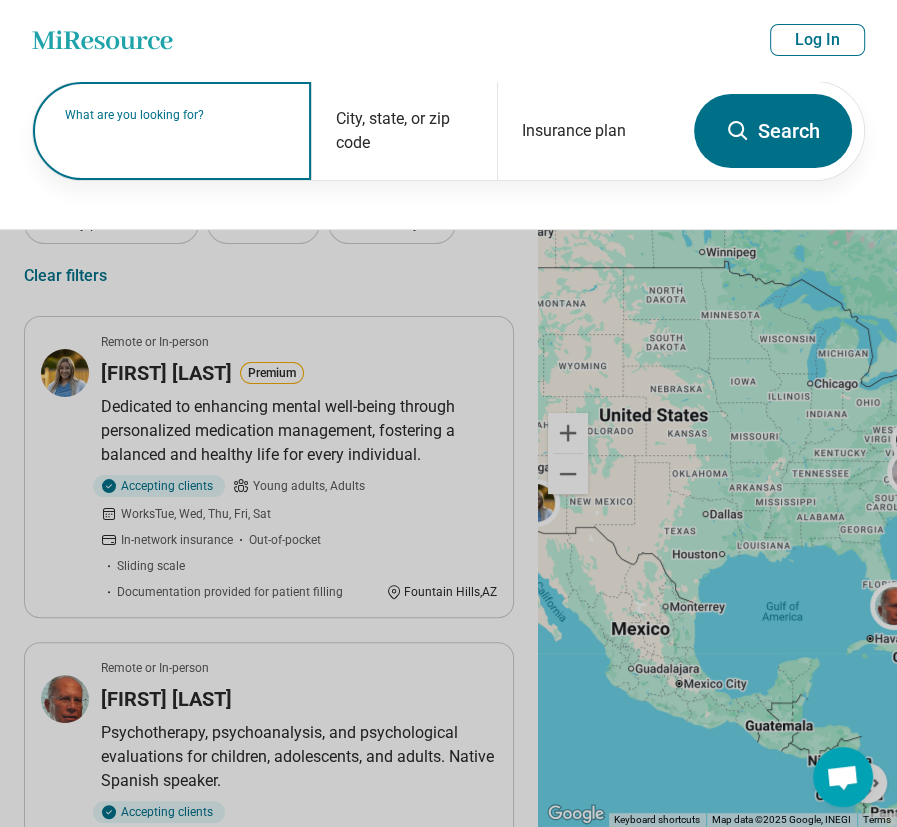 click on "What are you looking for?" at bounding box center (176, 115) 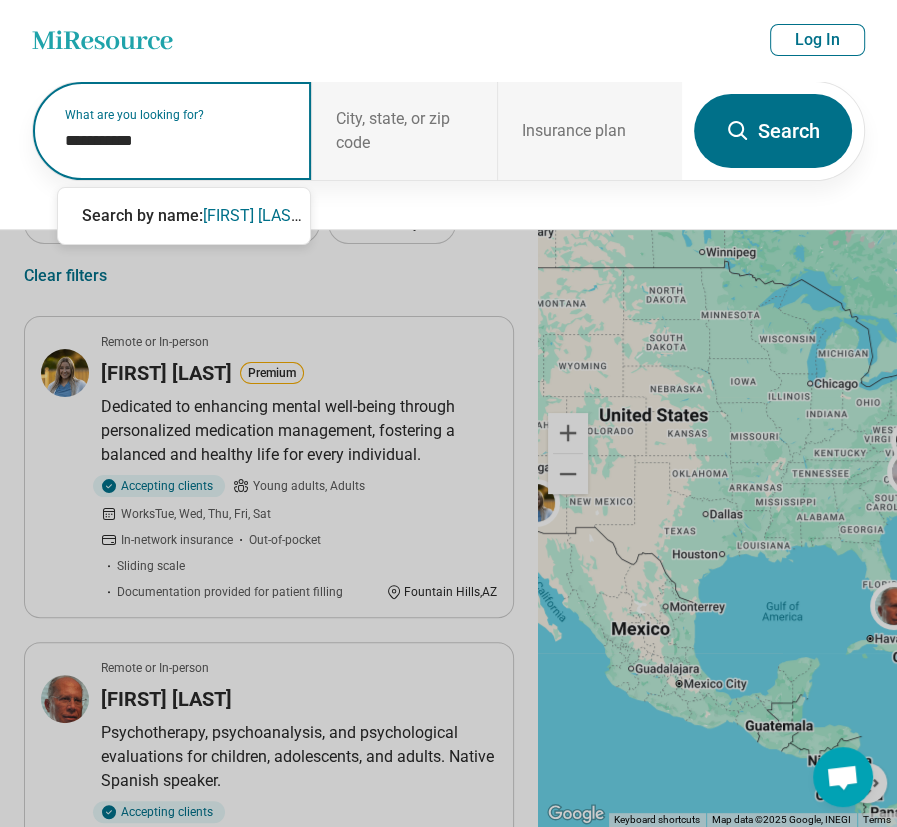 type on "**********" 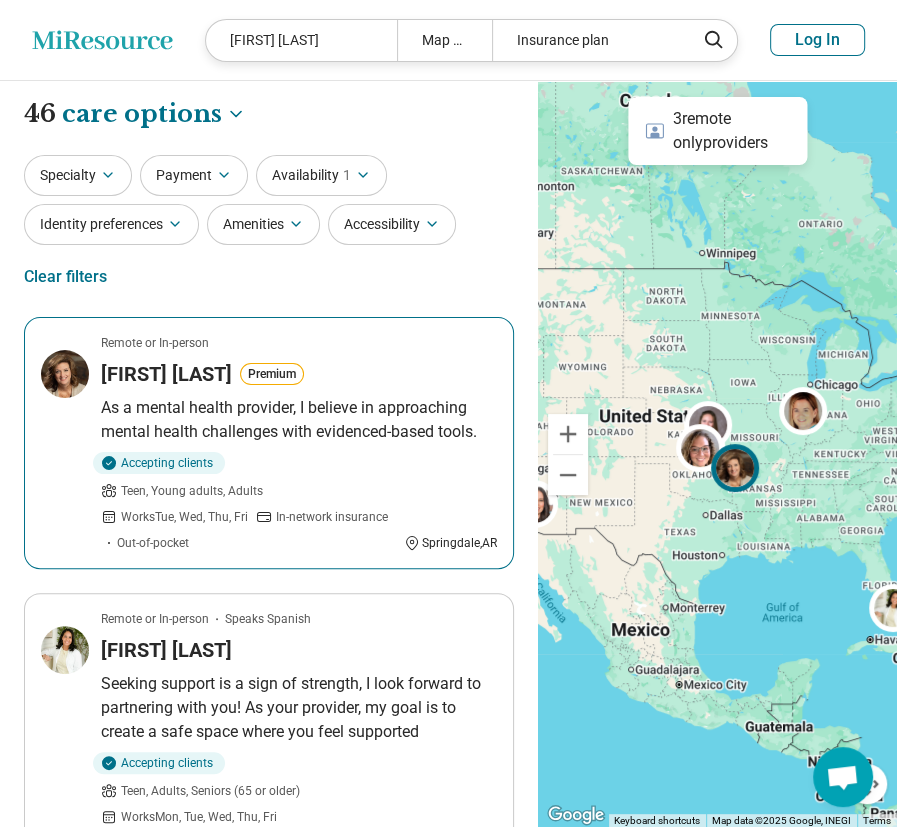 click on "Angela Moses" at bounding box center [166, 374] 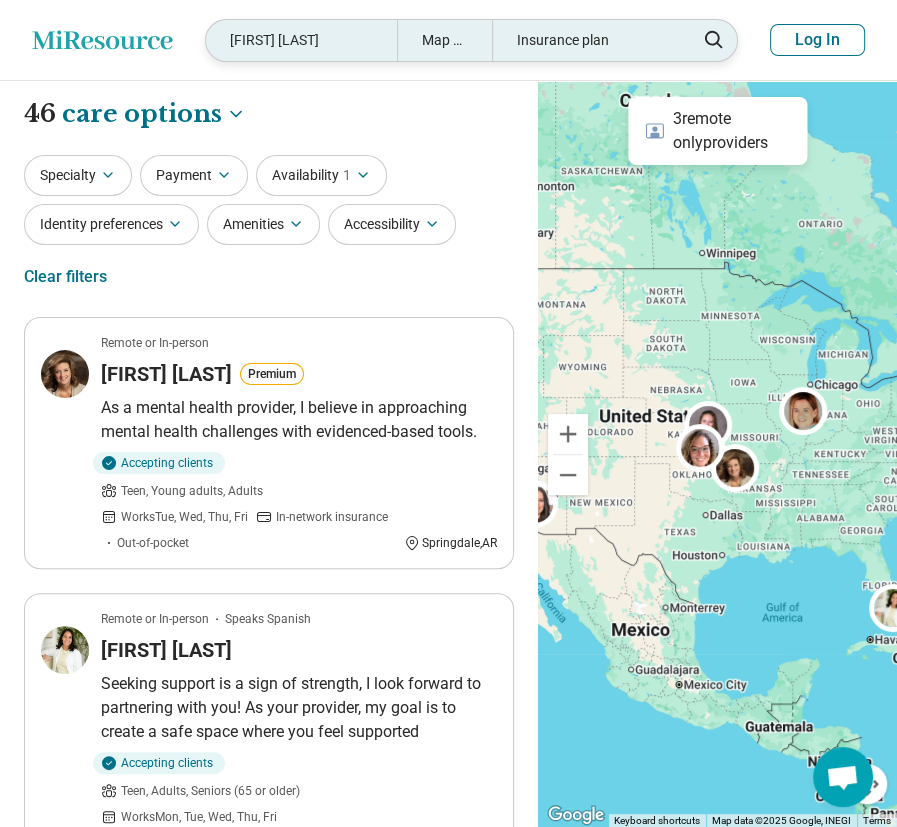 click on "Angela Moses" at bounding box center [301, 40] 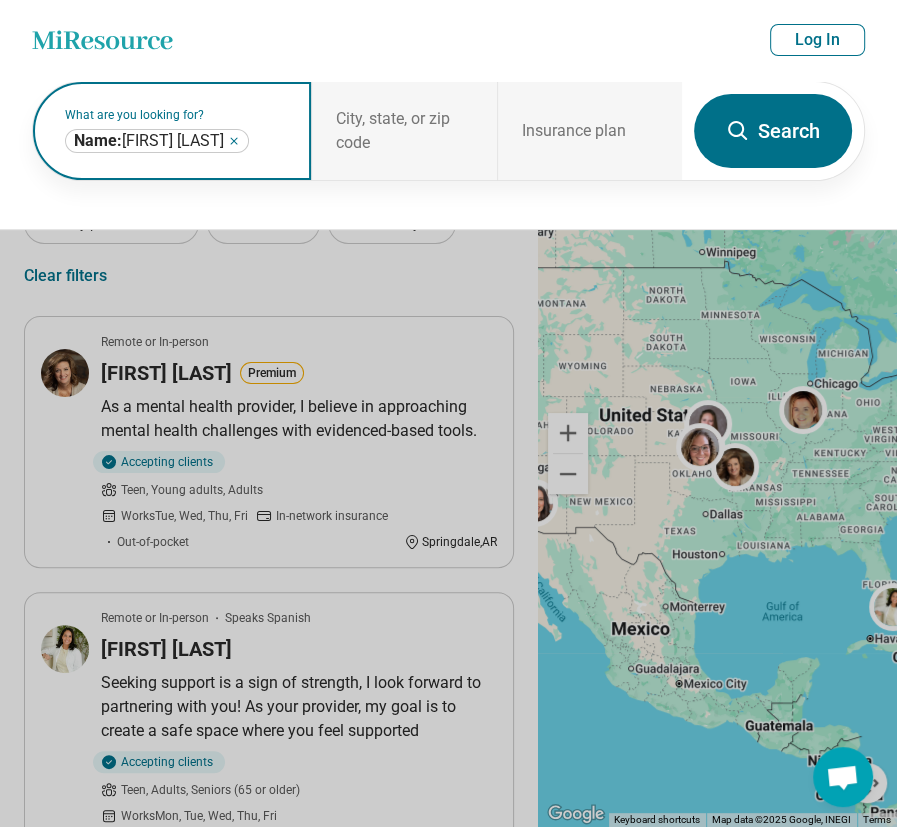 click on "**********" at bounding box center (157, 141) 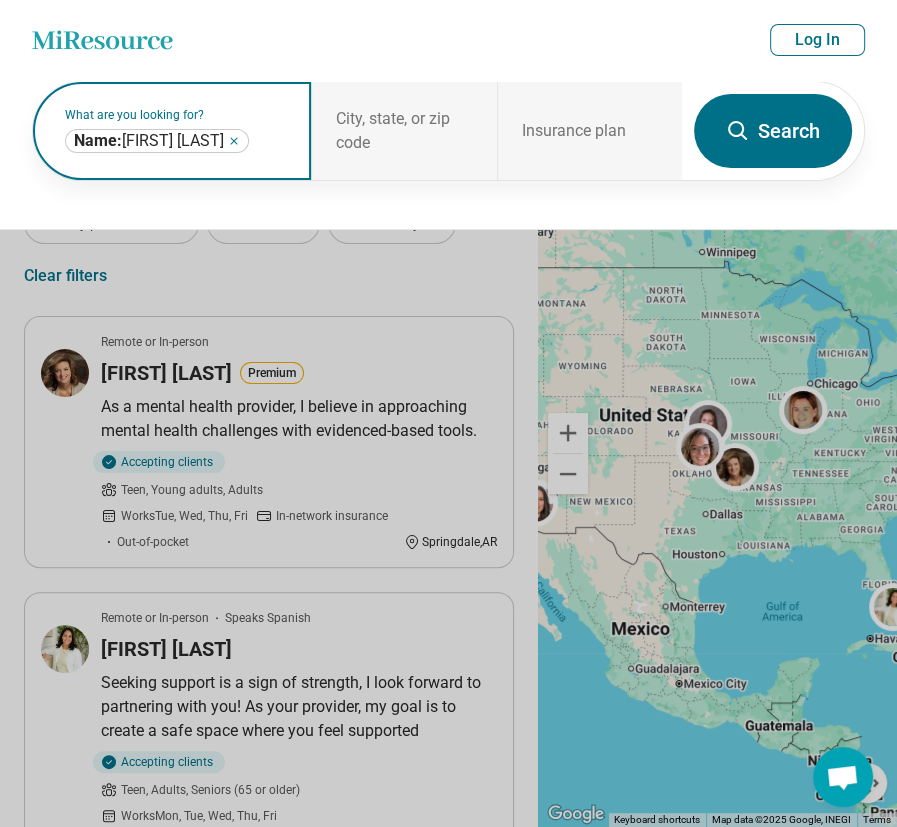 click 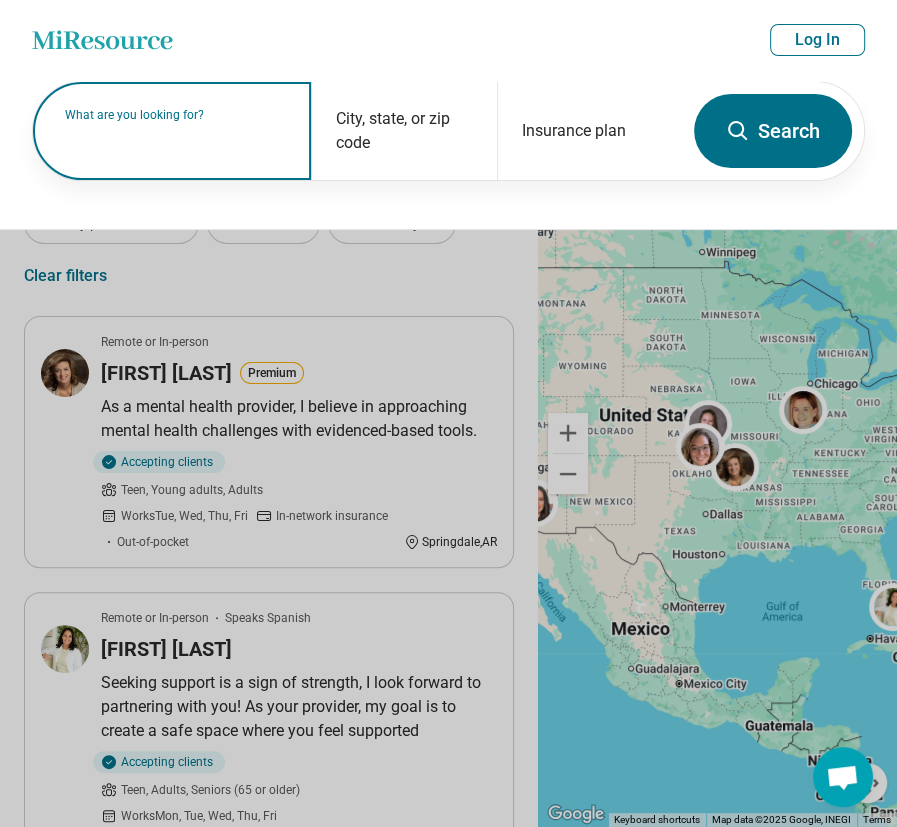 click on "What are you looking for?" at bounding box center (176, 115) 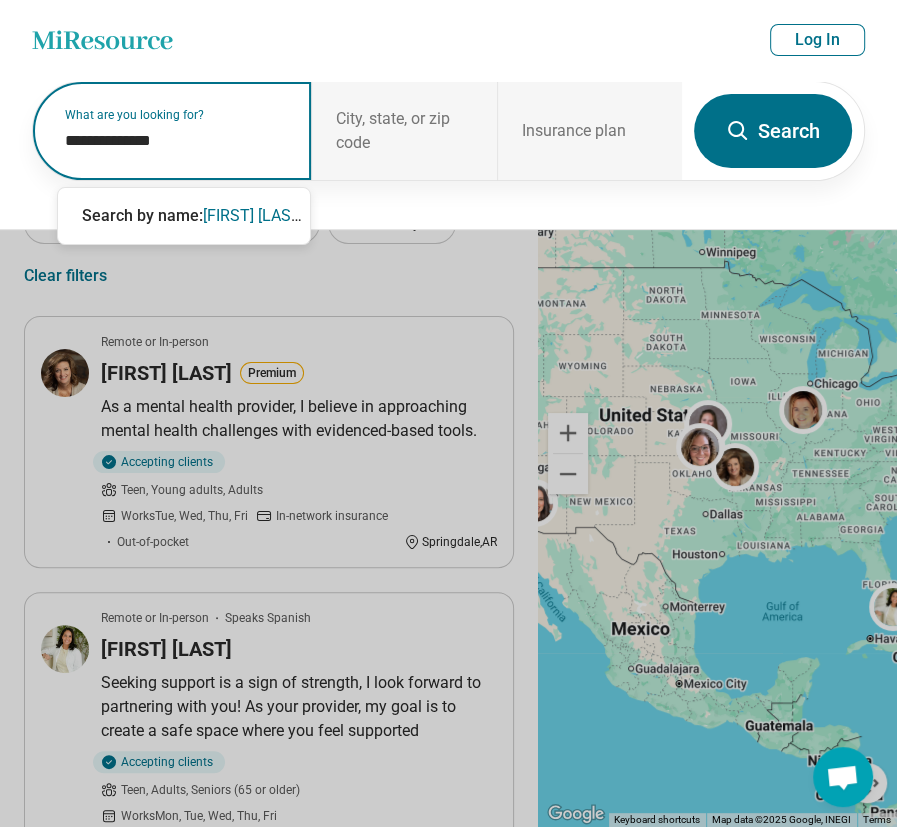 type on "**********" 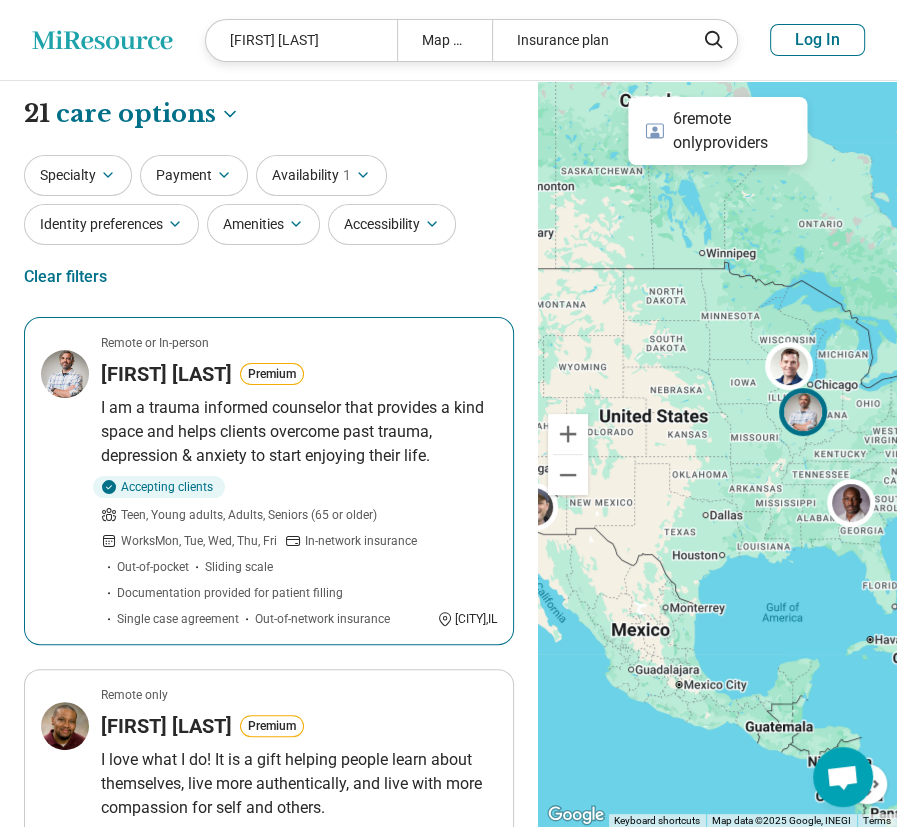 click on "Anthony Nichols" at bounding box center [166, 374] 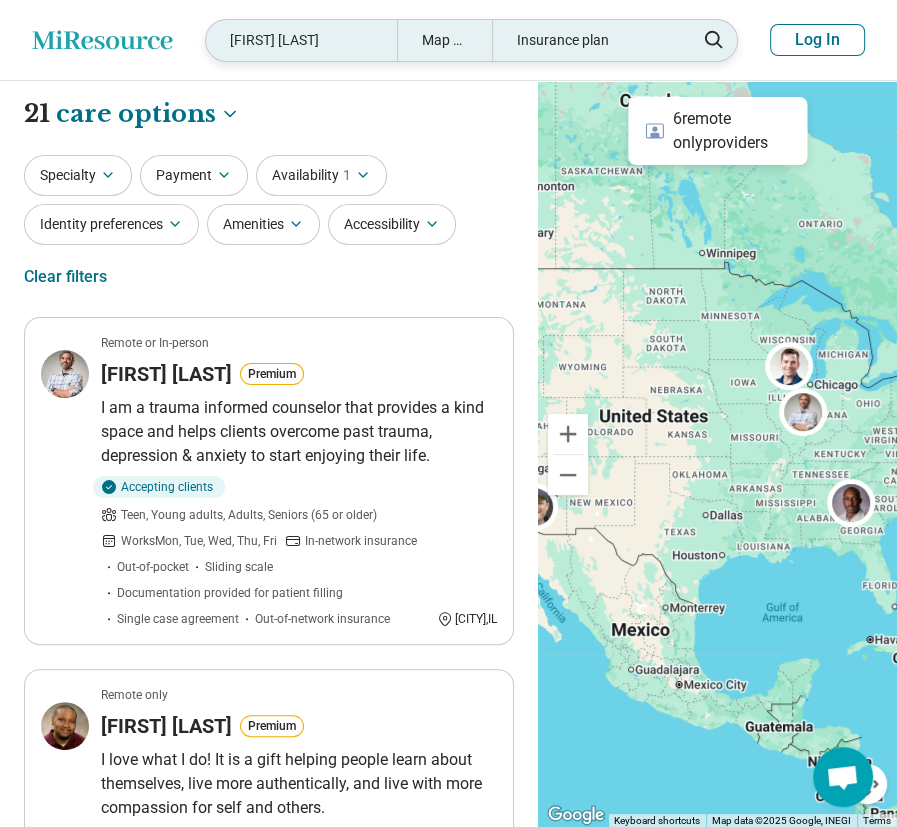 click on "Anthony Nichols" at bounding box center [301, 40] 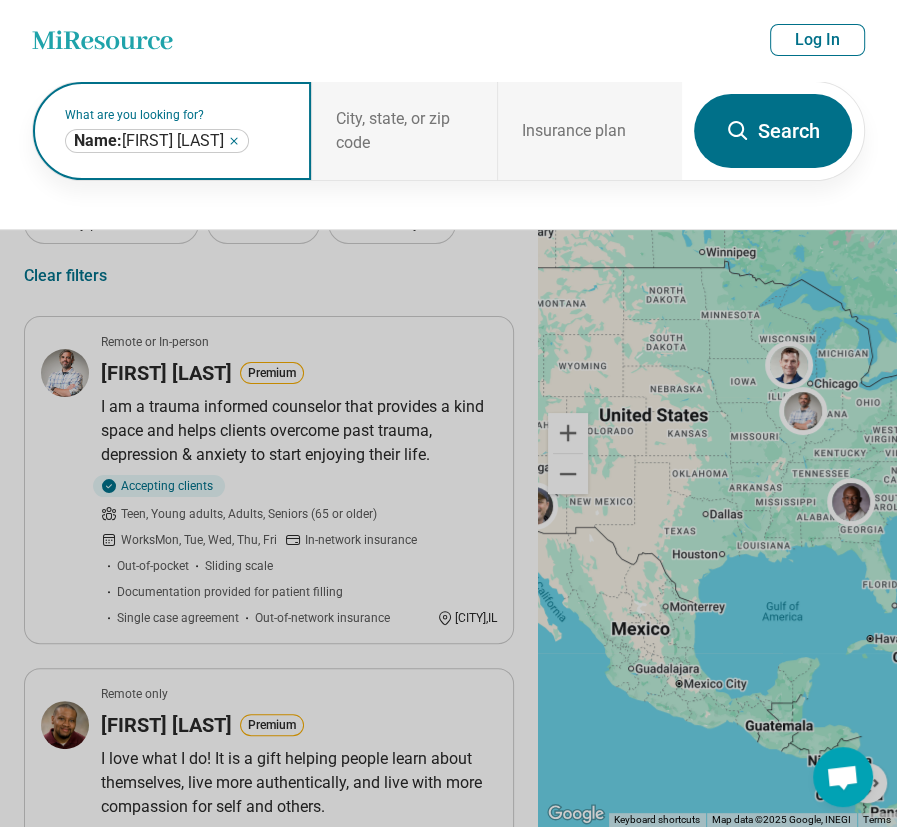 click on "**********" at bounding box center [157, 141] 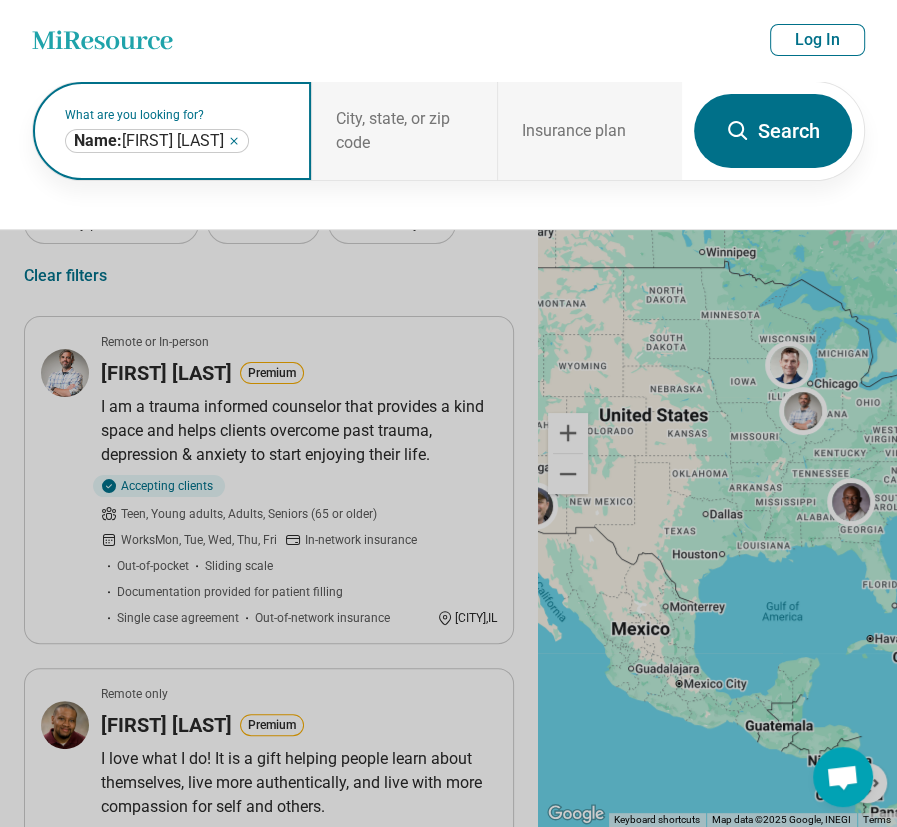click 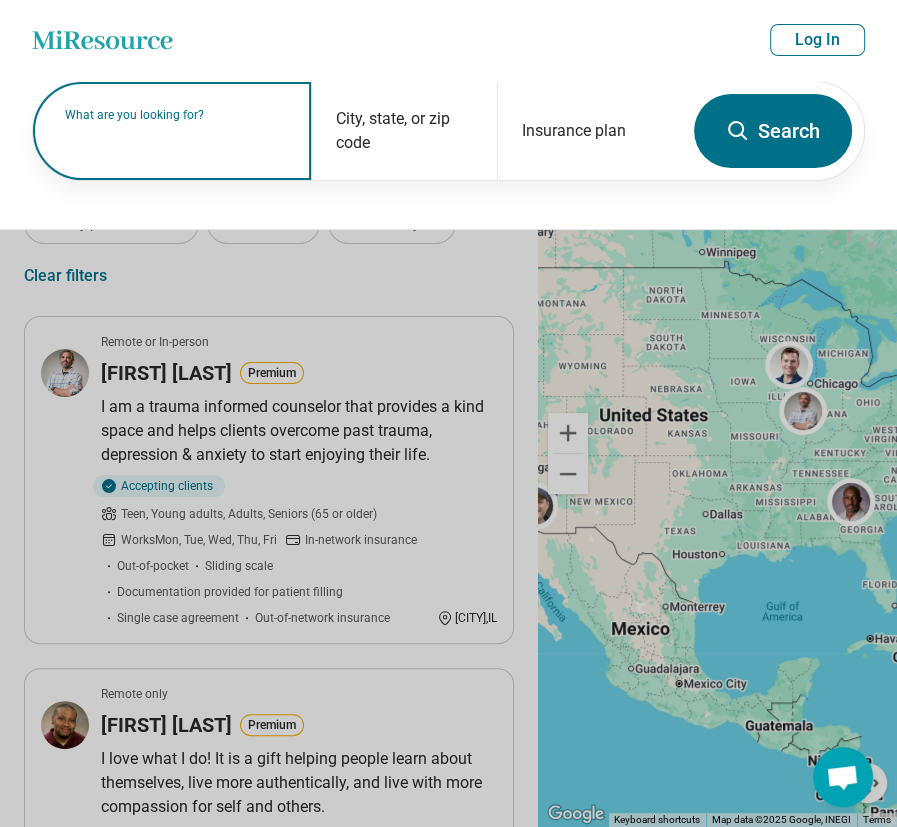 click on "What are you looking for?" at bounding box center (176, 115) 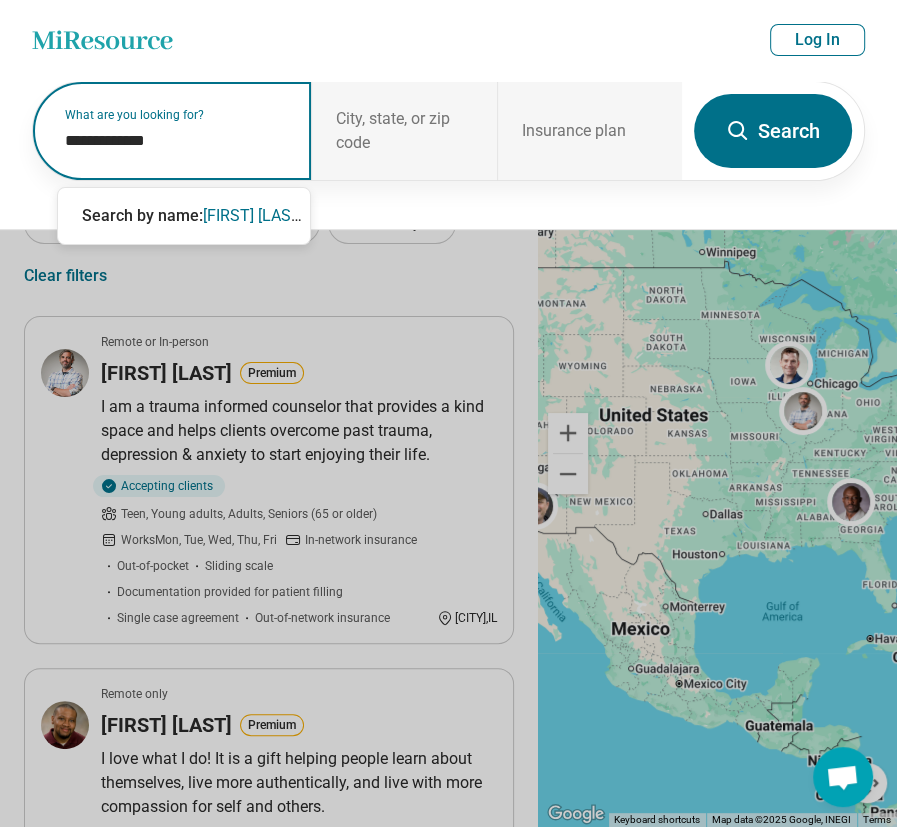 type on "**********" 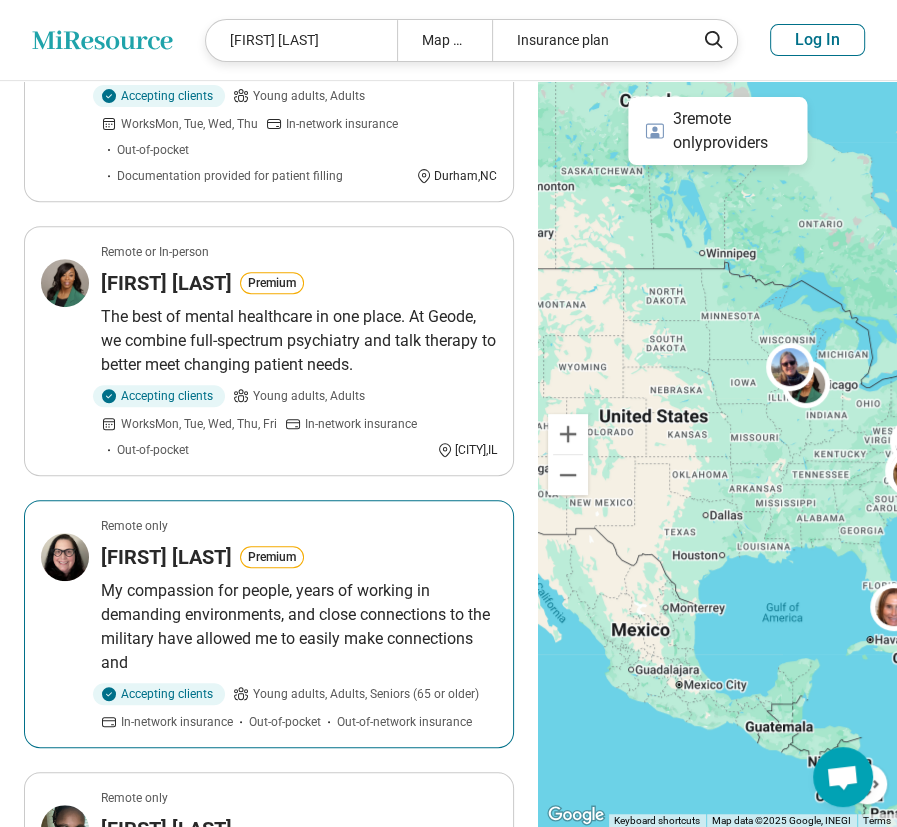scroll, scrollTop: 400, scrollLeft: 0, axis: vertical 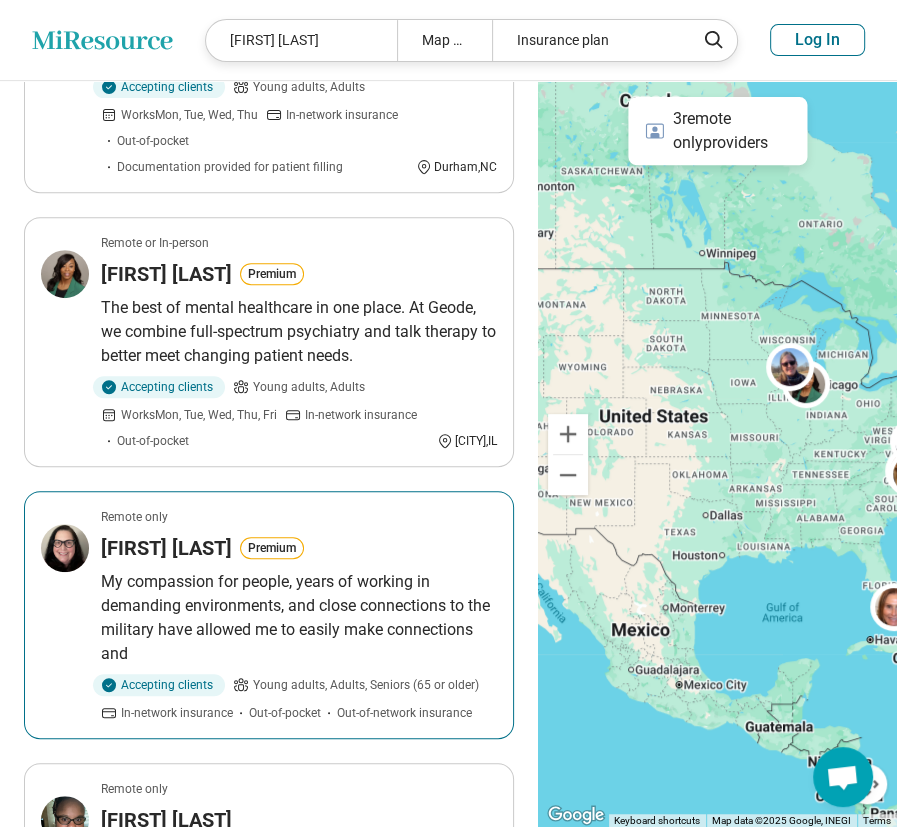 click on "Barbara Martin" at bounding box center (166, 548) 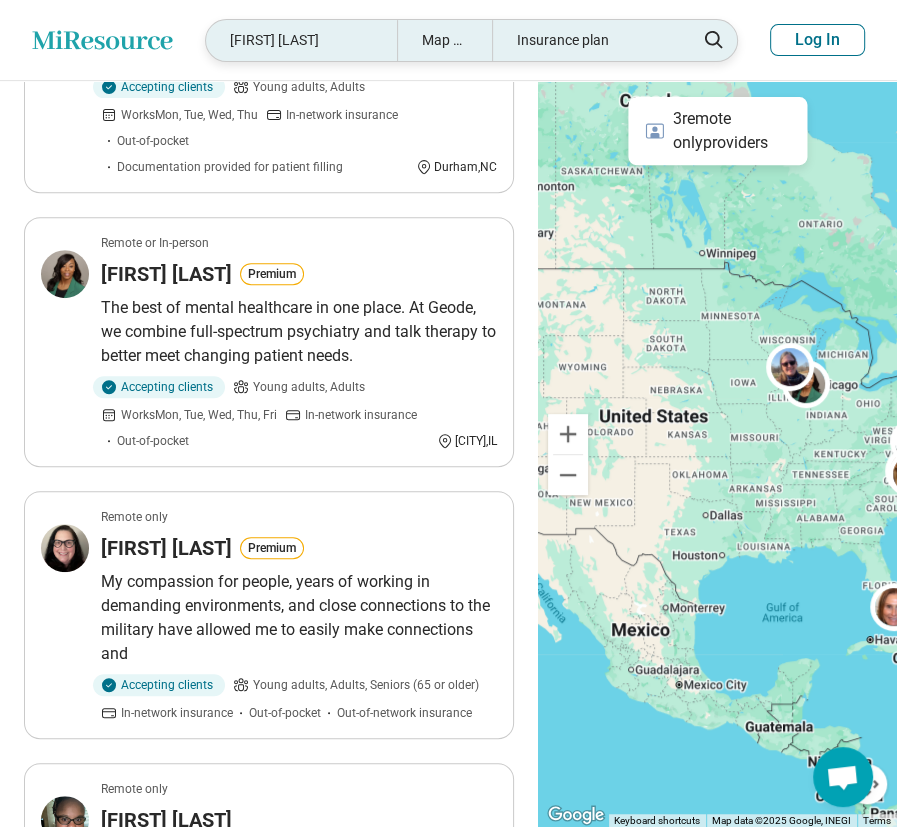 click on "Barbara Martin" at bounding box center (301, 40) 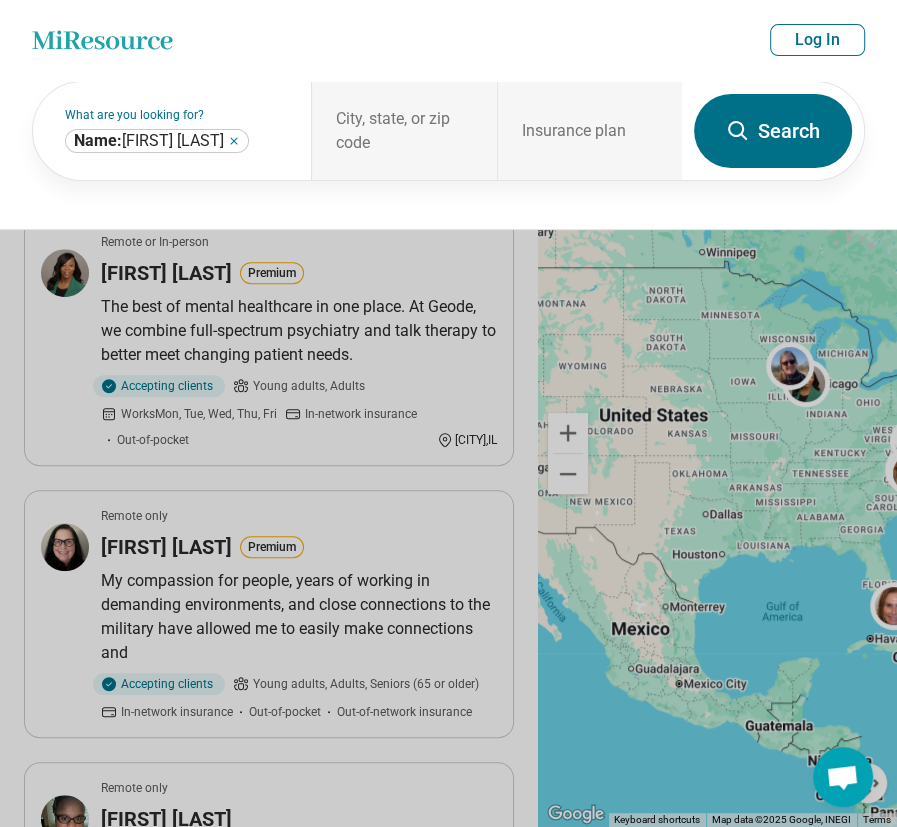 scroll, scrollTop: 399, scrollLeft: 0, axis: vertical 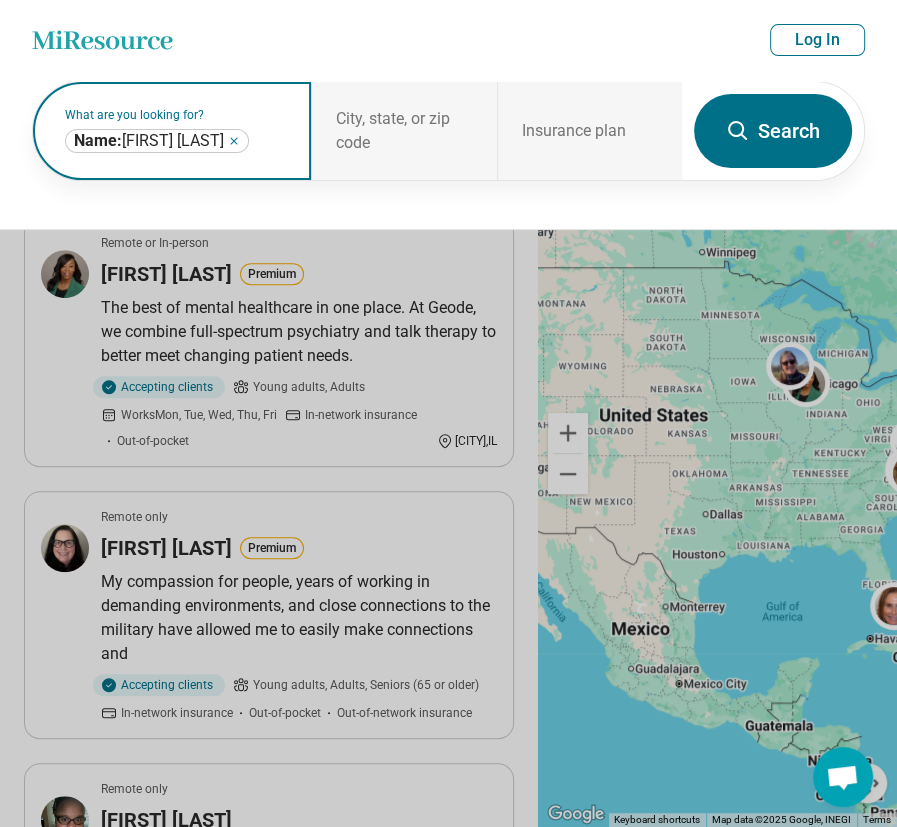 click 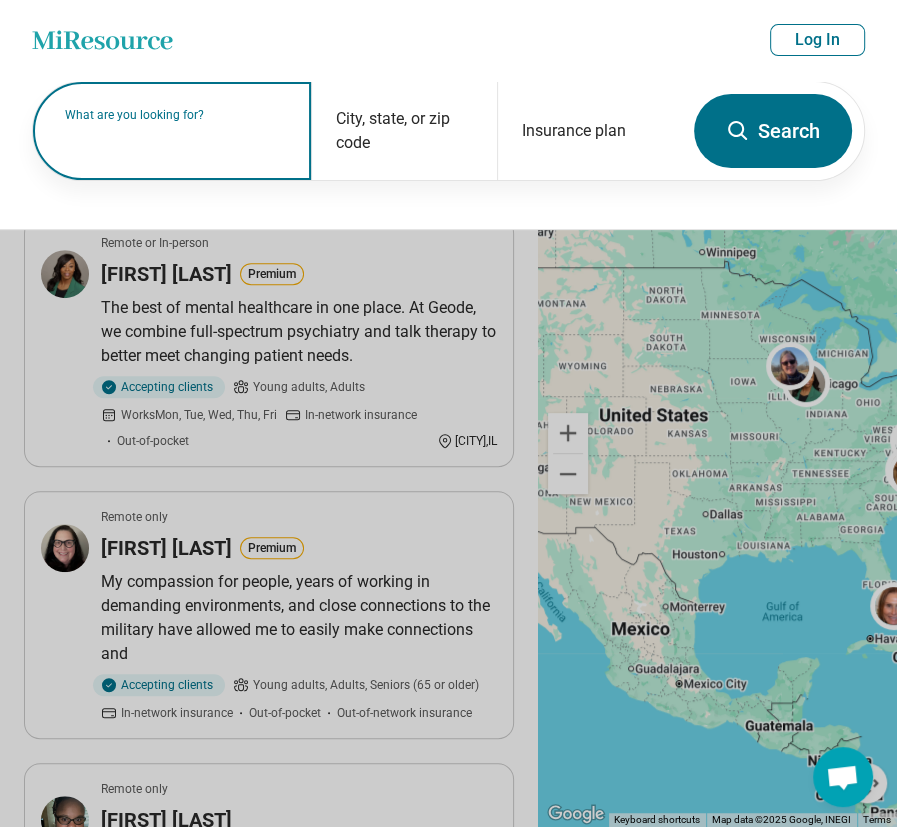 click on "What are you looking for?" at bounding box center (176, 115) 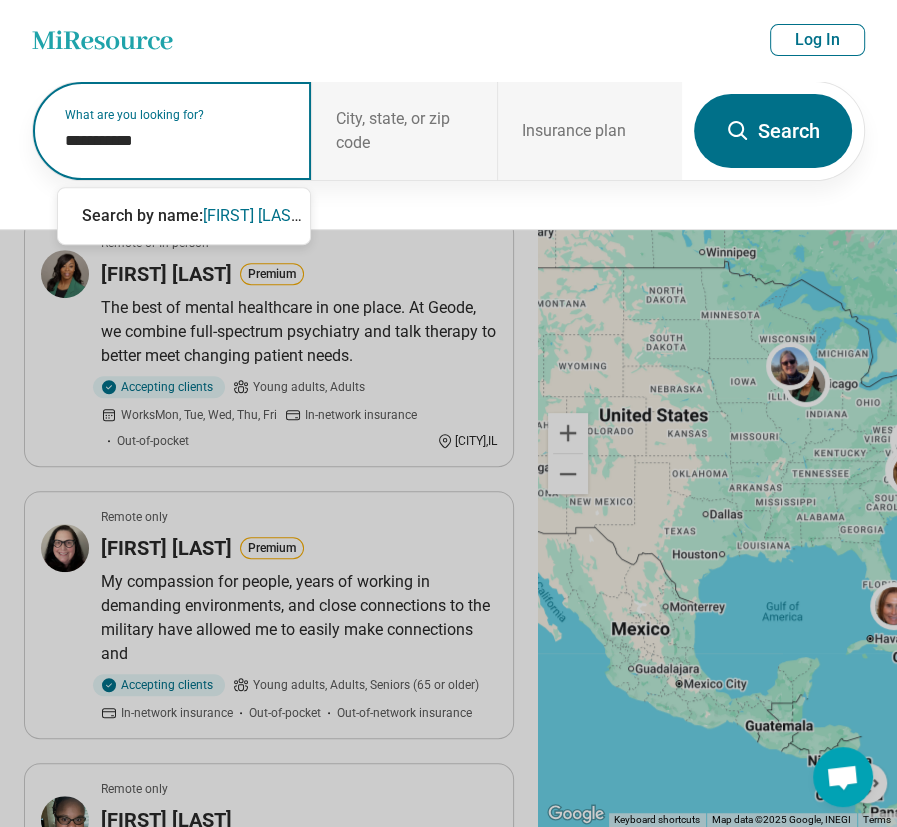 type on "**********" 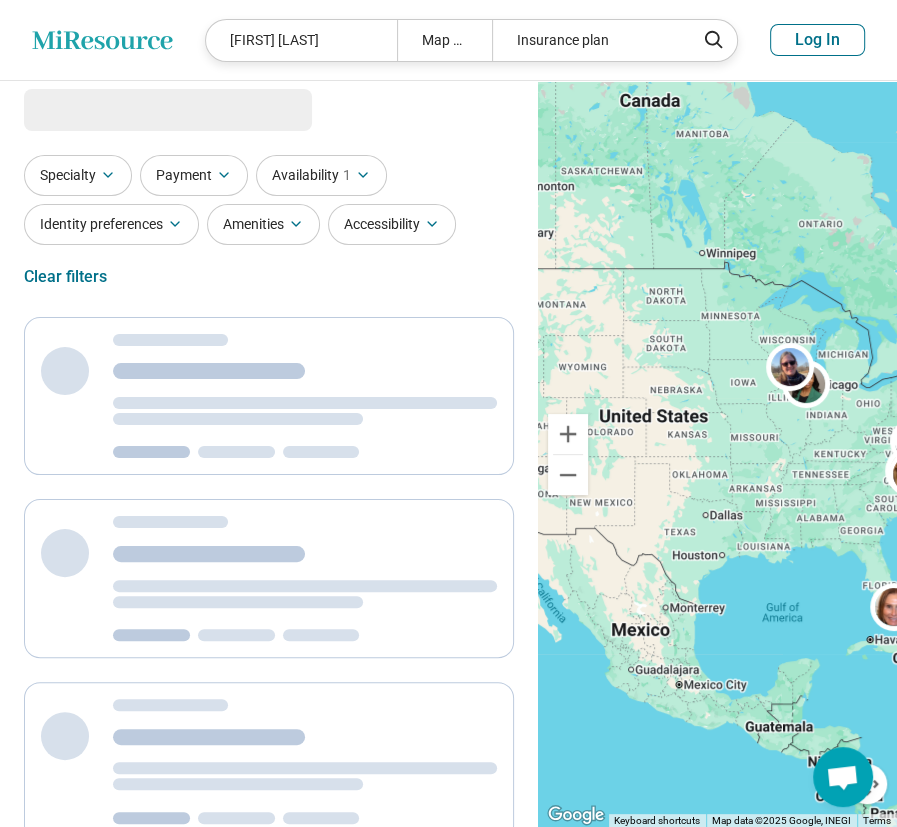 scroll, scrollTop: 0, scrollLeft: 0, axis: both 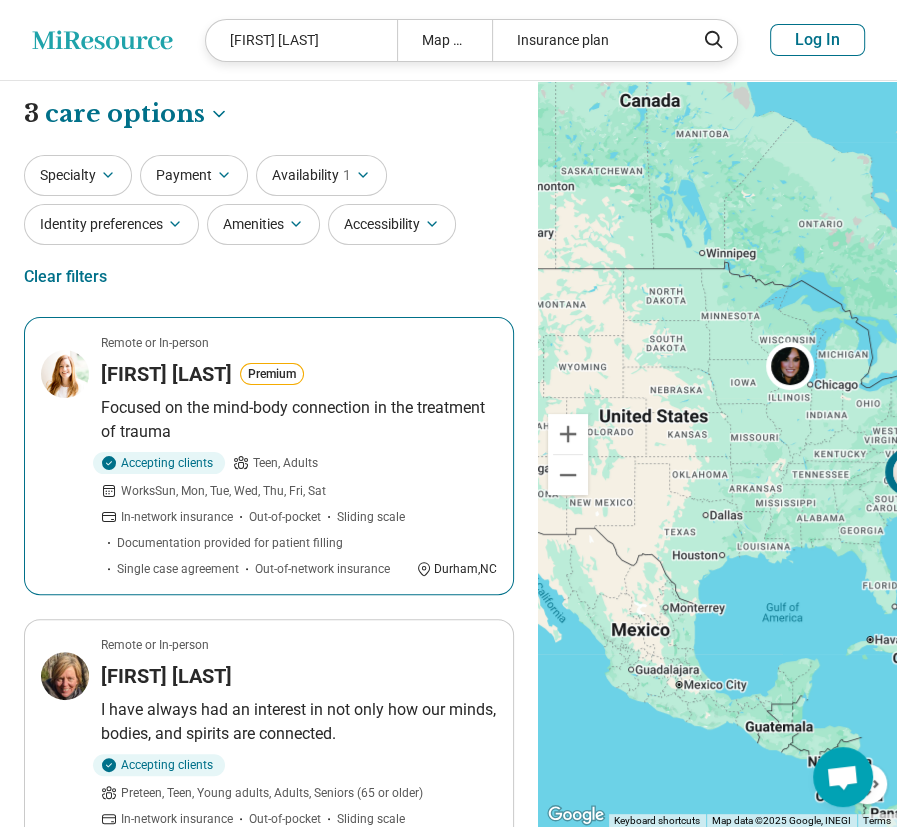 click on "Bobby Newell" at bounding box center (166, 374) 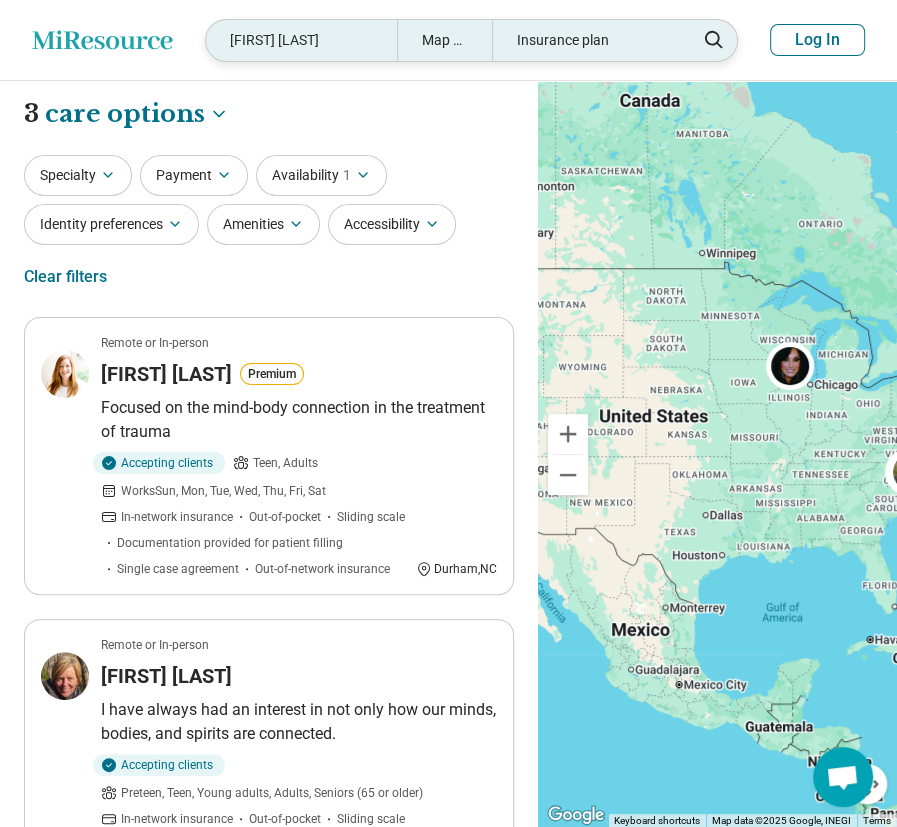 click on "Bobby Newell" at bounding box center [301, 40] 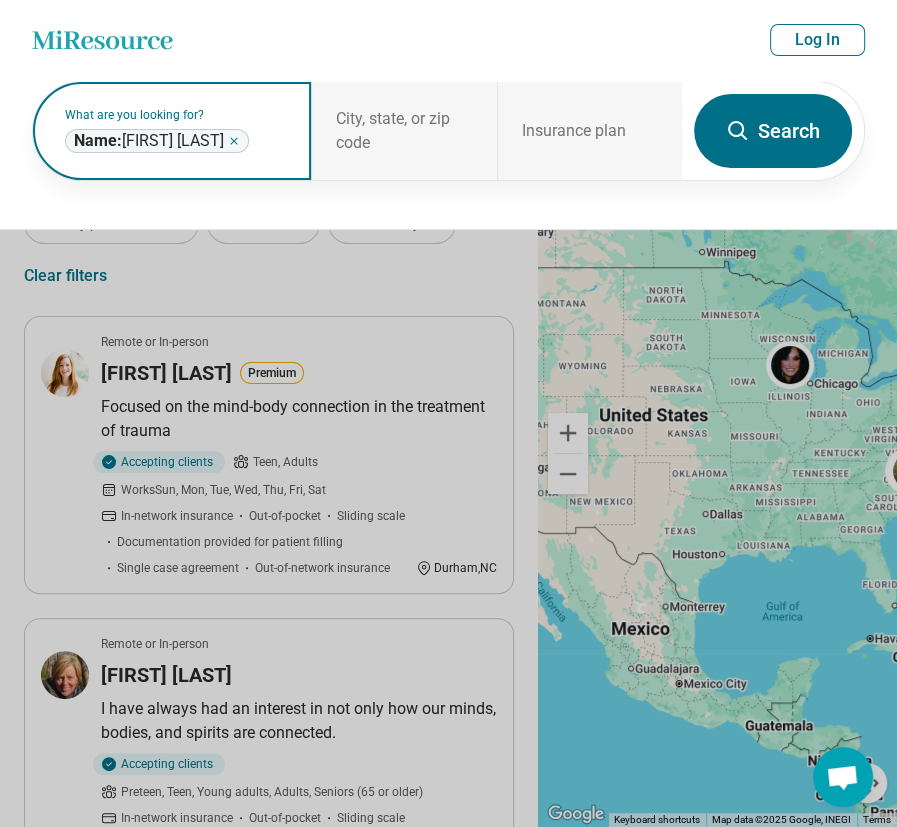 click 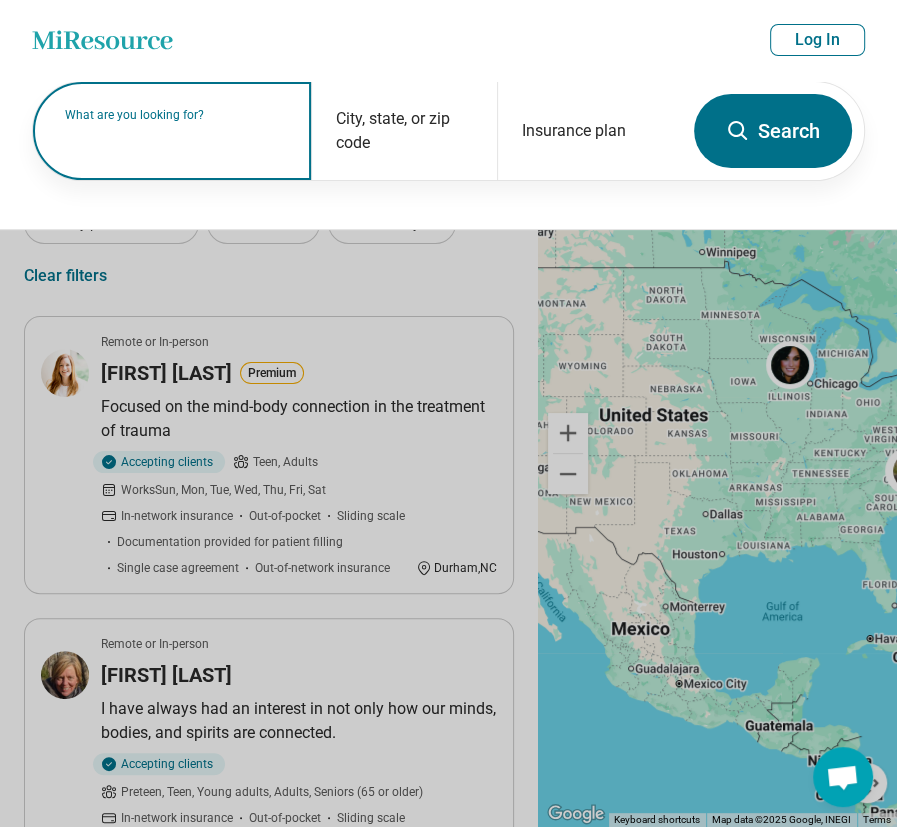 click on "What are you looking for?" at bounding box center [176, 115] 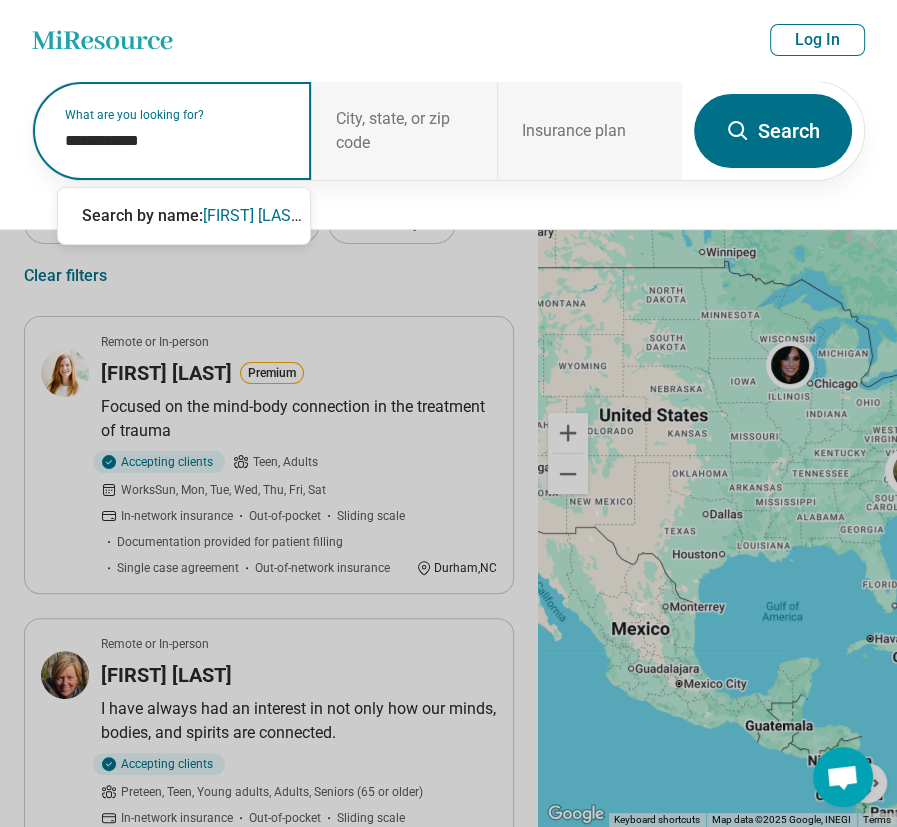 type on "**********" 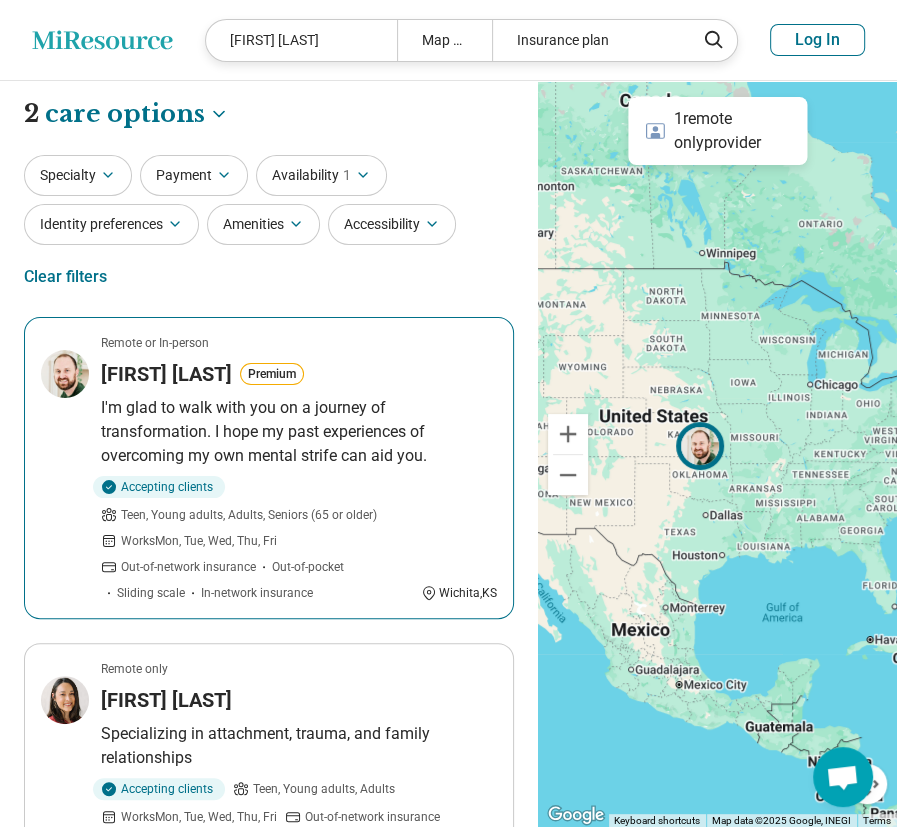 click on "Remote or In-person Brennen Smith Premium I'm glad to walk with you on a journey of transformation. I hope my past experiences of overcoming my own mental strife can aid you. Accepting clients Teen, Young adults, Adults, Seniors (65 or older) Works  Mon, Tue, Wed, Thu, Fri Out-of-network insurance Out-of-pocket Sliding scale In-network insurance Wichita ,  KS" at bounding box center (269, 468) 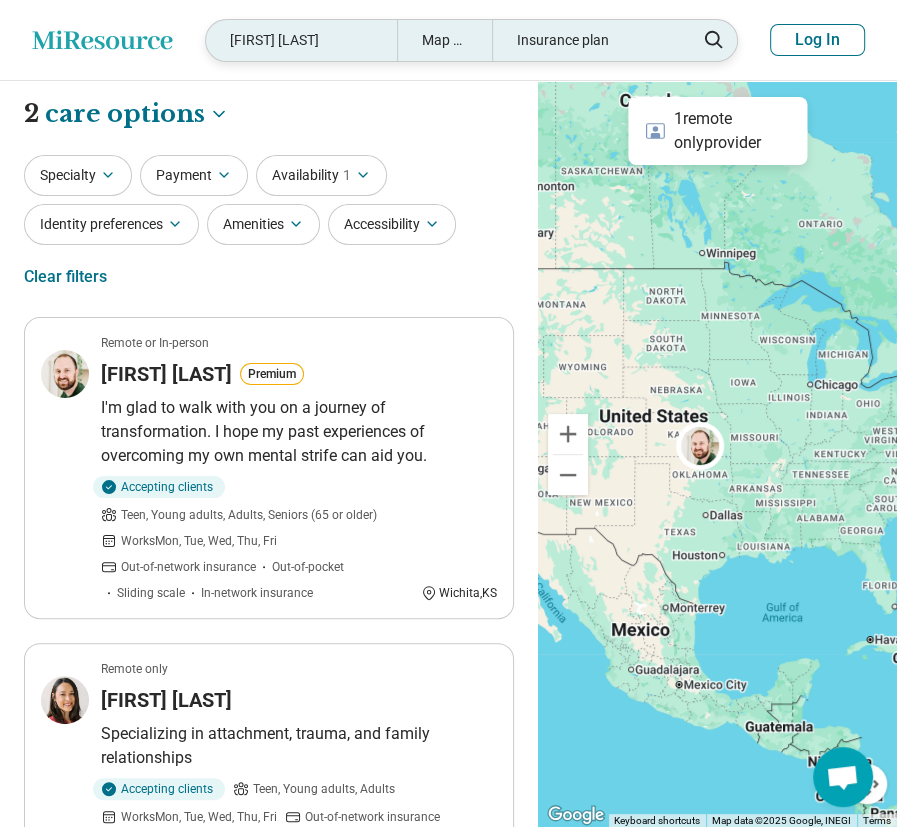 click on "Brennan Smith" at bounding box center (301, 40) 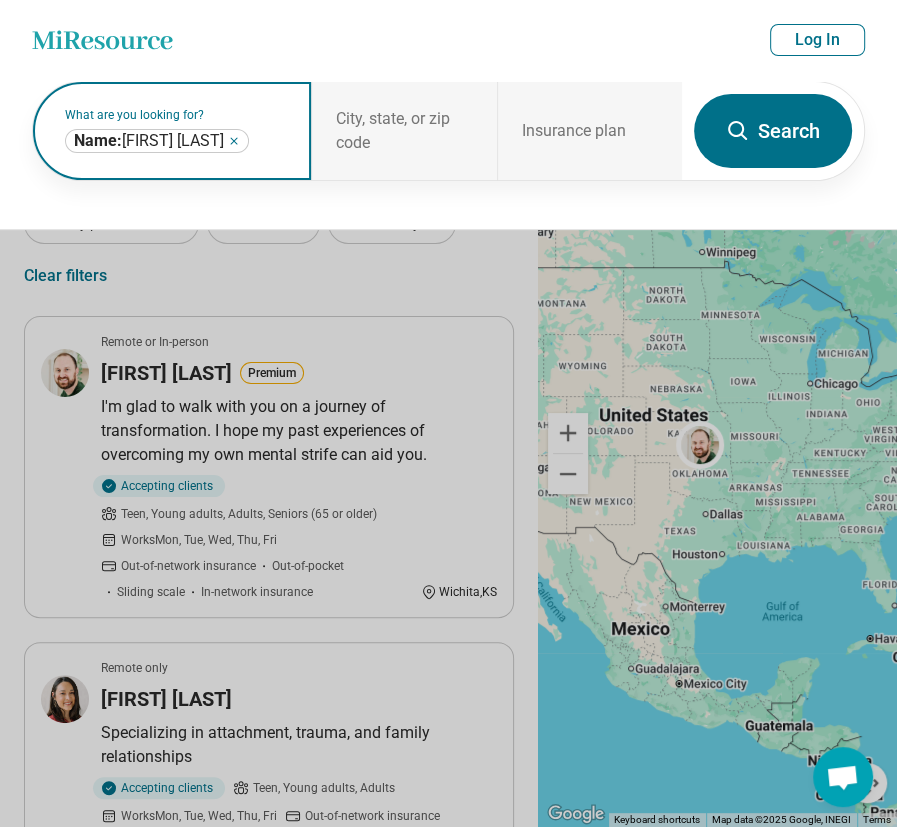 click 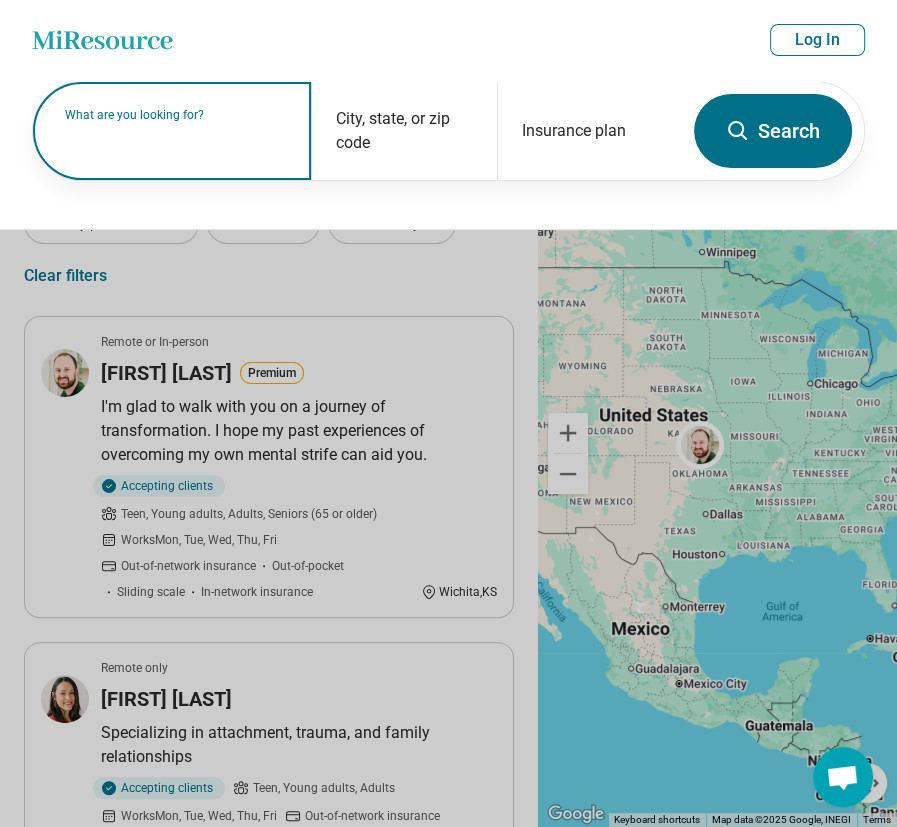 click on "What are you looking for?" at bounding box center [176, 115] 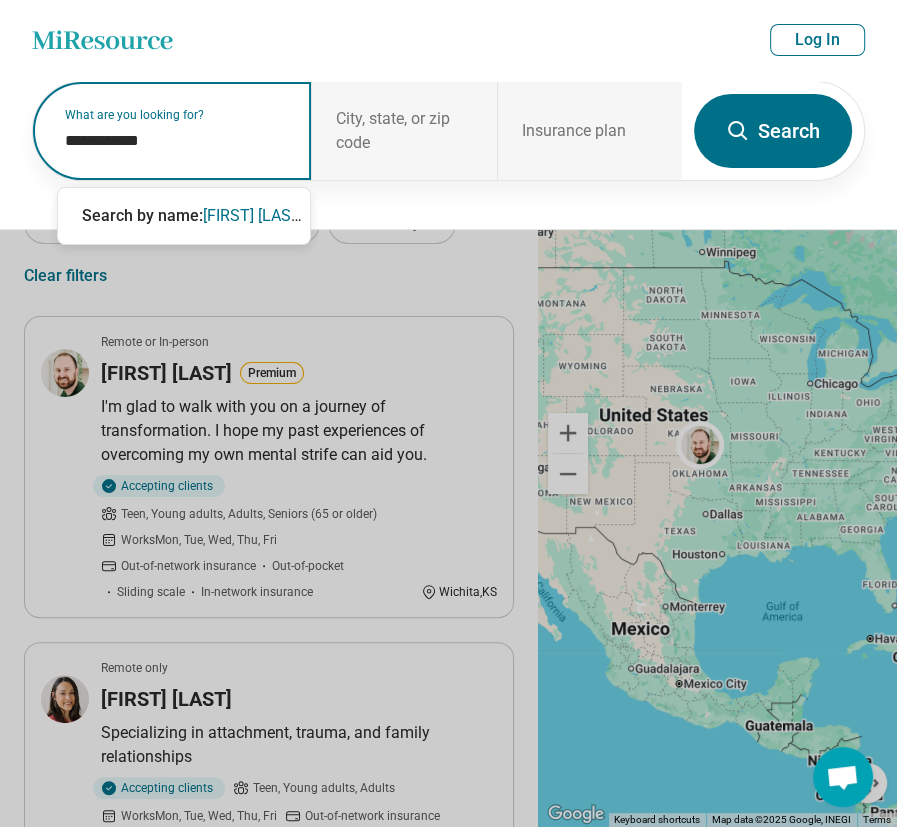 type on "**********" 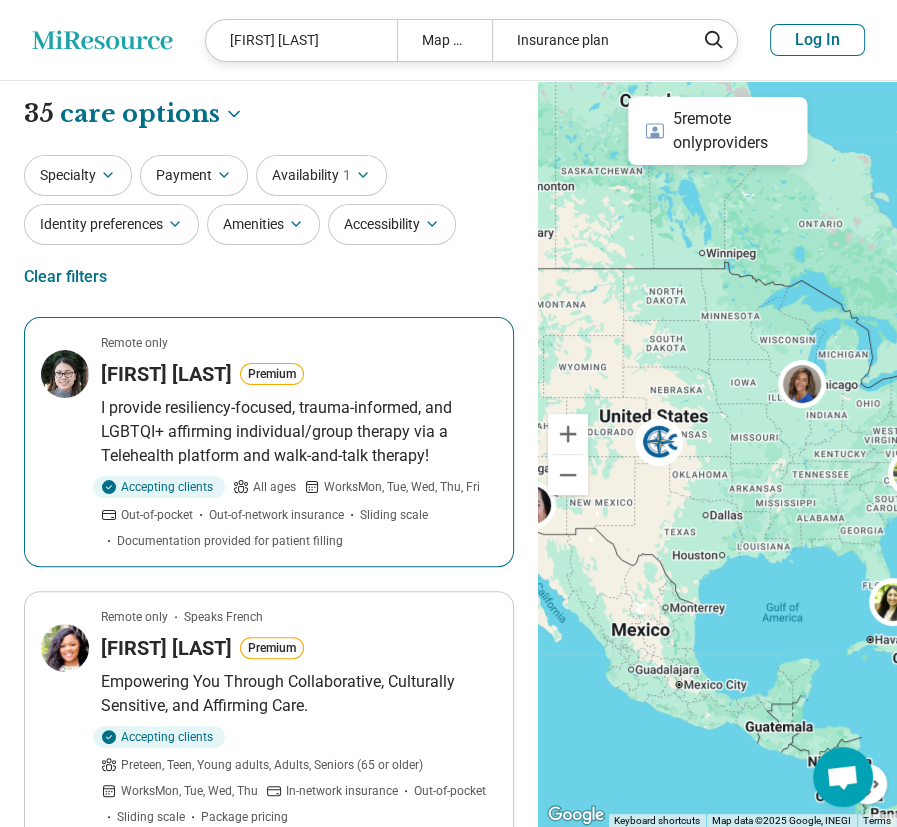 click on "Remote only Briana Garcia Premium I provide resiliency-focused, trauma-informed, and LGBTQI+ affirming individual/group therapy via a Telehealth platform and walk-and-talk therapy! Accepting clients All ages Works  Mon, Tue, Wed, Thu, Fri Out-of-pocket Out-of-network insurance Sliding scale Documentation provided for patient filling" at bounding box center (269, 442) 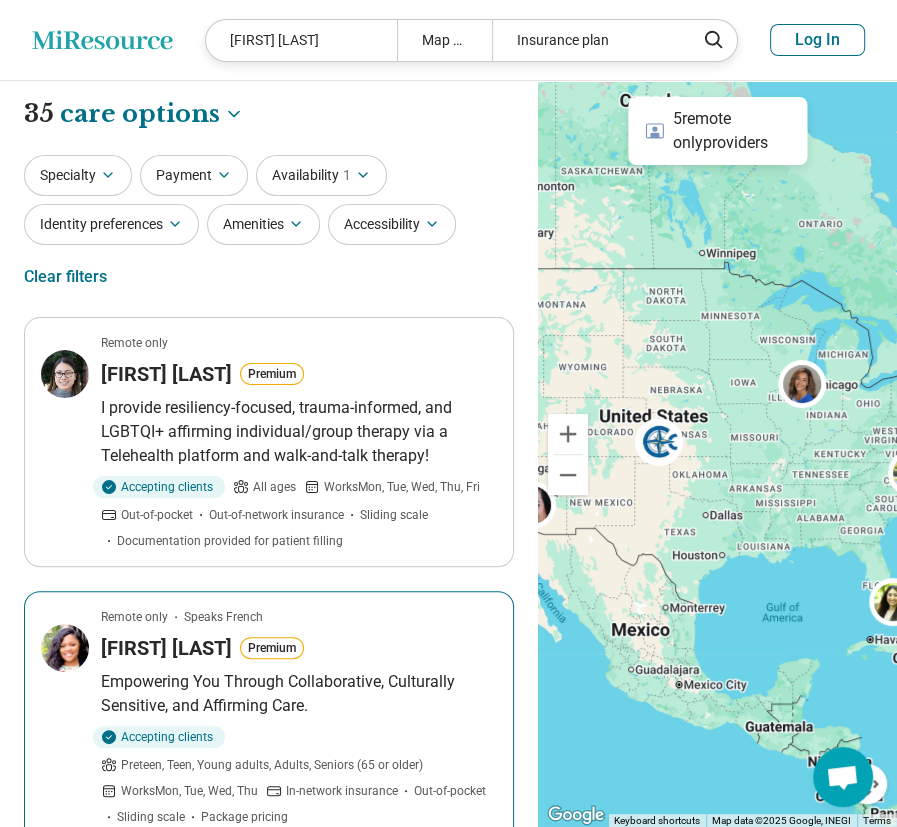 click on "Briana Thomas" at bounding box center (166, 648) 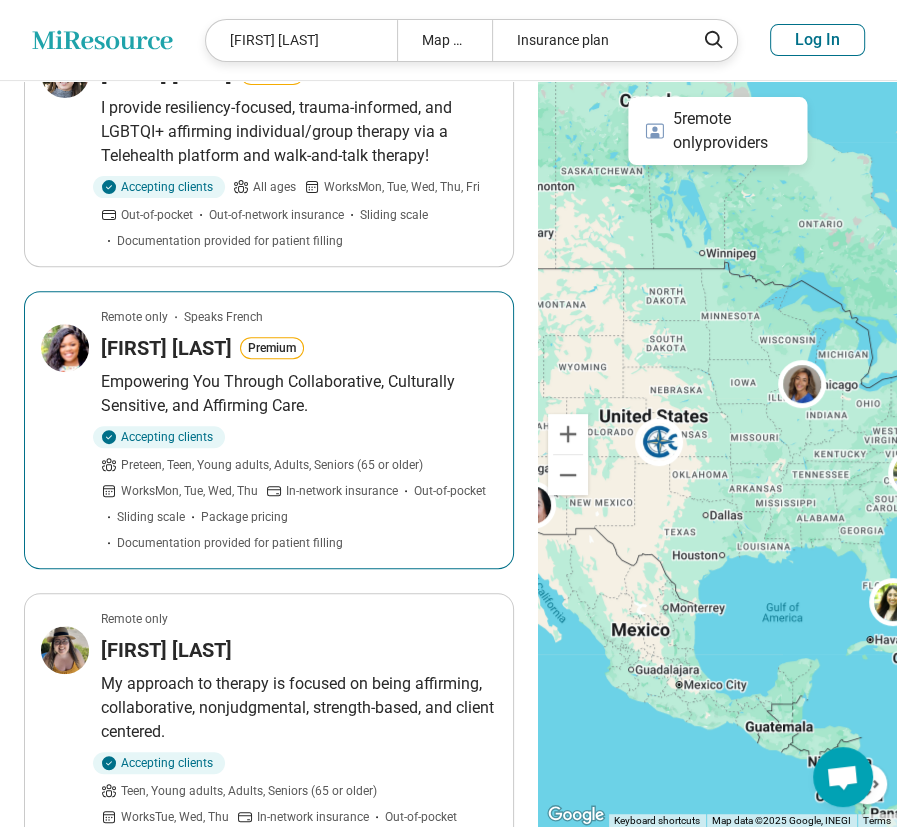 scroll, scrollTop: 0, scrollLeft: 0, axis: both 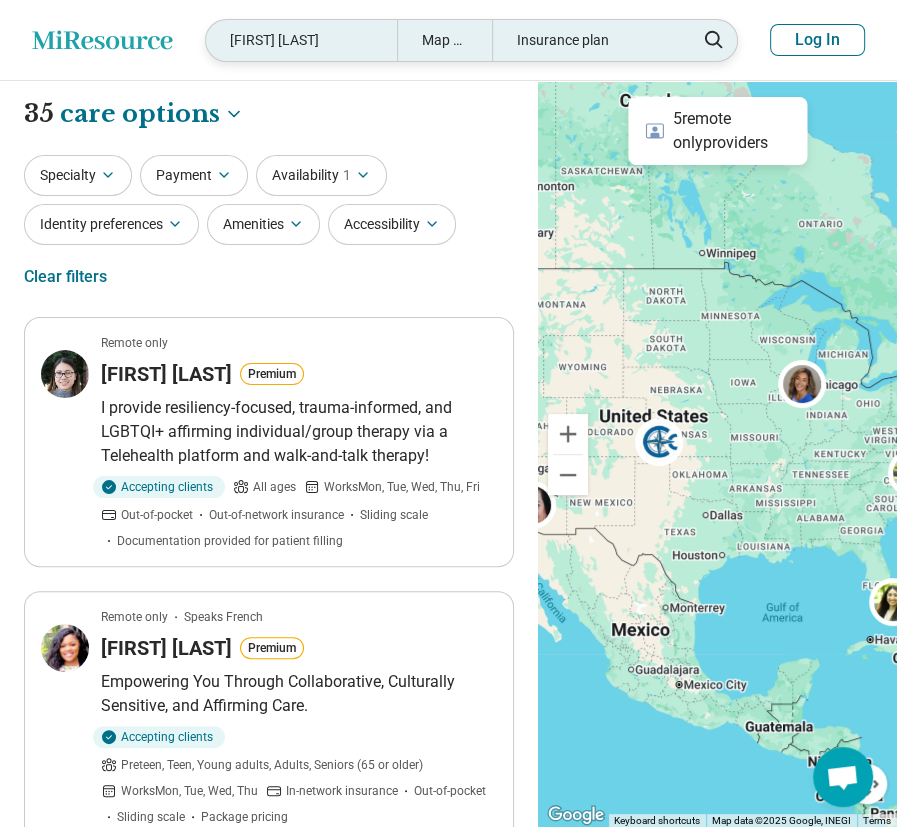click on "Briana Garcia" at bounding box center [301, 40] 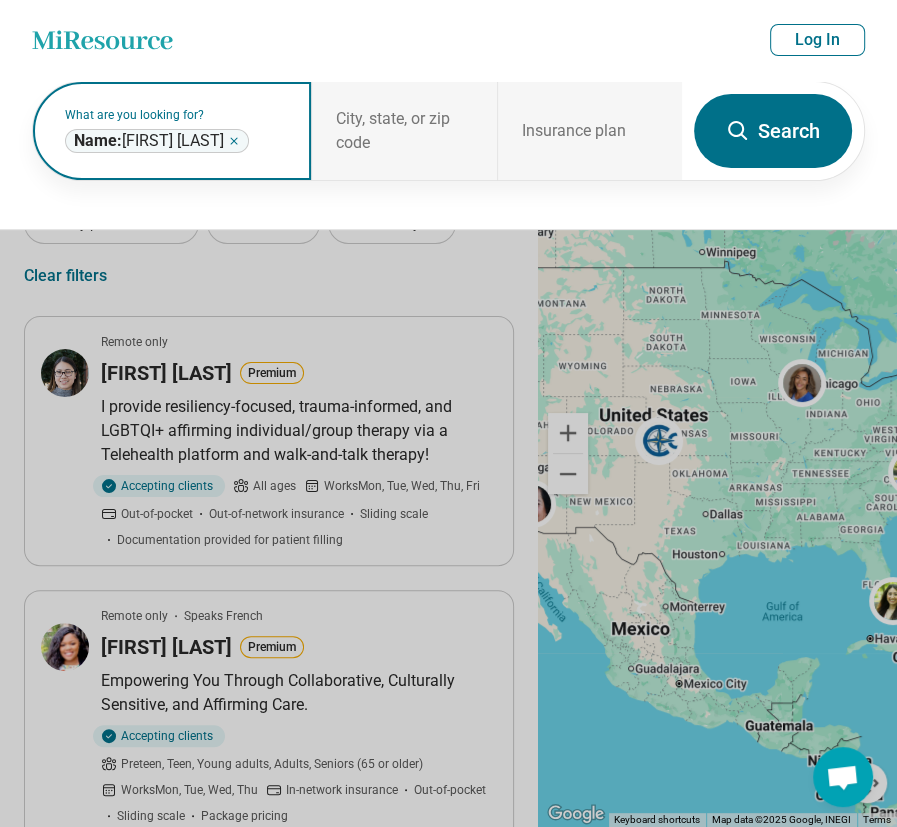 click on "**********" at bounding box center [157, 141] 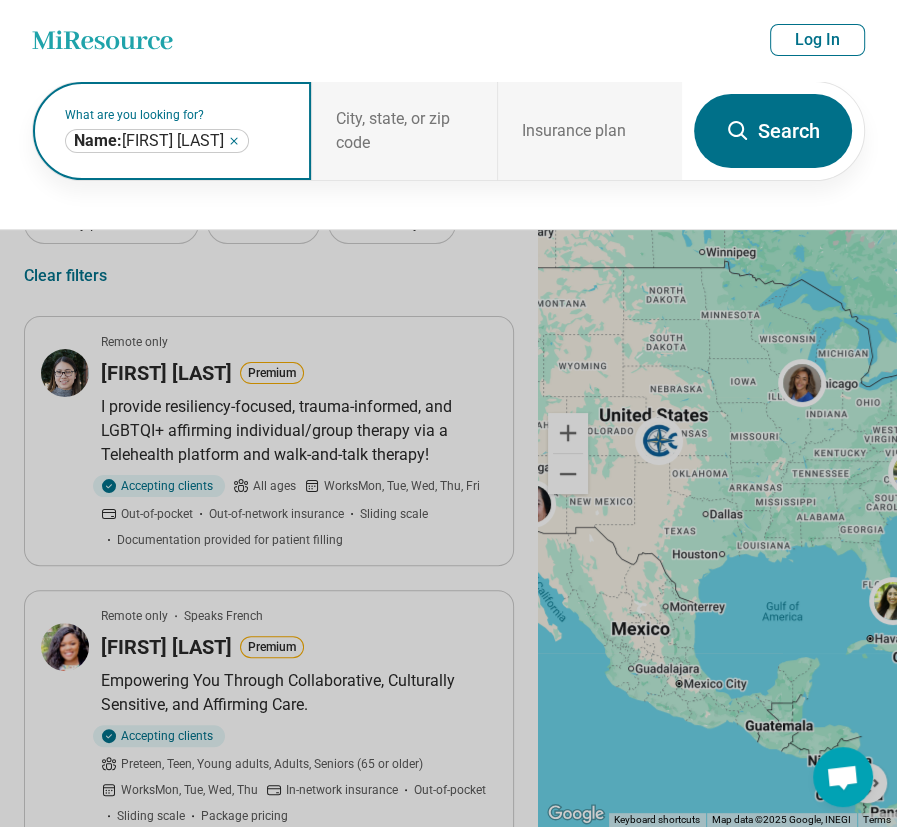 click 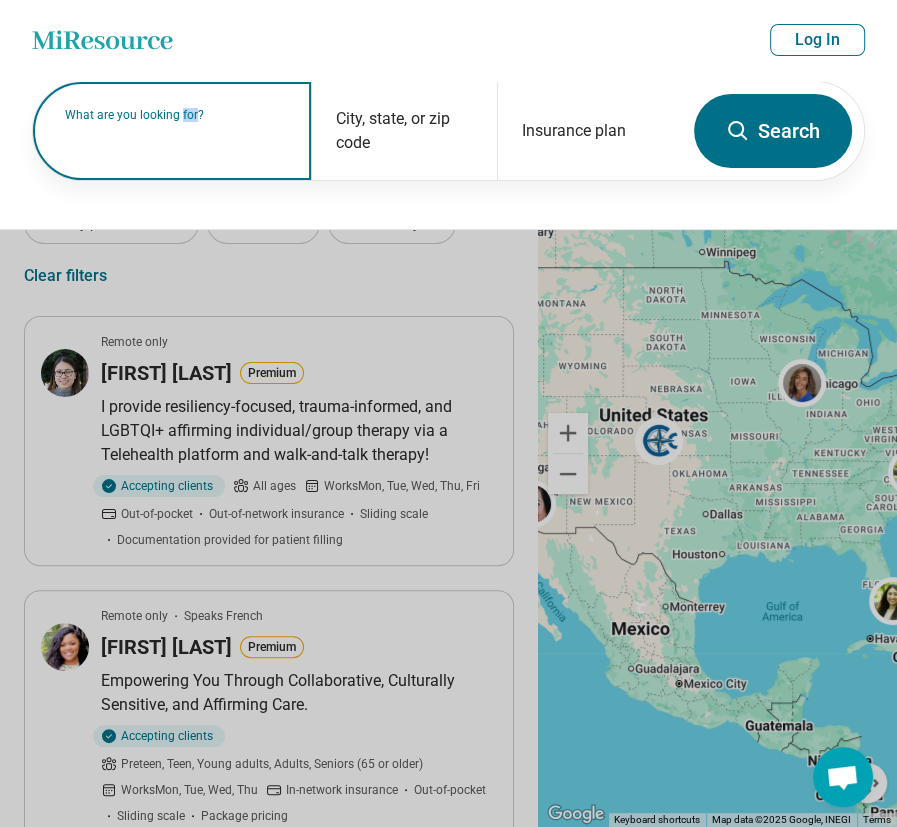 click on "What are you looking for?" at bounding box center (176, 115) 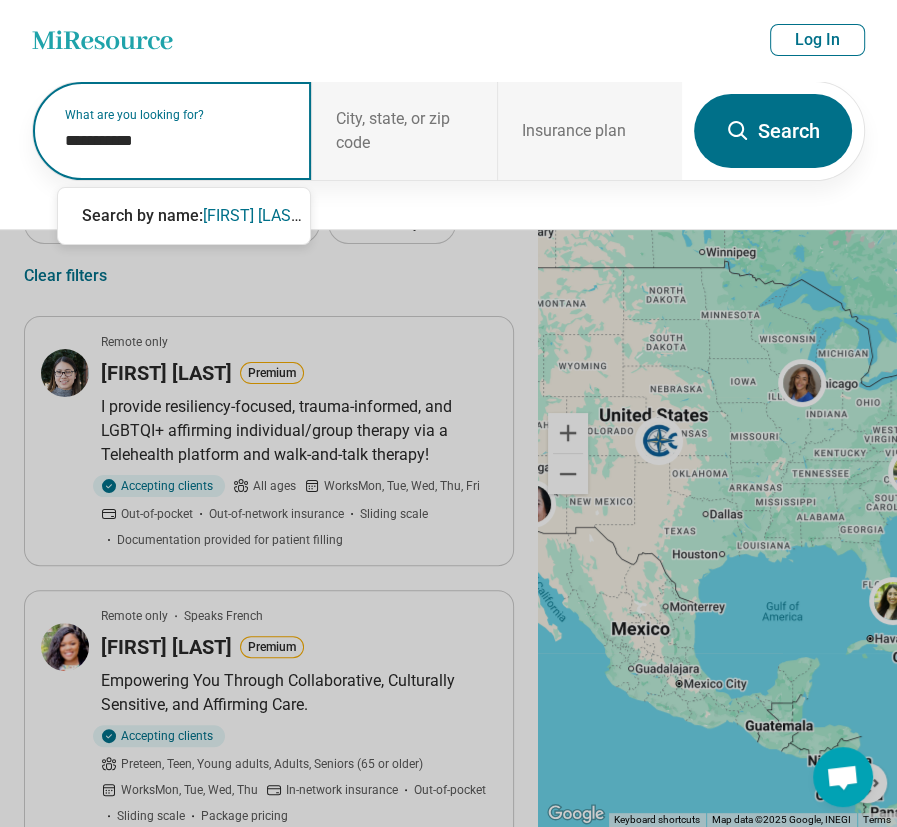 type on "**********" 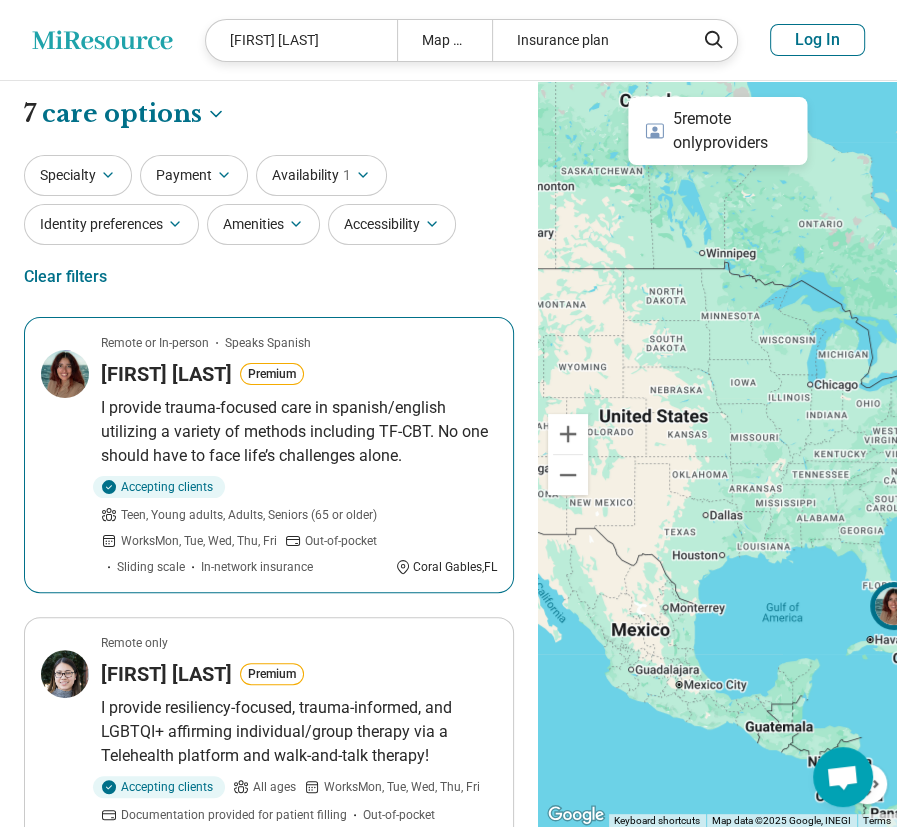 click on "Remote or In-person Speaks Spanish Brianna Gomez Premium I provide trauma-focused care in spanish/english utilizing a variety of methods including TF-CBT. No one should have to face life’s challenges alone. Accepting clients Teen, Young adults, Adults, Seniors (65 or older) Works  Mon, Tue, Wed, Thu, Fri Out-of-pocket Sliding scale In-network insurance Coral Gables ,  FL" at bounding box center (269, 455) 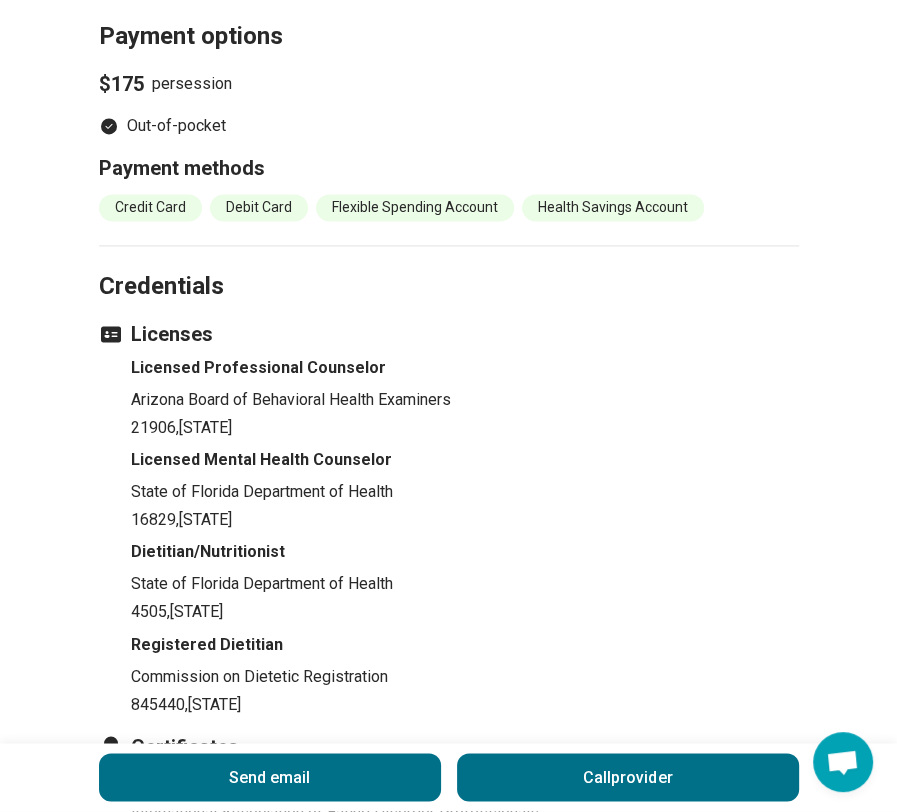 scroll, scrollTop: 1700, scrollLeft: 0, axis: vertical 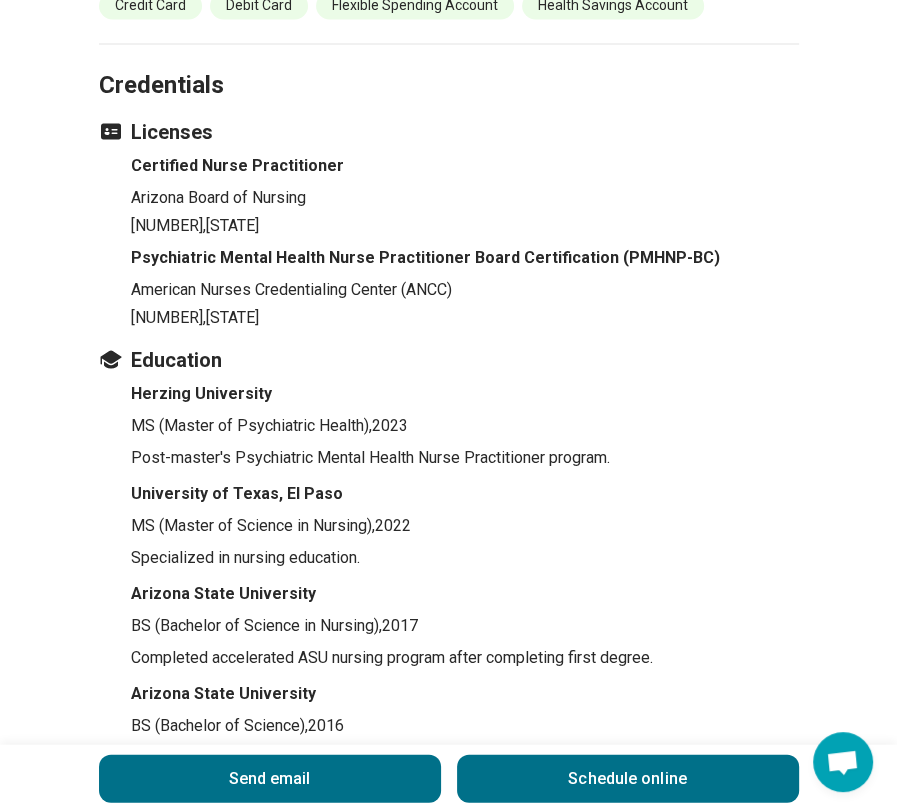 click on "Certified Nurse Practitioner [STATE] Board of Nursing [NUMBER] ,  [STATE] Psychiatric Mental Health Nurse Practitioner Board Certification (PMHNP-BC) American Nurses Credentialing Center (ANCC) [NUMBER] ,  [STATE]" at bounding box center [449, 241] 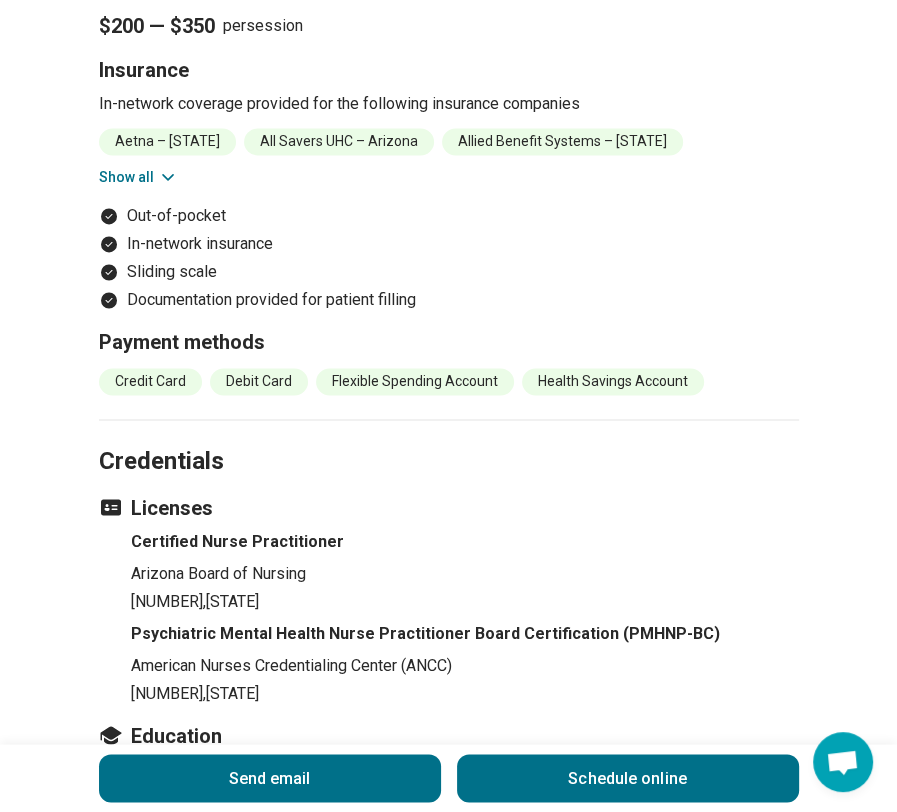 scroll, scrollTop: 1800, scrollLeft: 0, axis: vertical 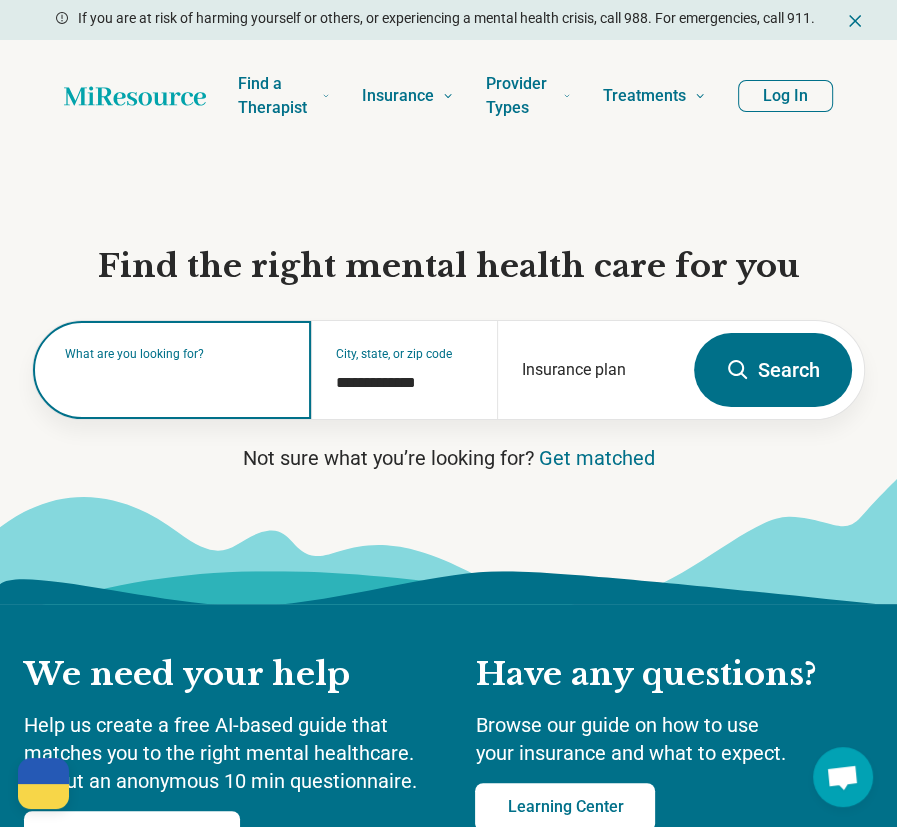 click at bounding box center [176, 380] 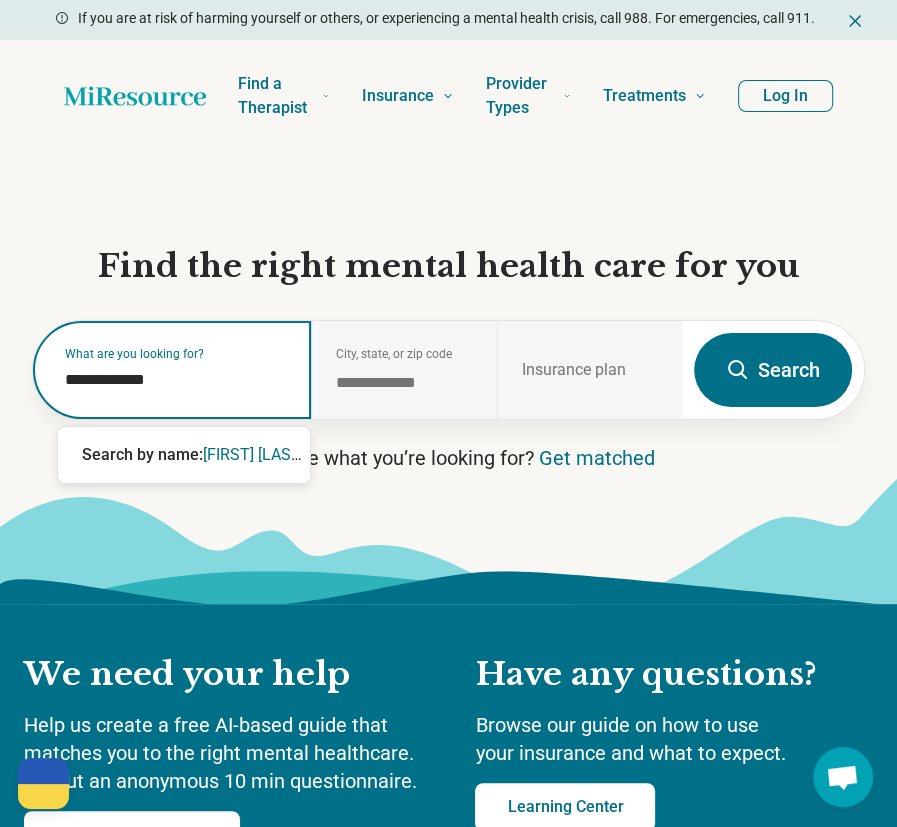 type on "**********" 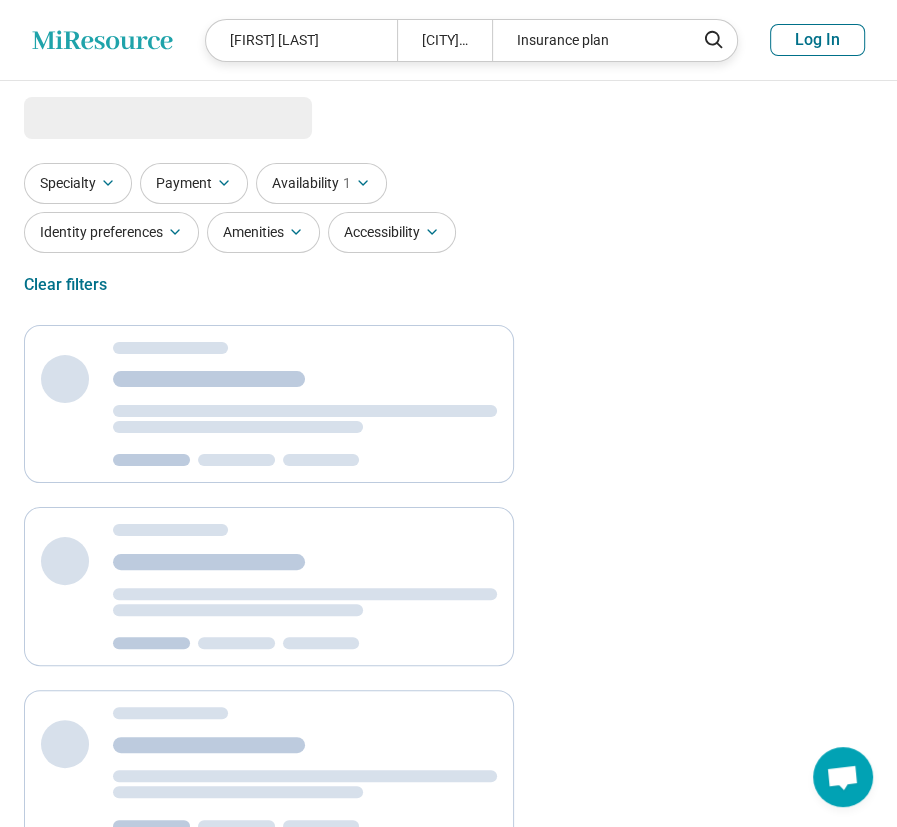 select on "***" 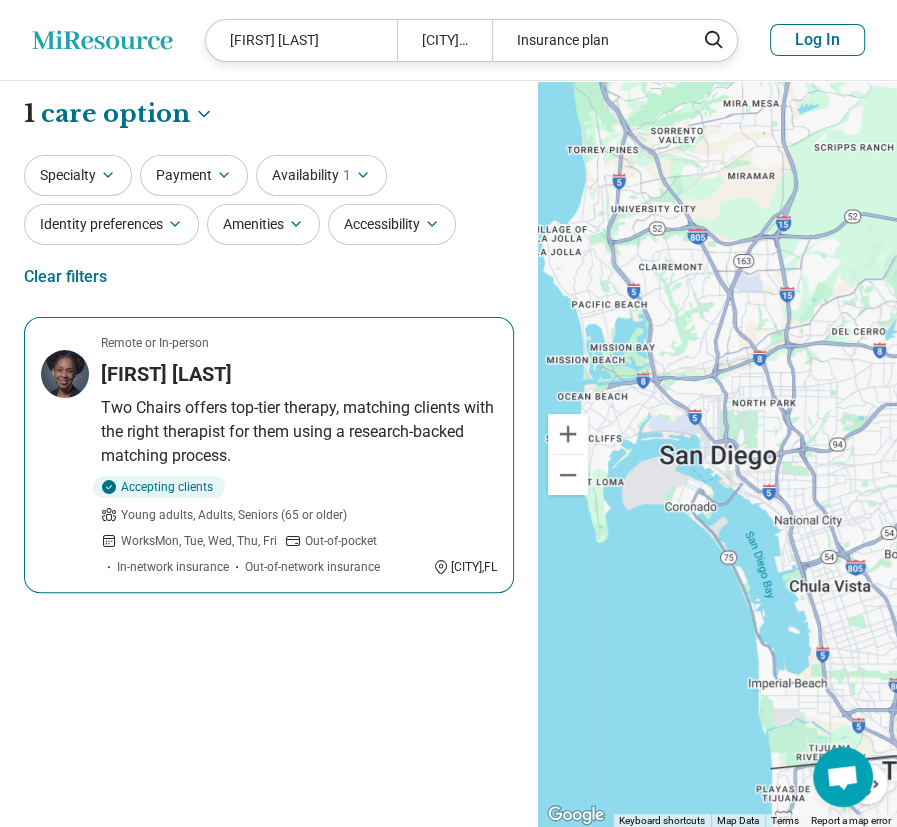 click on "Cherise Watson" at bounding box center (166, 374) 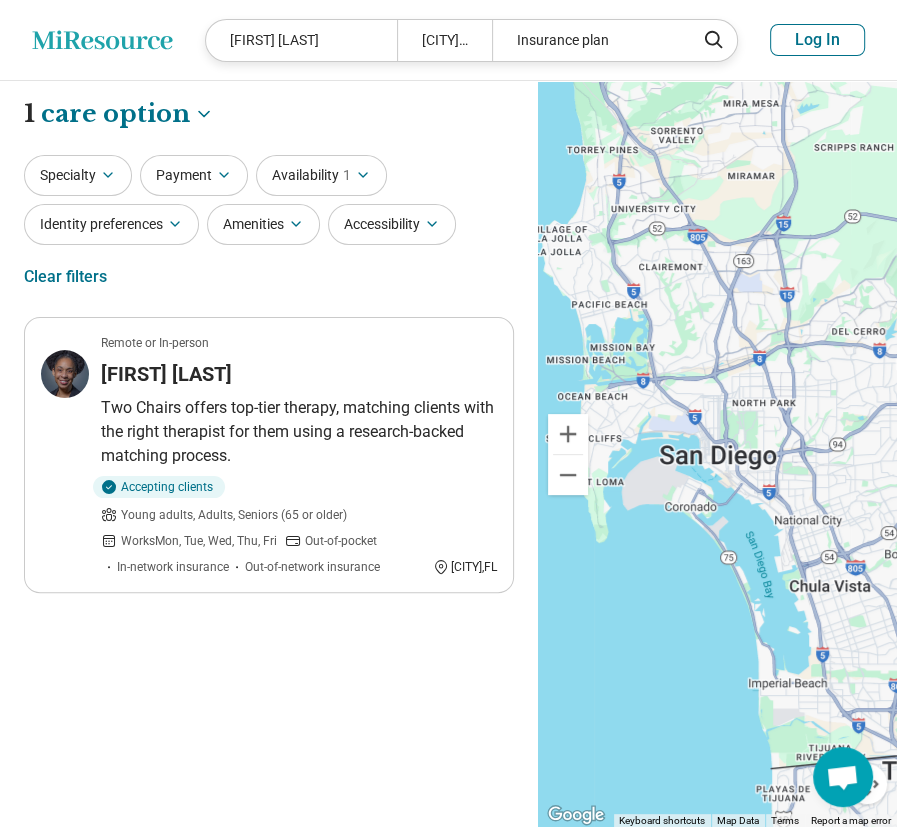 click on "Miresource logo Cherise Watson San Diego, CA Insurance plan Log In" at bounding box center [448, 40] 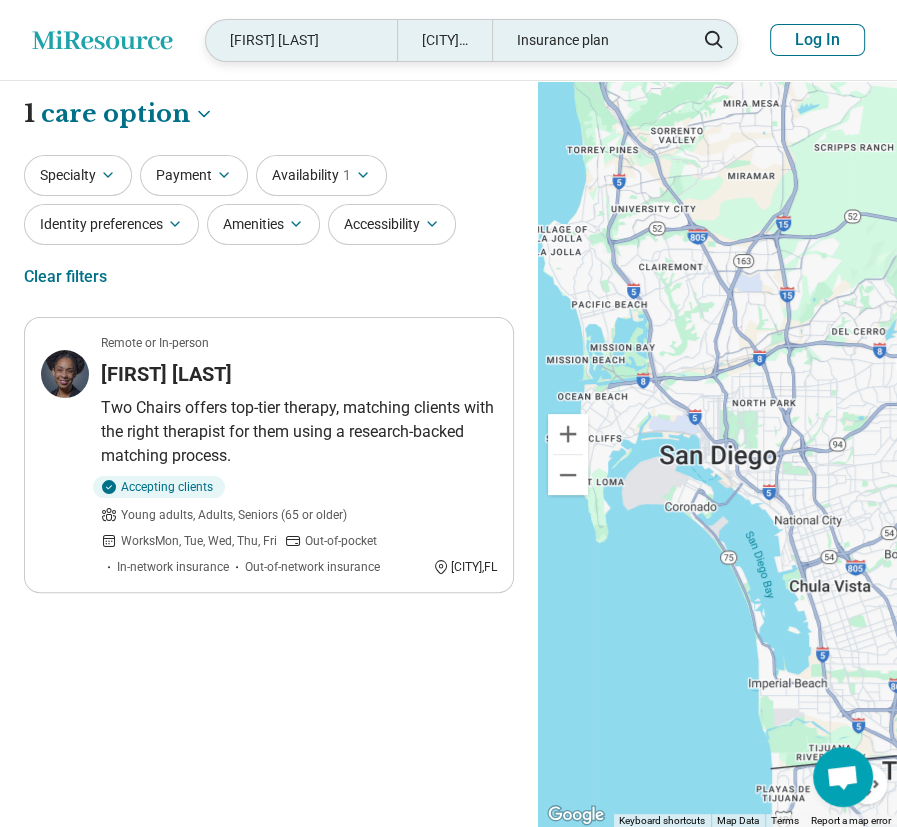 click on "Cherise Watson" at bounding box center [301, 40] 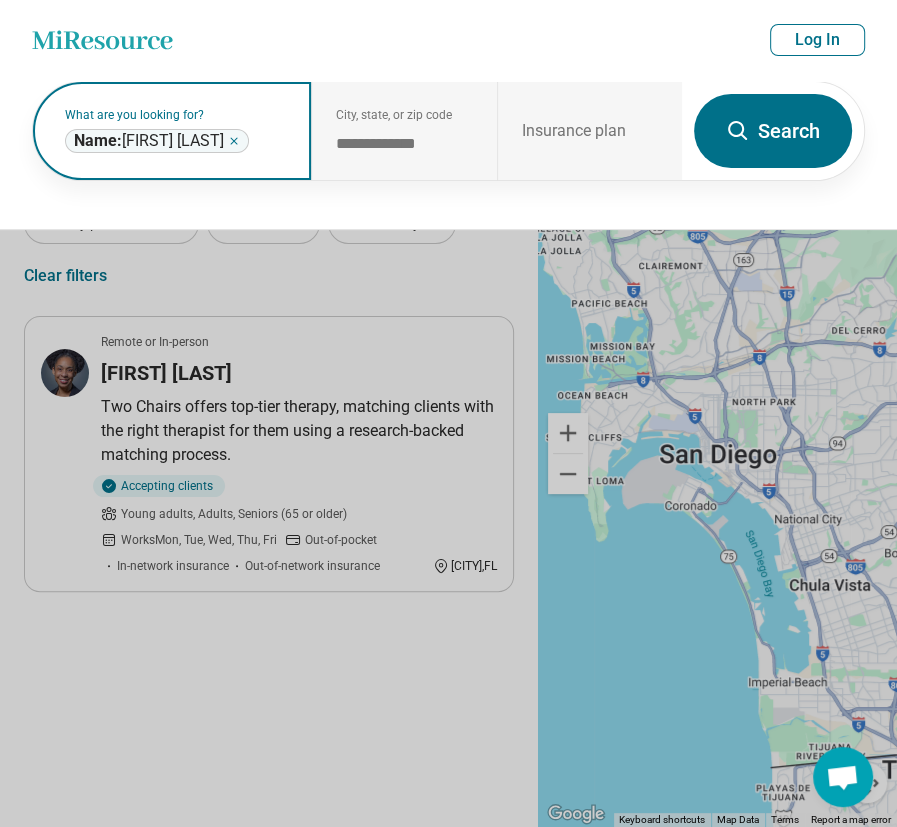 click 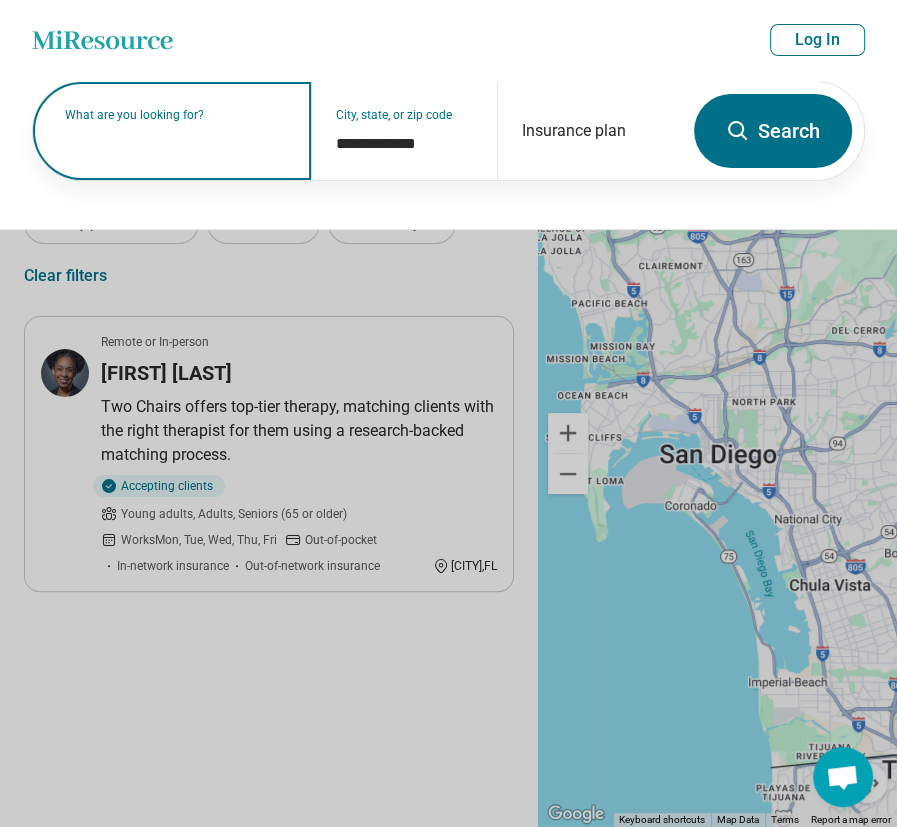 click on "What are you looking for?" at bounding box center (176, 115) 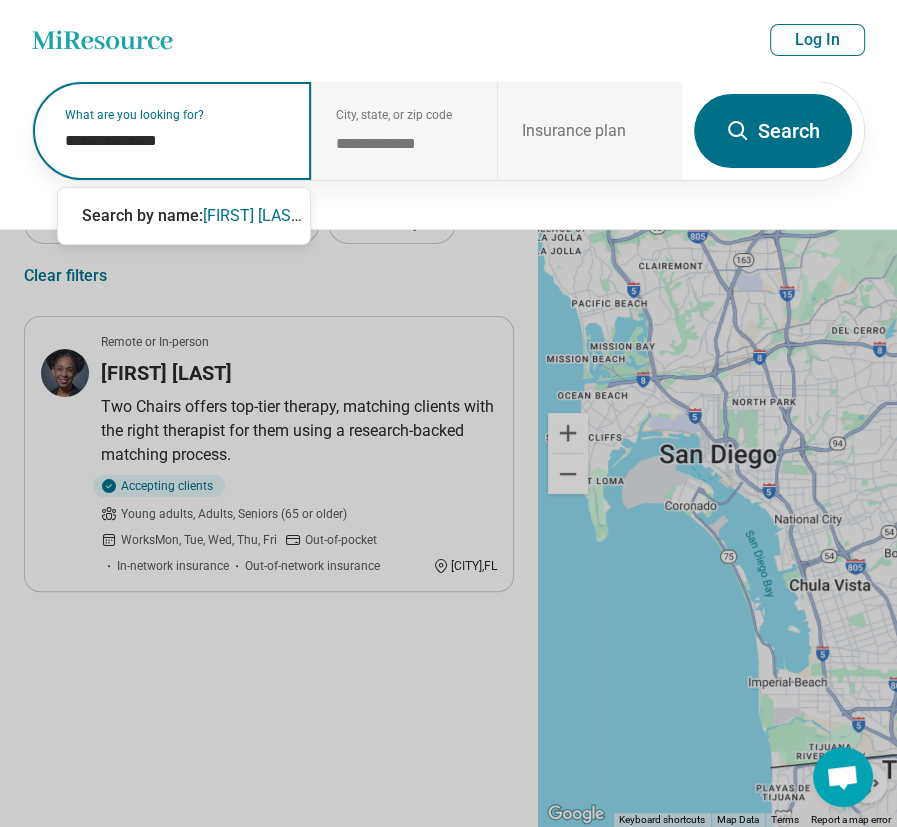 type on "**********" 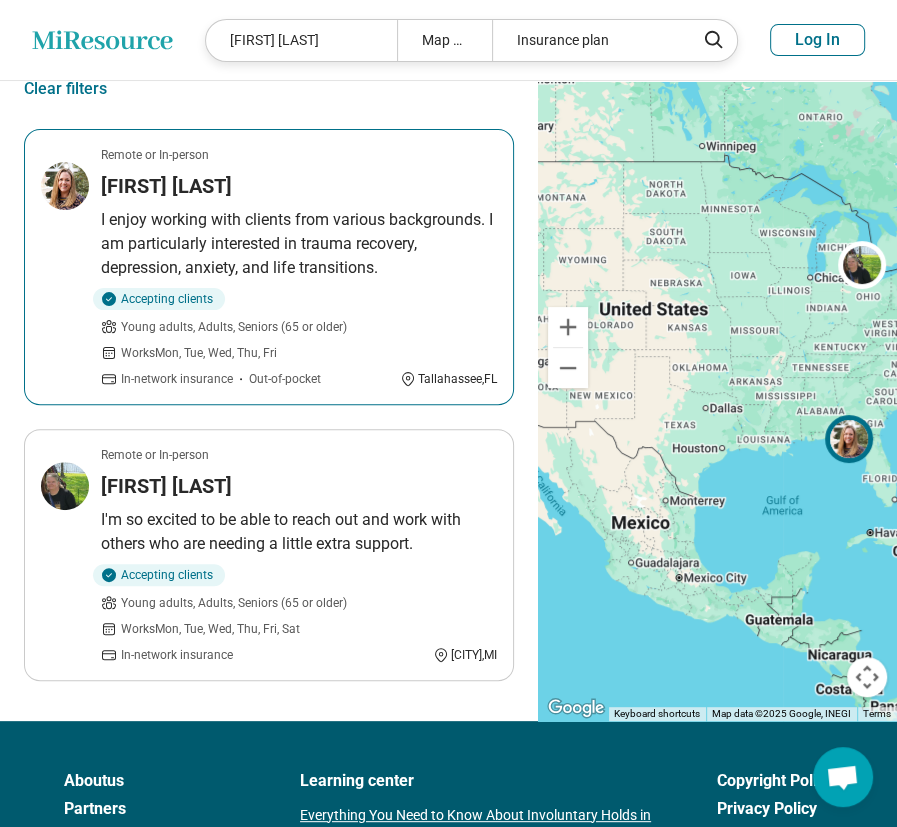 scroll, scrollTop: 200, scrollLeft: 0, axis: vertical 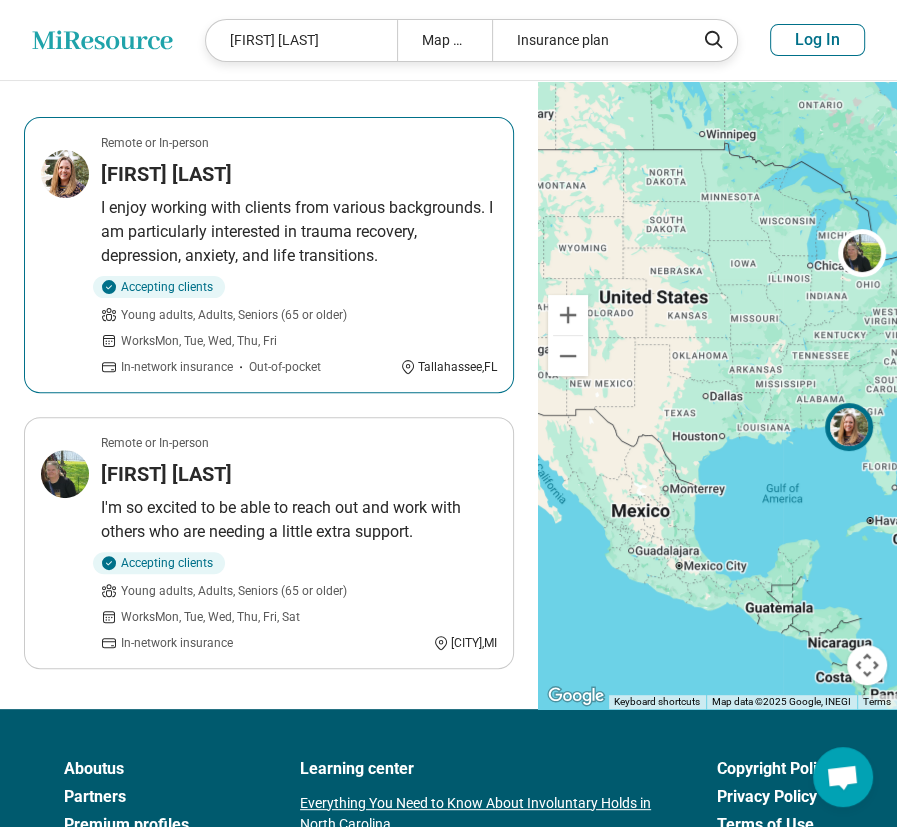 click on "I enjoy working with clients from various backgrounds.  I am particularly interested in trauma recovery, depression, anxiety, and life transitions." at bounding box center (299, 232) 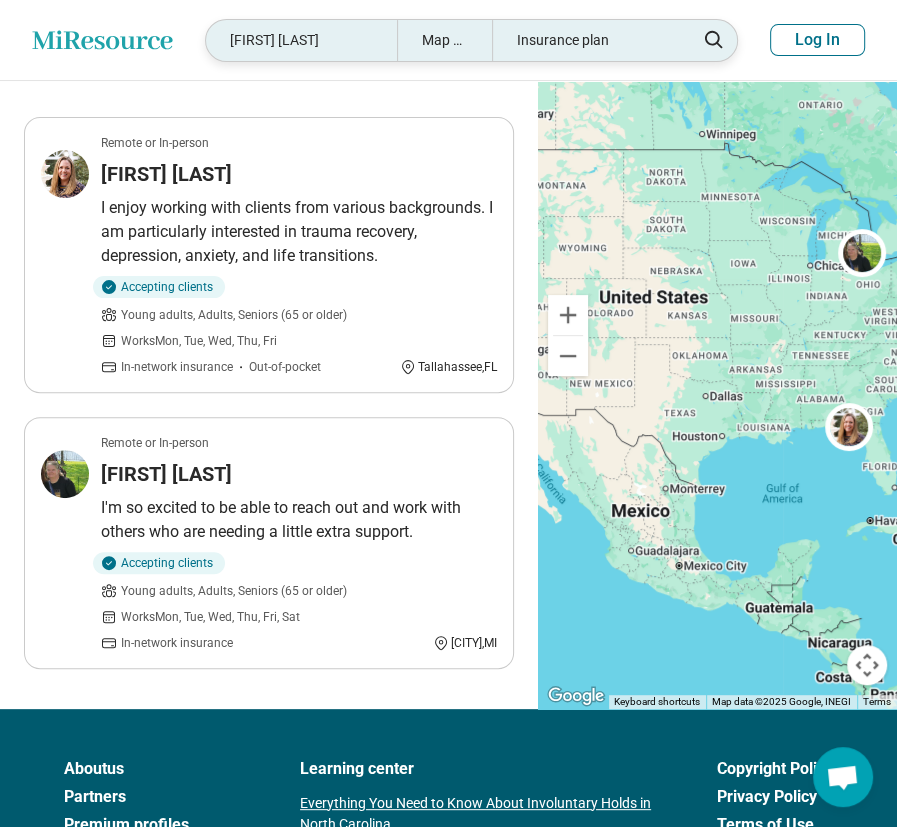 click on "Cynthia Whitaker" at bounding box center (301, 40) 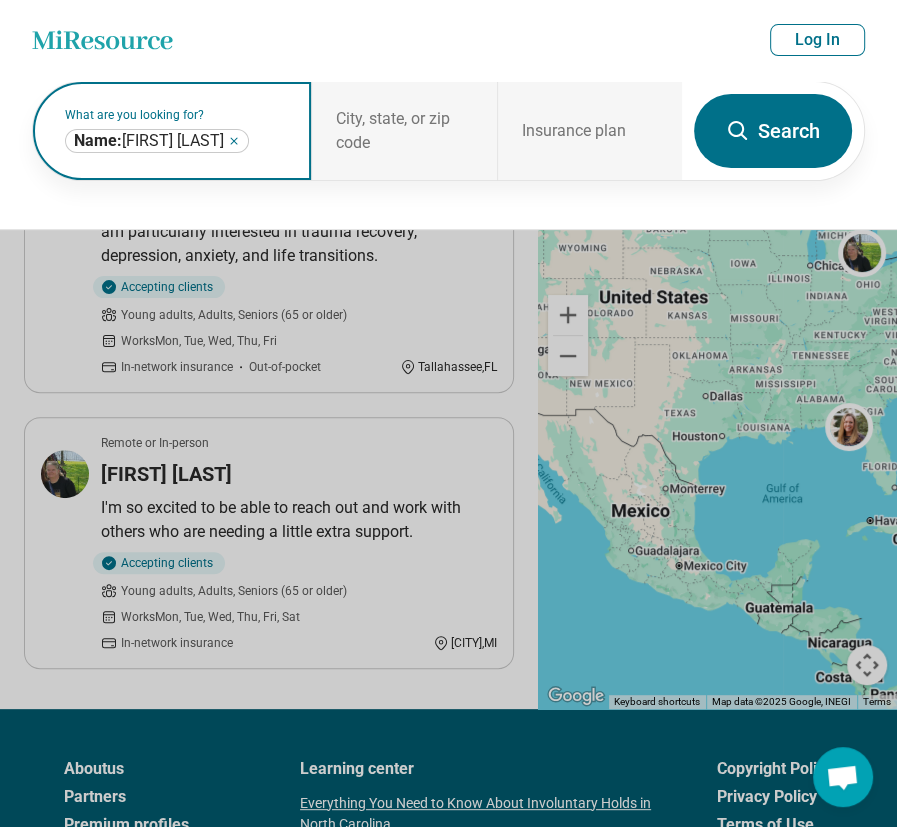 click 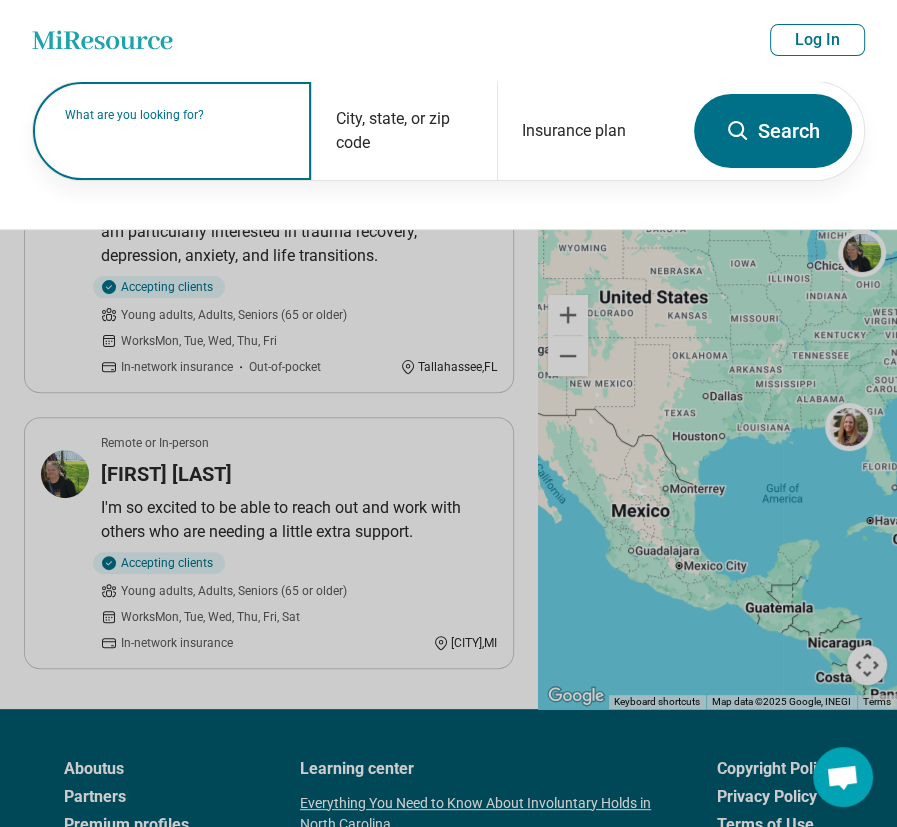 click on "What are you looking for?" at bounding box center [176, 115] 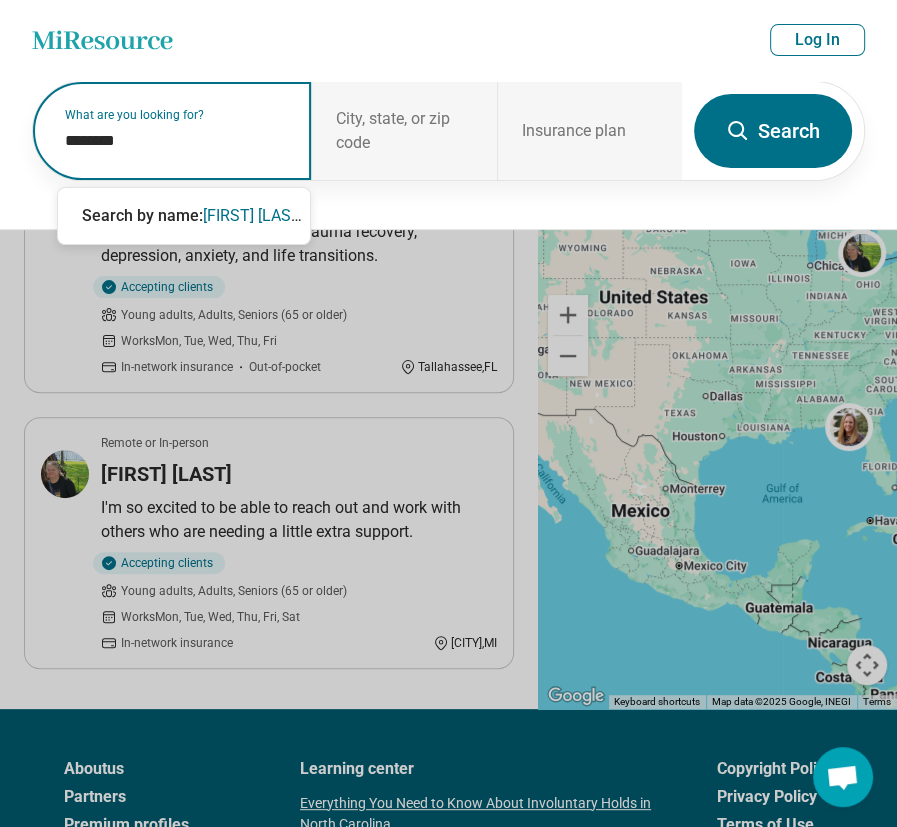 type on "*********" 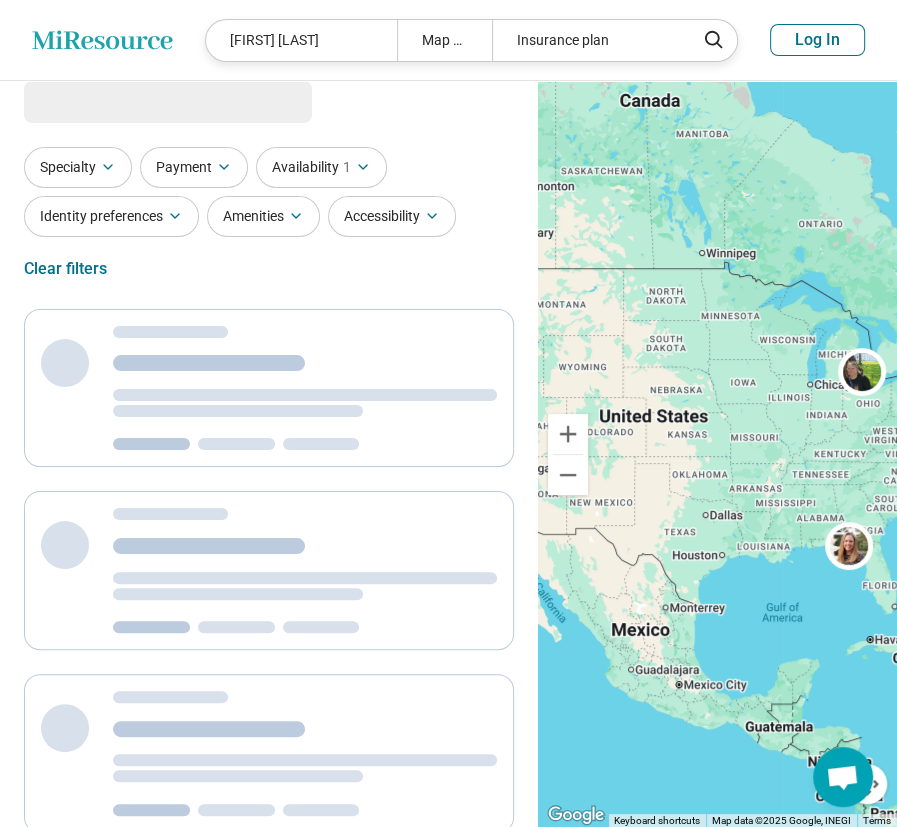 scroll, scrollTop: 0, scrollLeft: 0, axis: both 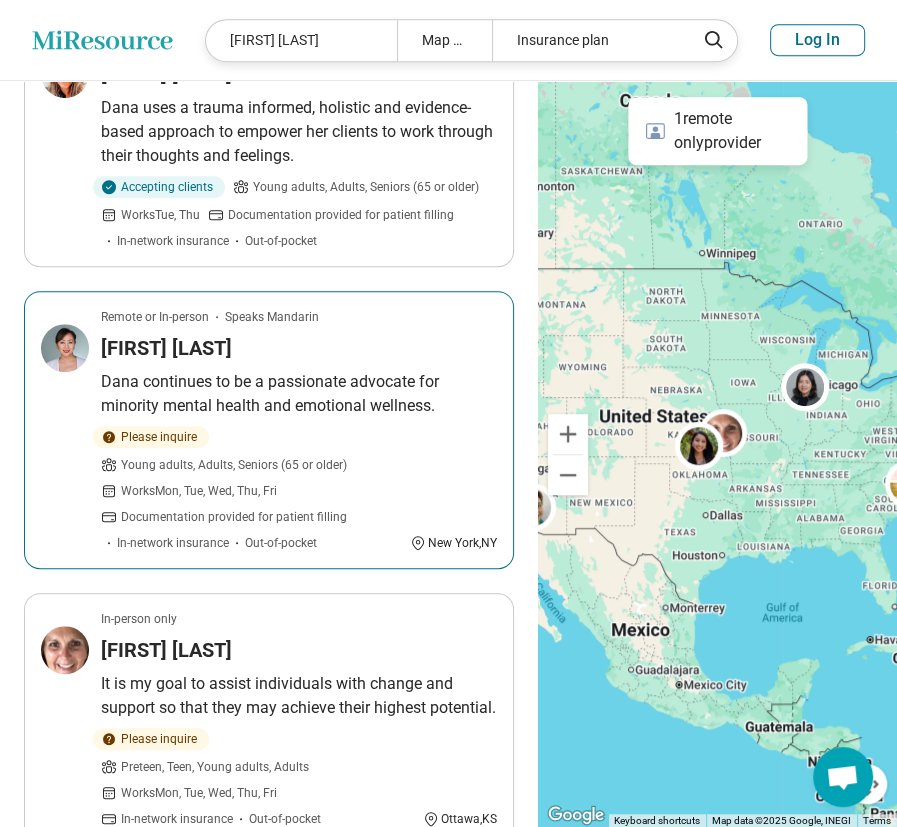 click on "Dana continues to be a passionate advocate for minority mental health and emotional wellness." at bounding box center [299, 394] 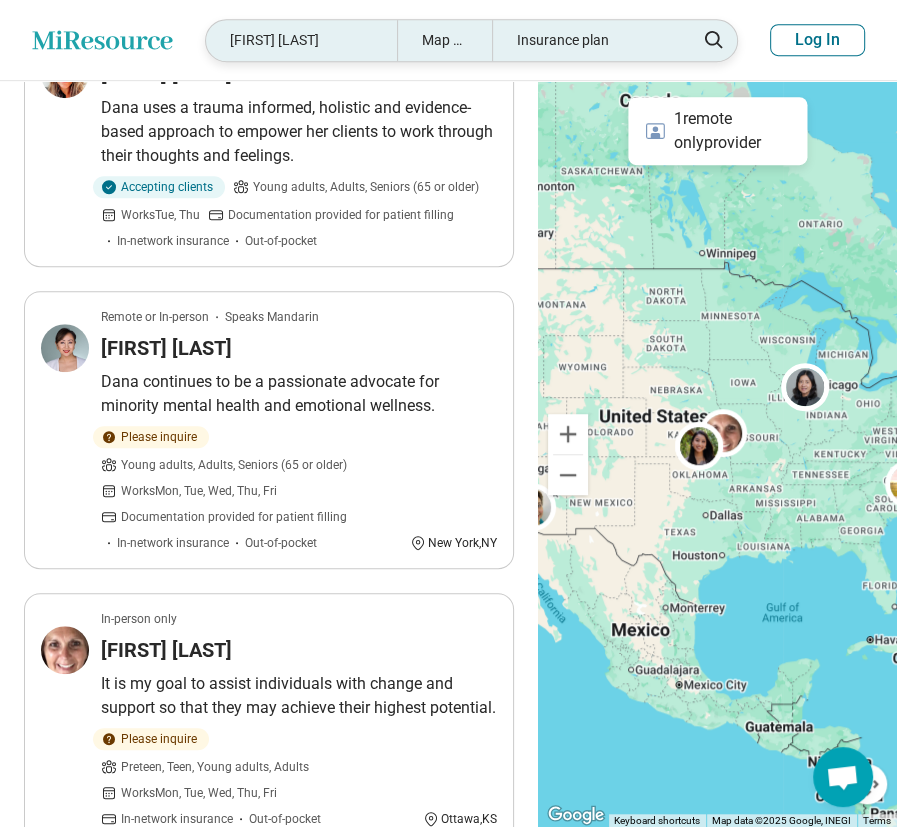 click on "[FIRST] [LAST]" at bounding box center (301, 40) 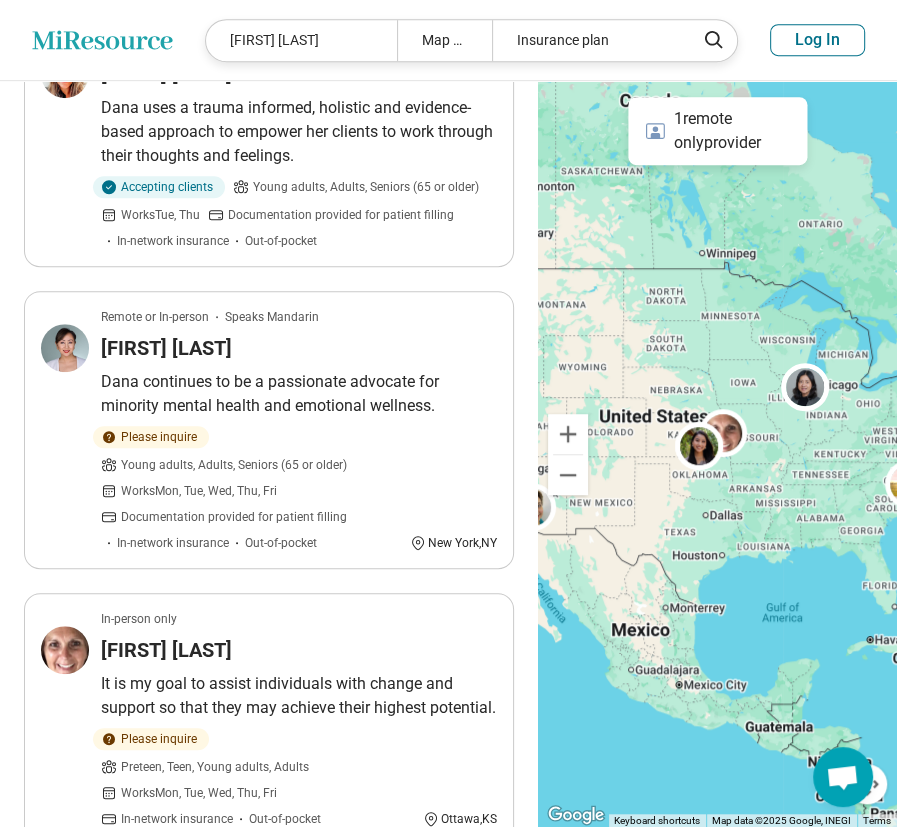 scroll, scrollTop: 599, scrollLeft: 0, axis: vertical 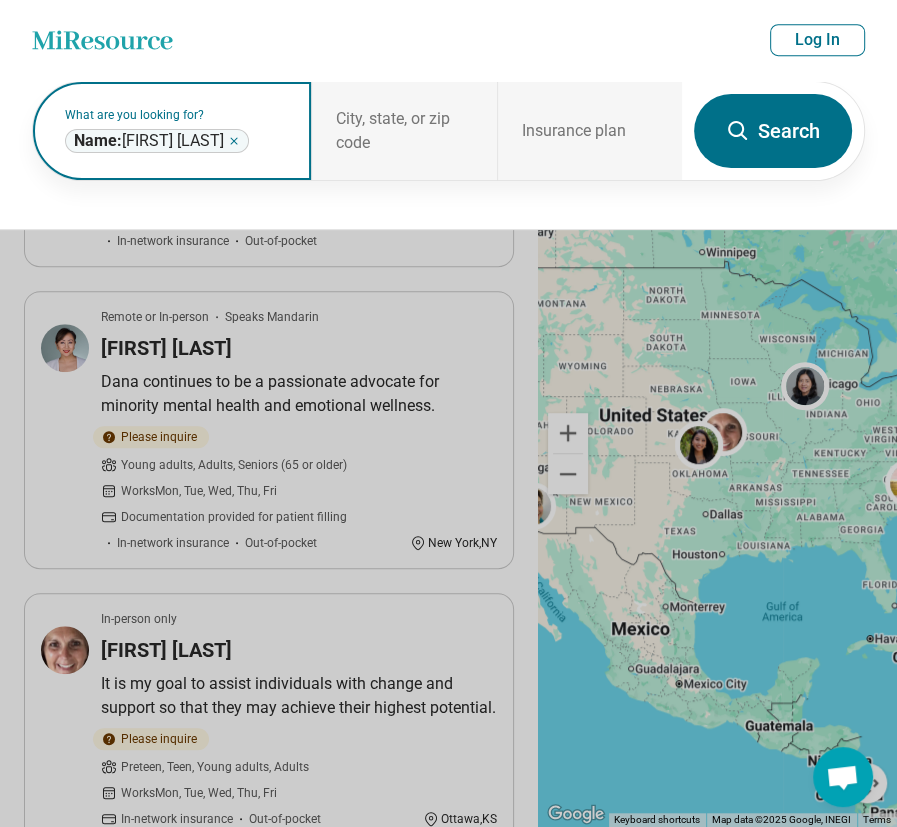 click 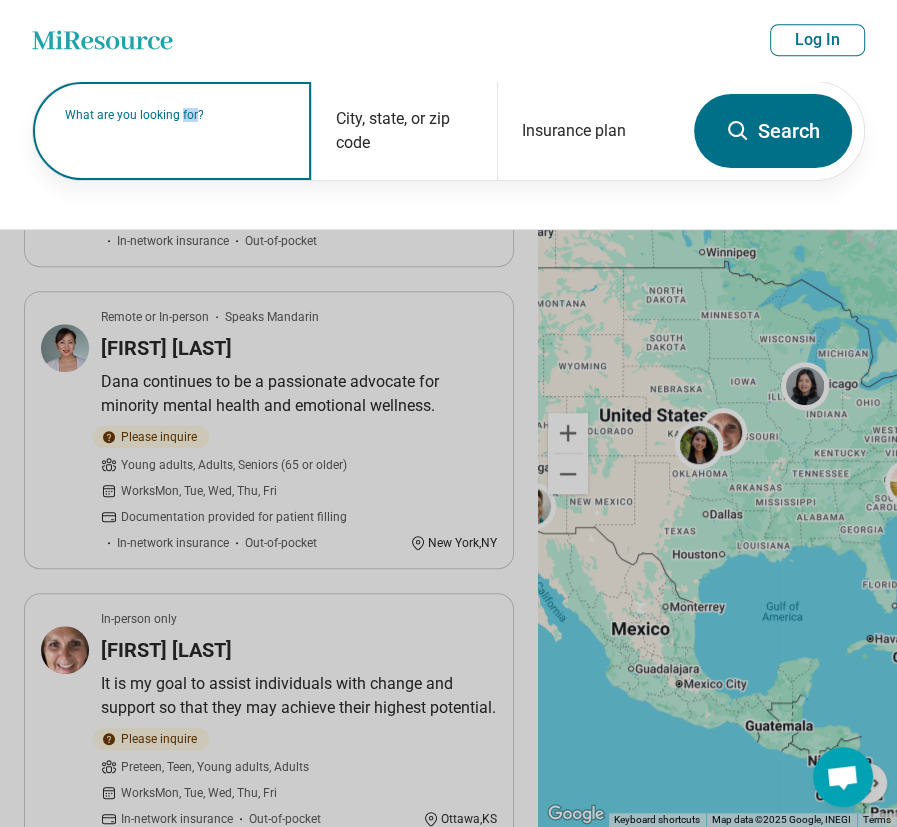 click on "What are you looking for?" at bounding box center [176, 115] 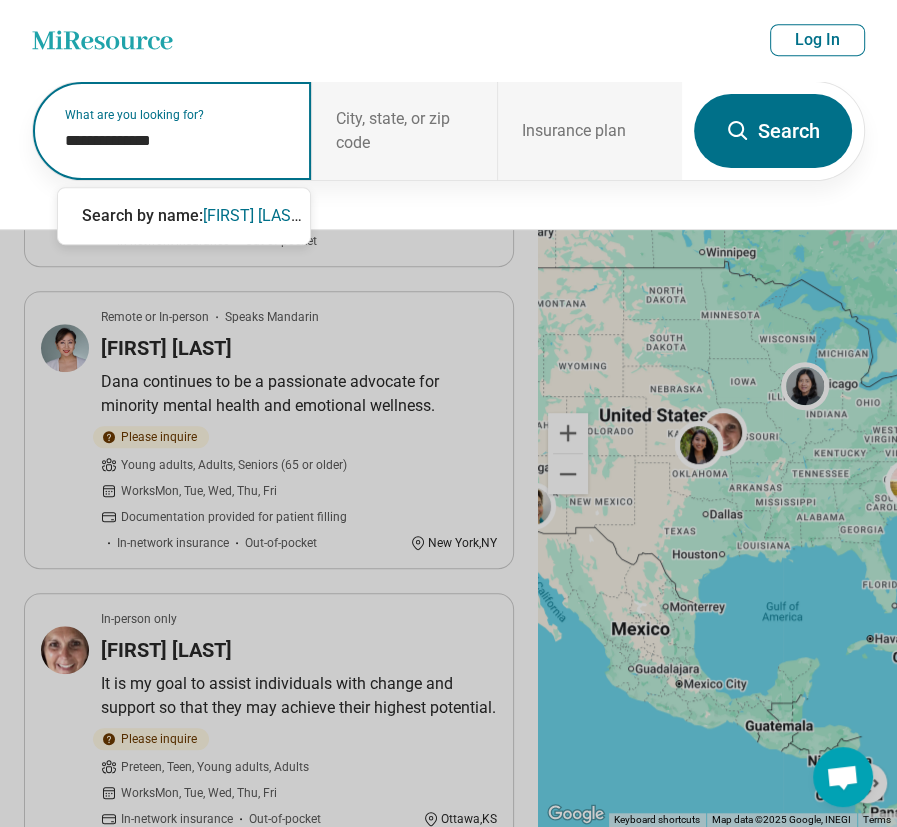 type on "**********" 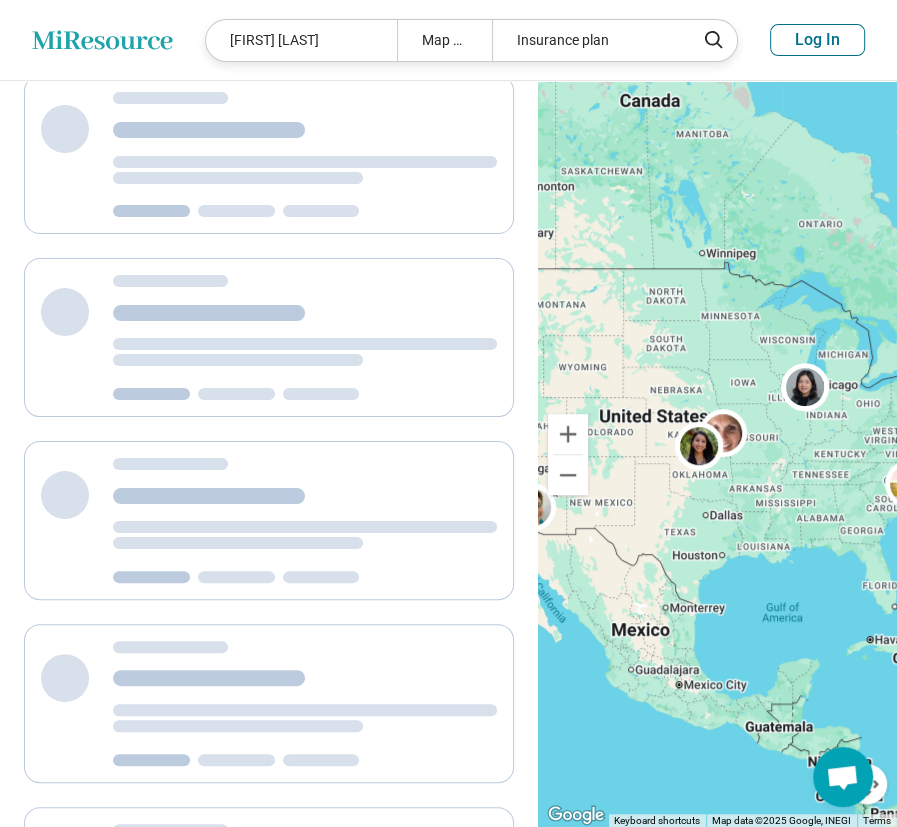 scroll, scrollTop: 31, scrollLeft: 0, axis: vertical 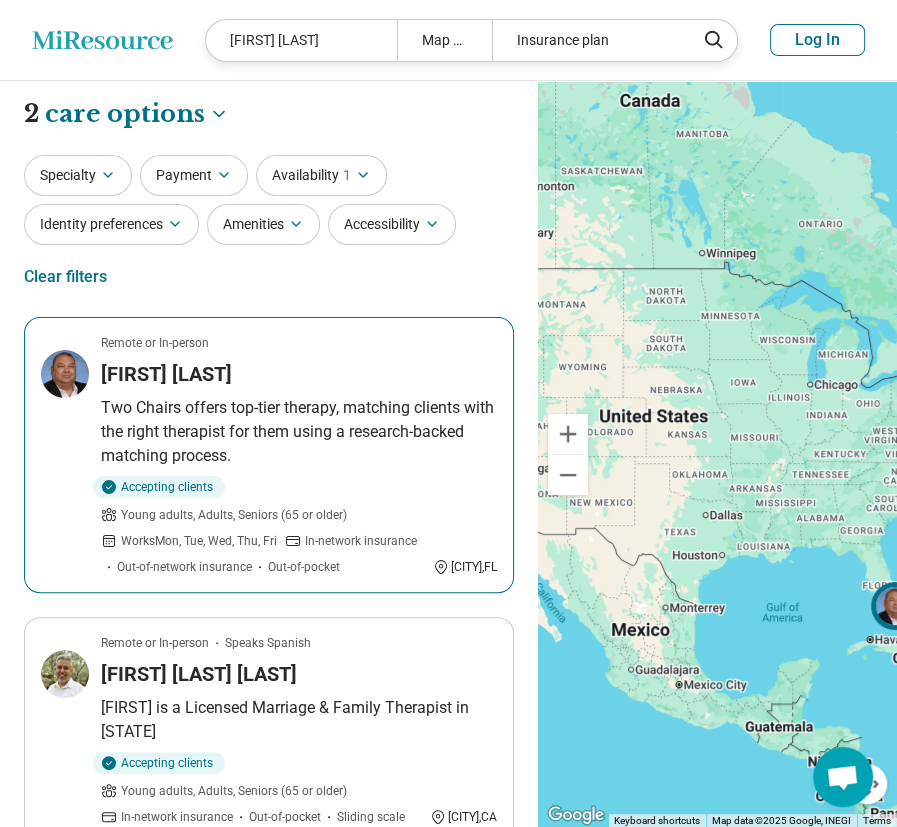 click on "Two Chairs offers top-tier therapy, matching clients with the right therapist for them using a research-backed matching process." at bounding box center (299, 432) 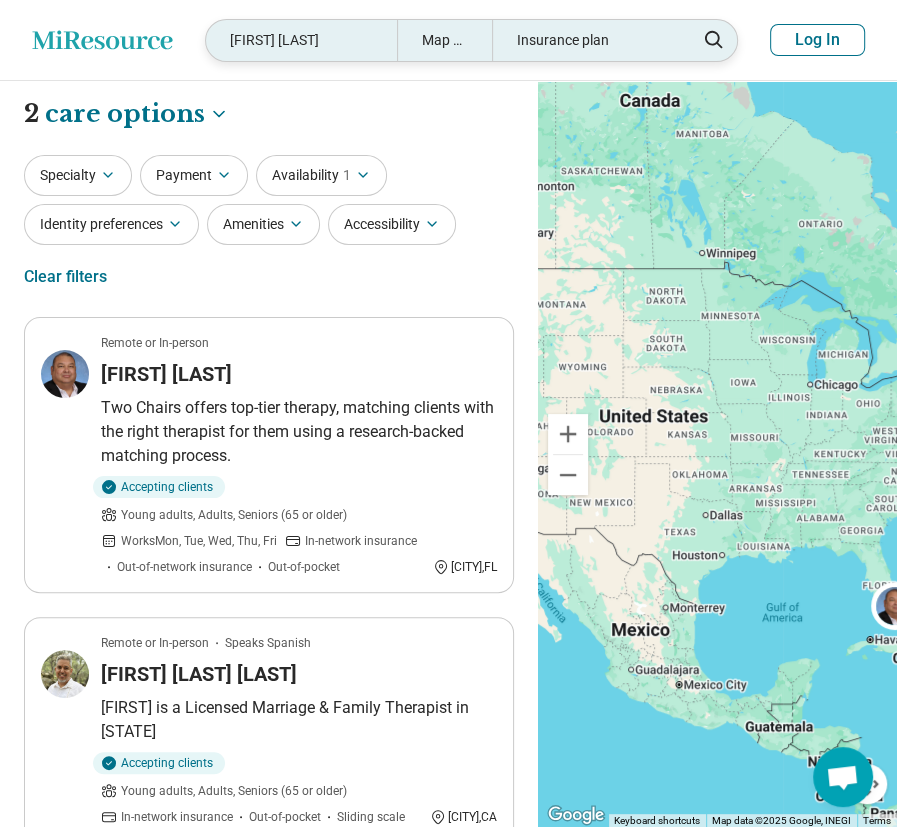 click on "Gustavo Saravia" at bounding box center [301, 40] 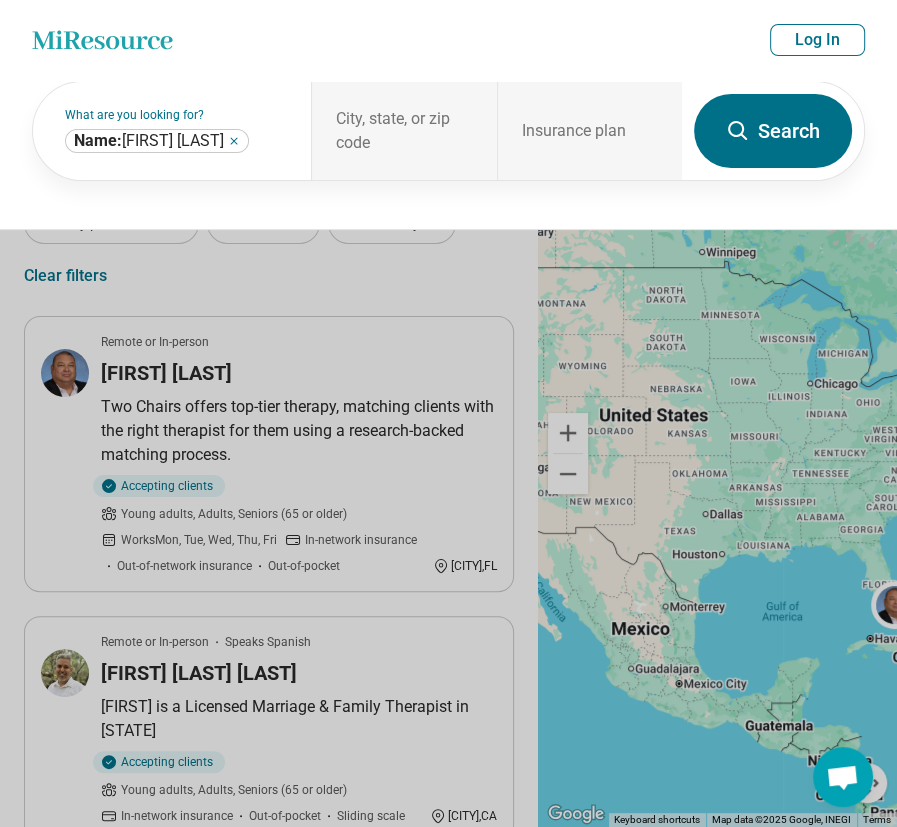 click on "Miresource logo Gustavo Saravia Map area Insurance plan Log In" at bounding box center [448, 40] 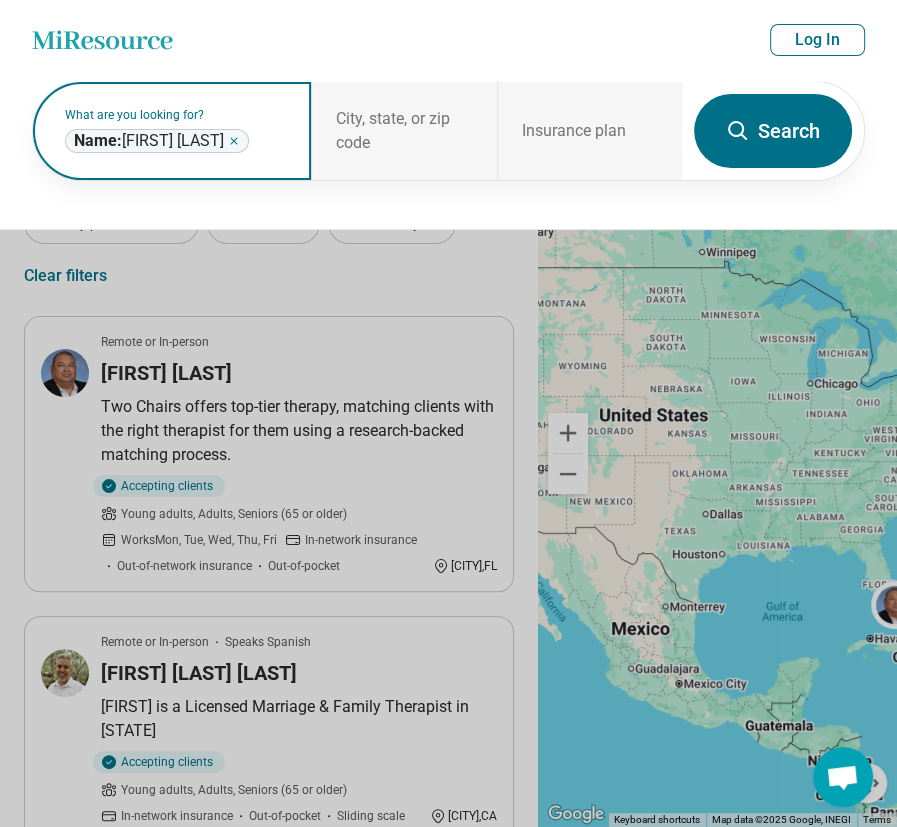 drag, startPoint x: 294, startPoint y: 40, endPoint x: 256, endPoint y: 123, distance: 91.28527 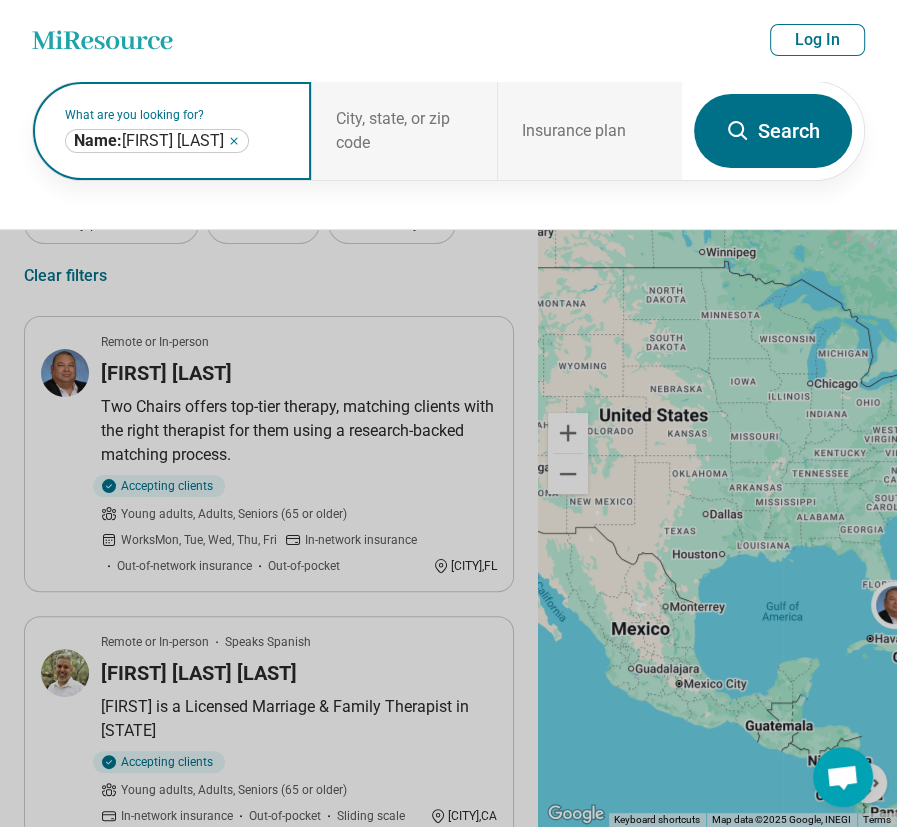click 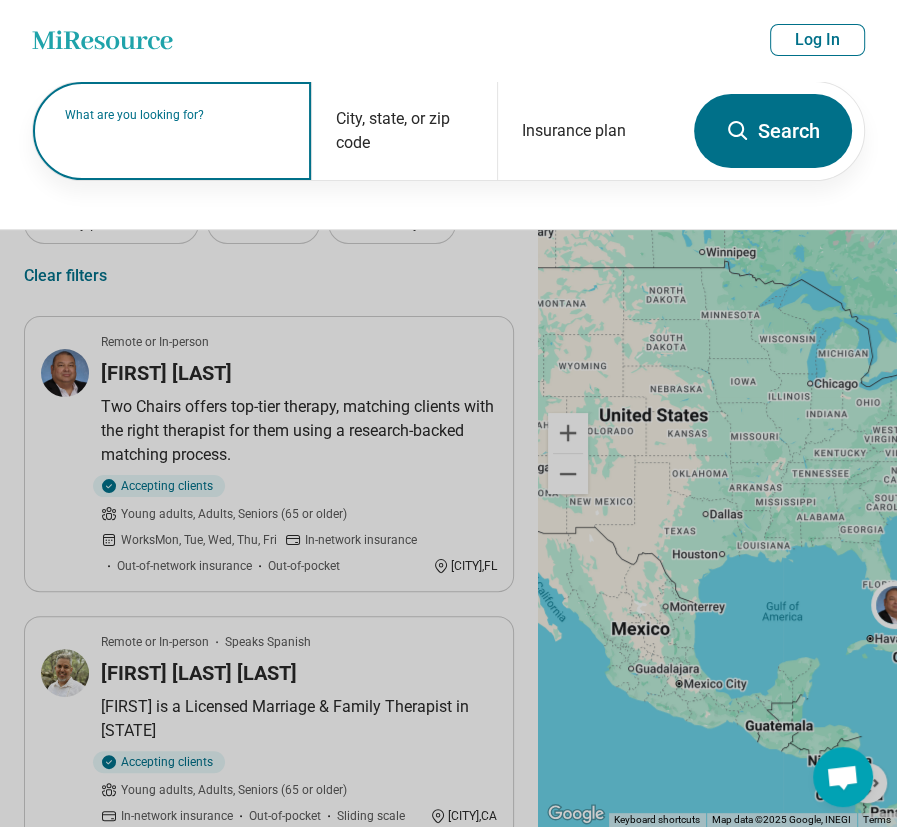 click on "What are you looking for?" at bounding box center [176, 115] 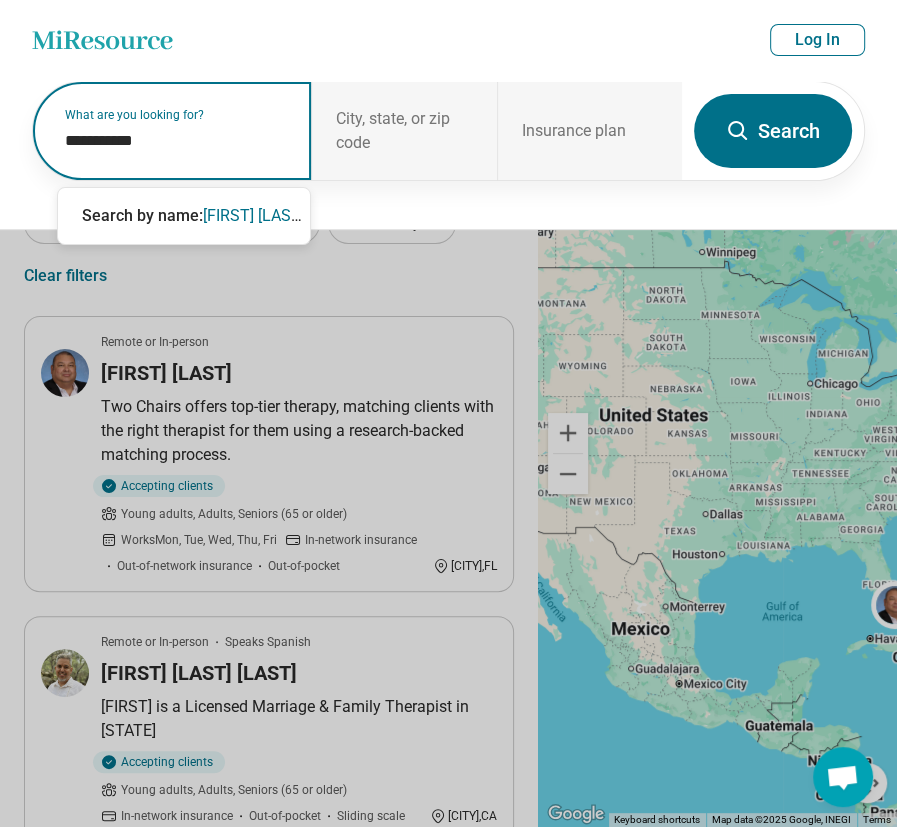 type on "**********" 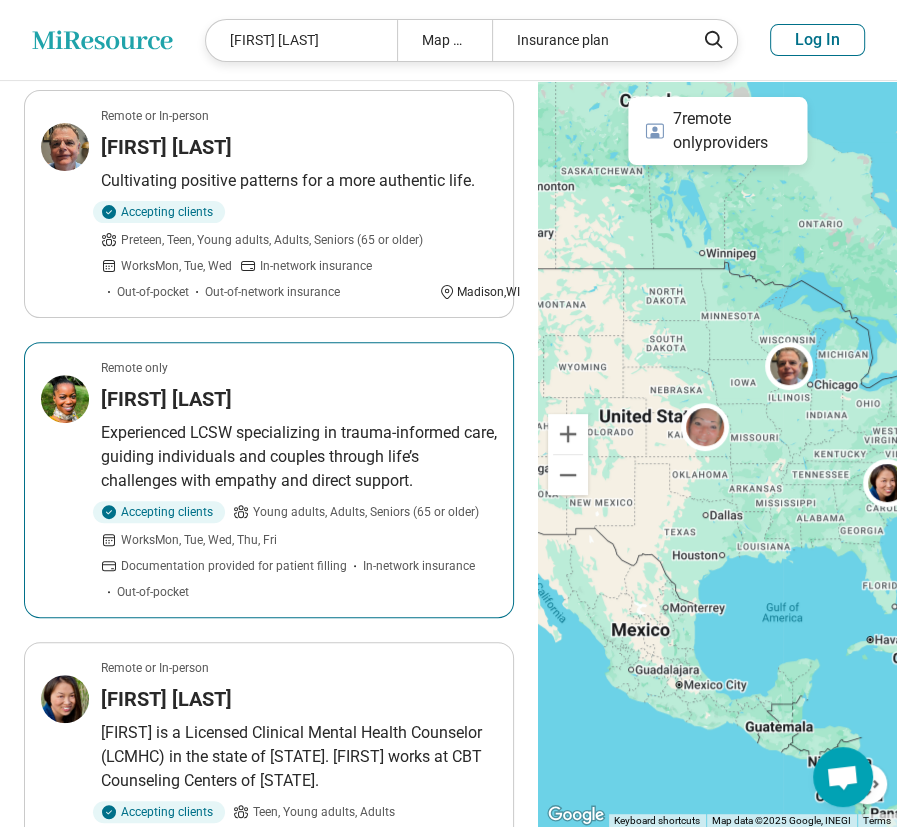scroll, scrollTop: 300, scrollLeft: 0, axis: vertical 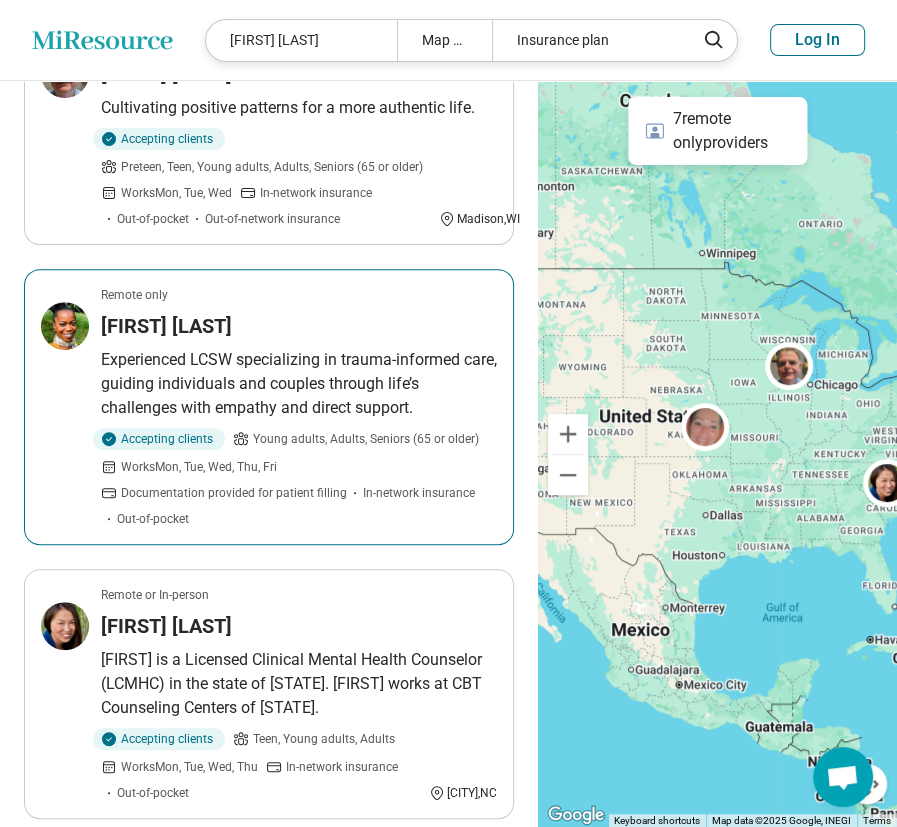 click on "Experienced LCSW specializing in trauma-informed care, guiding individuals and couples through life’s challenges with empathy and direct support." at bounding box center (299, 384) 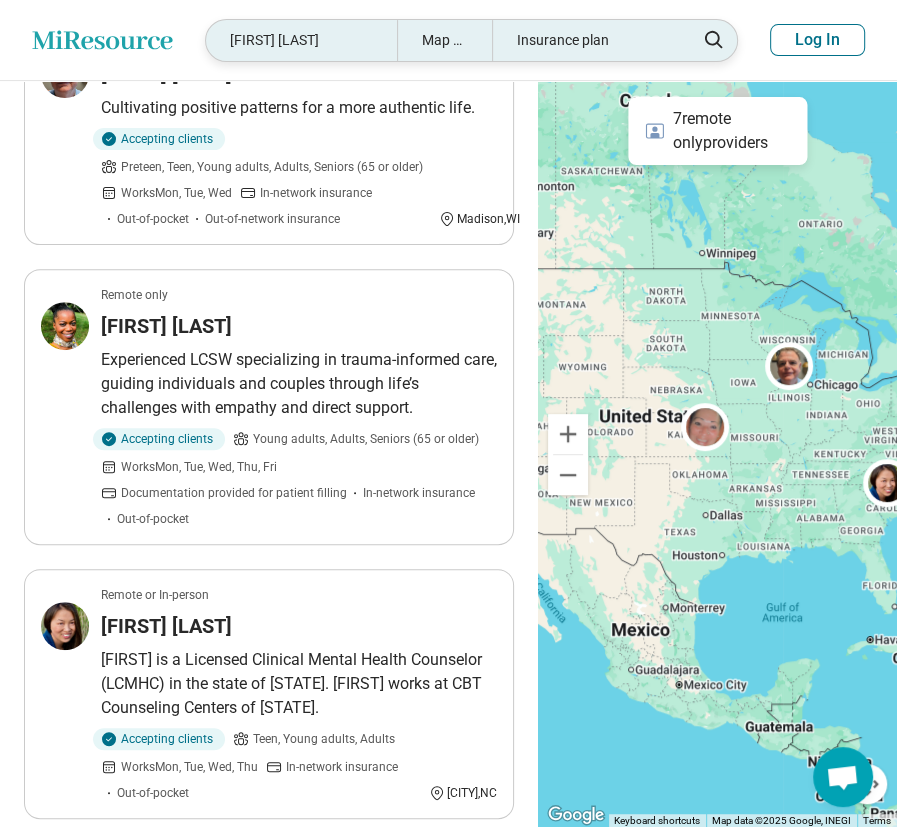 click on "Erin Jackson" at bounding box center [301, 40] 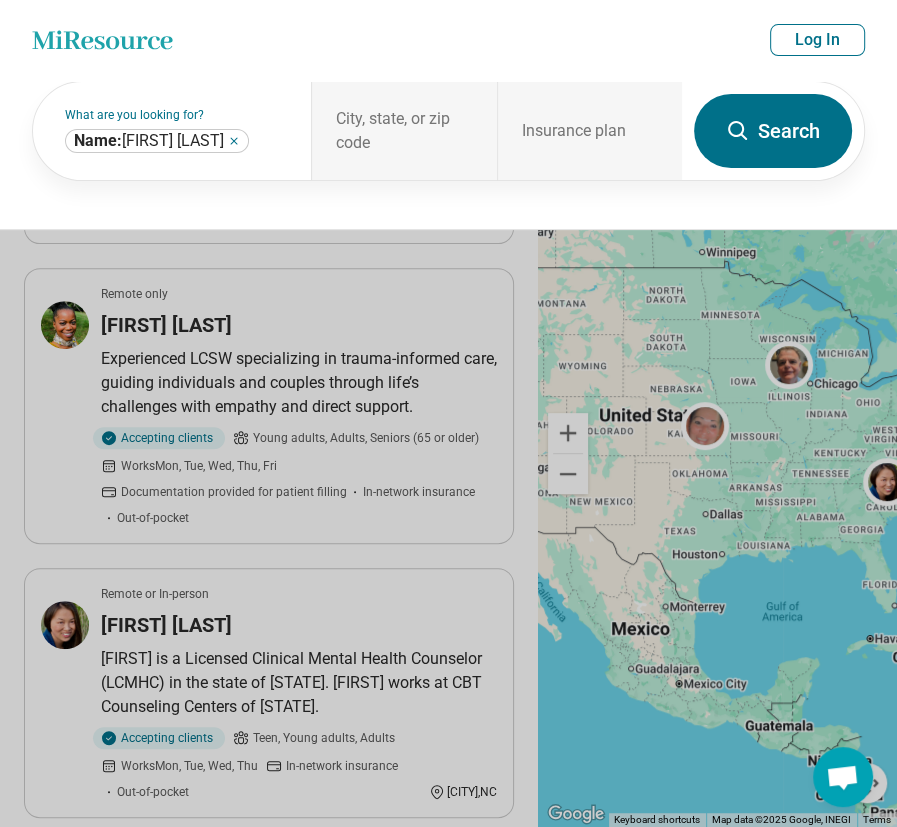 scroll, scrollTop: 298, scrollLeft: 0, axis: vertical 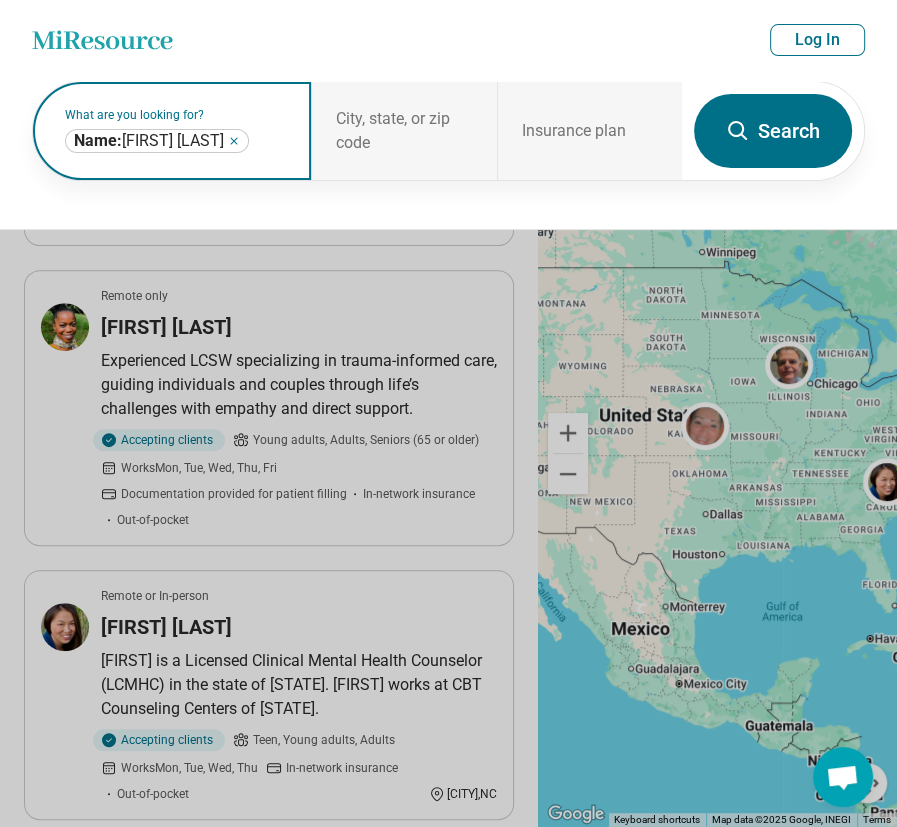 click 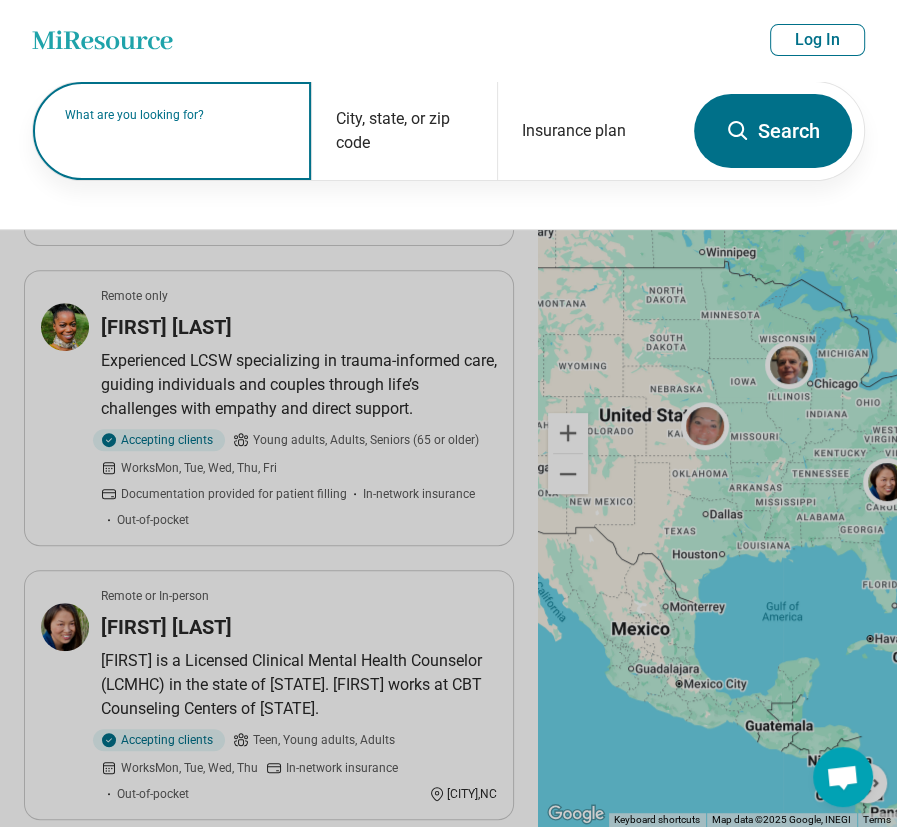 click on "What are you looking for?" at bounding box center [176, 115] 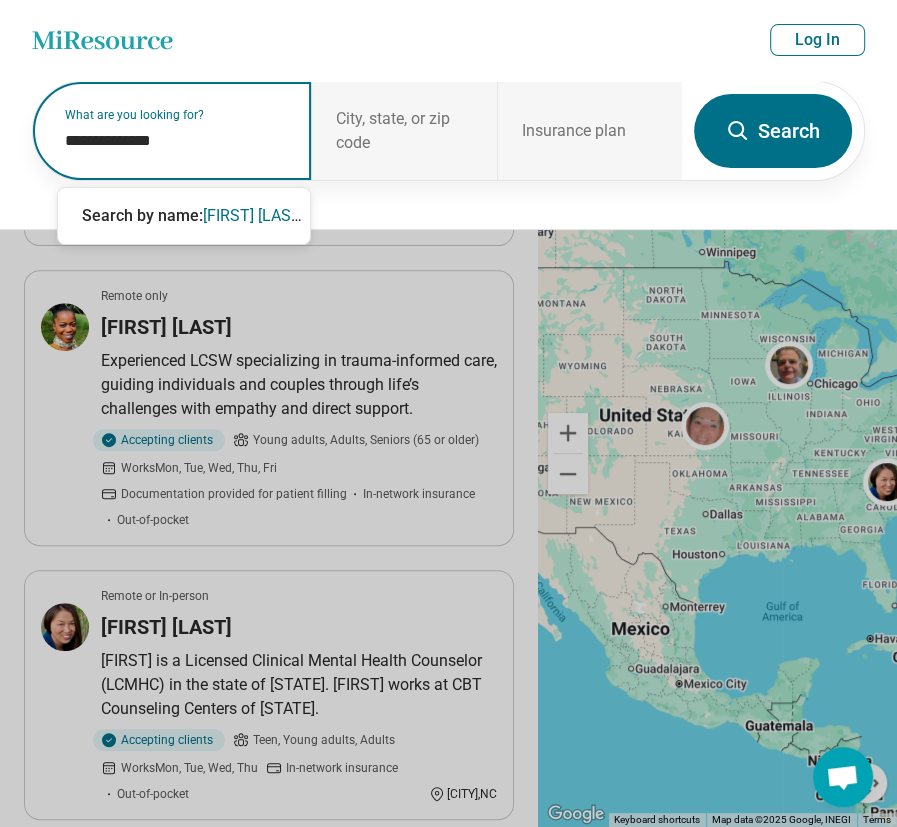 type on "**********" 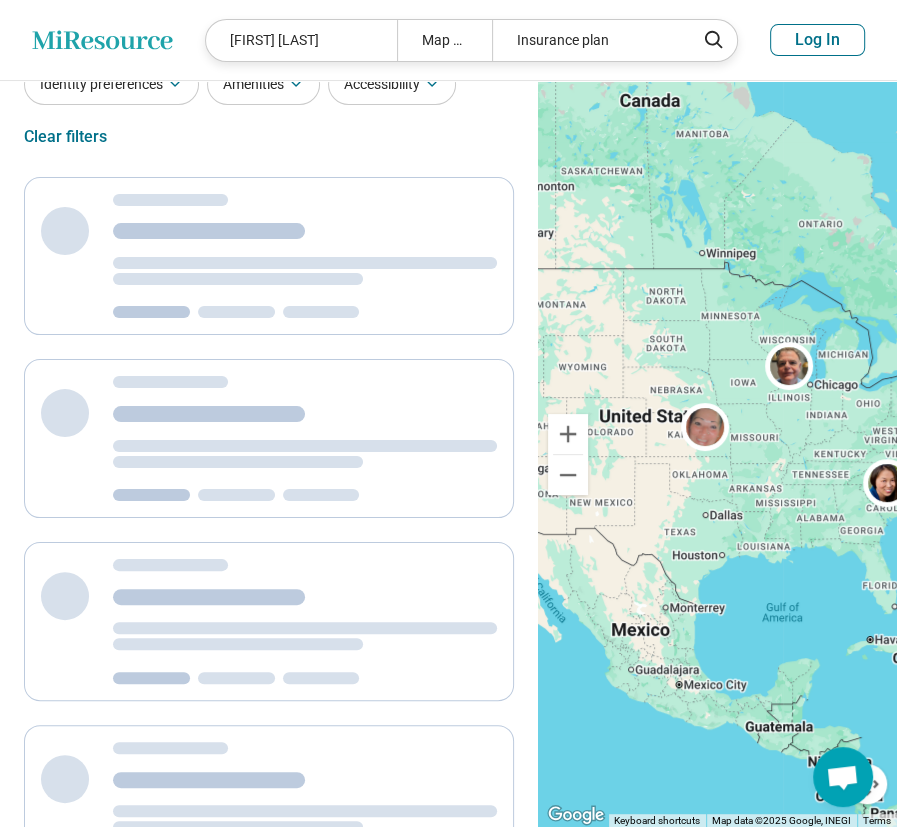 scroll, scrollTop: 0, scrollLeft: 0, axis: both 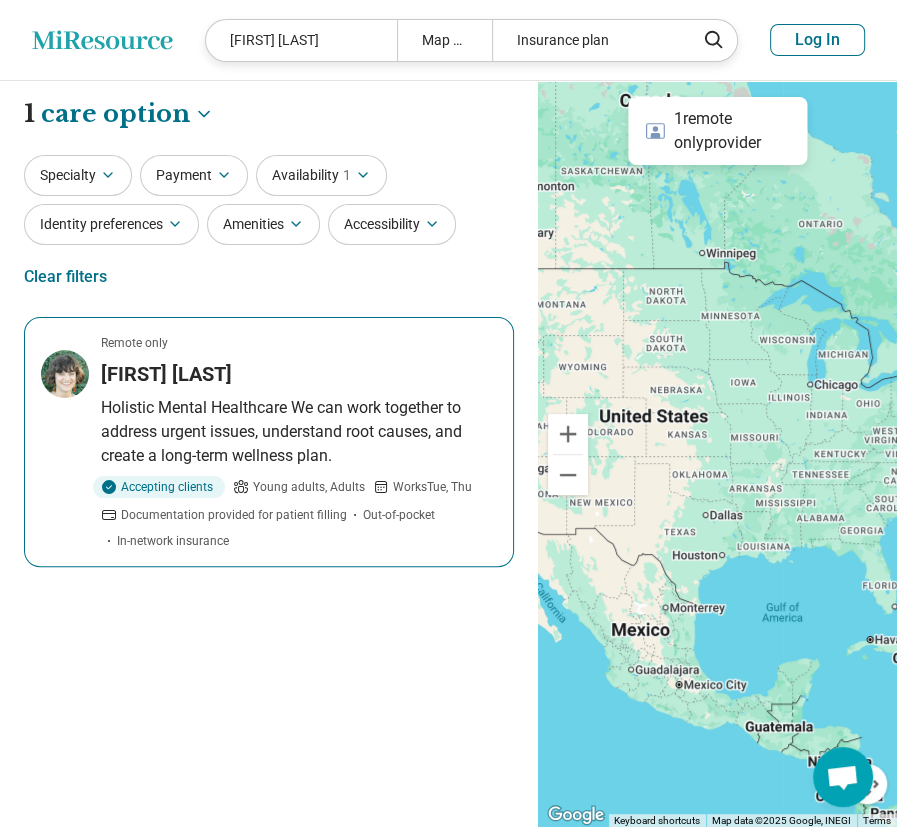 click on "[FIRST] [LAST]" at bounding box center [166, 374] 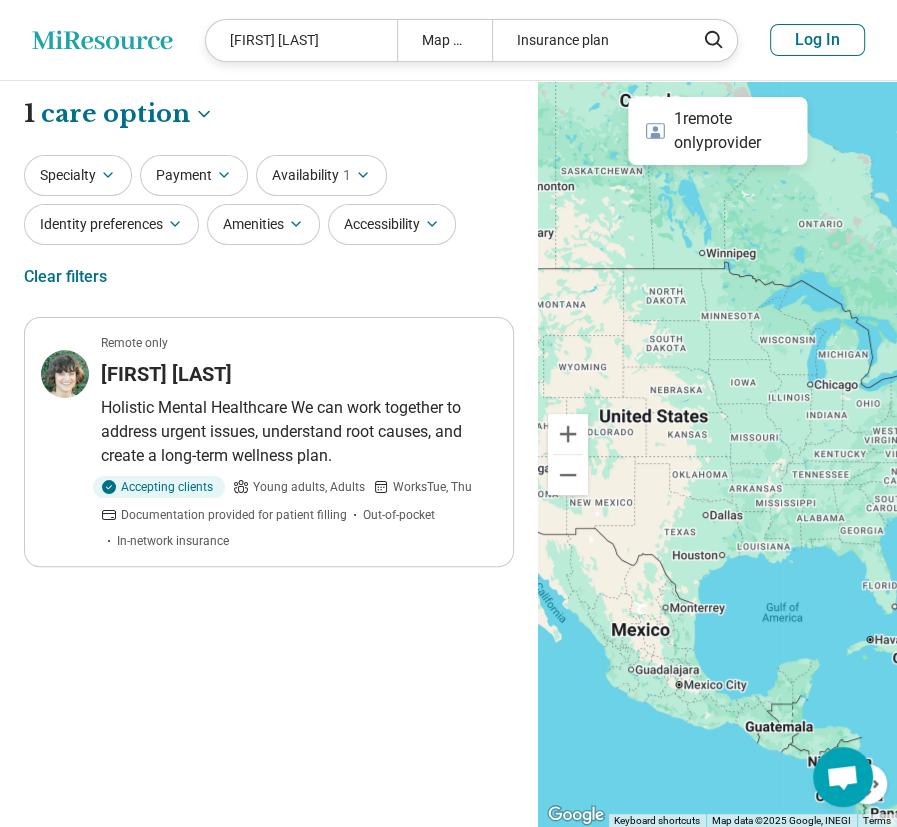 click on "[FIRST] [LAST]" at bounding box center [301, 40] 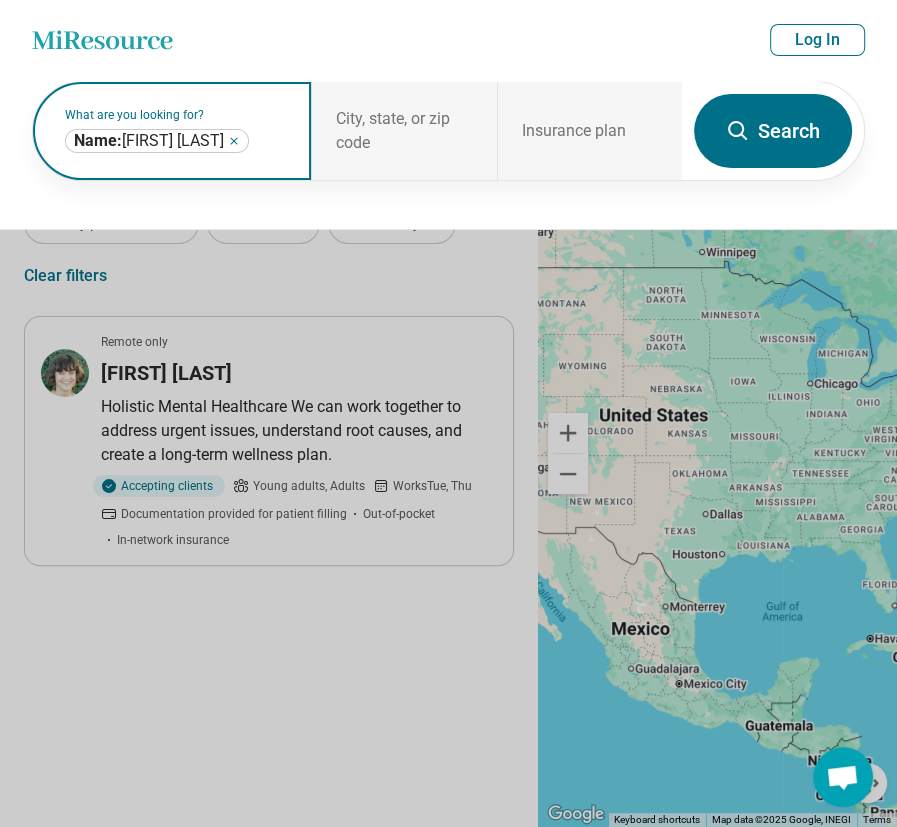 click 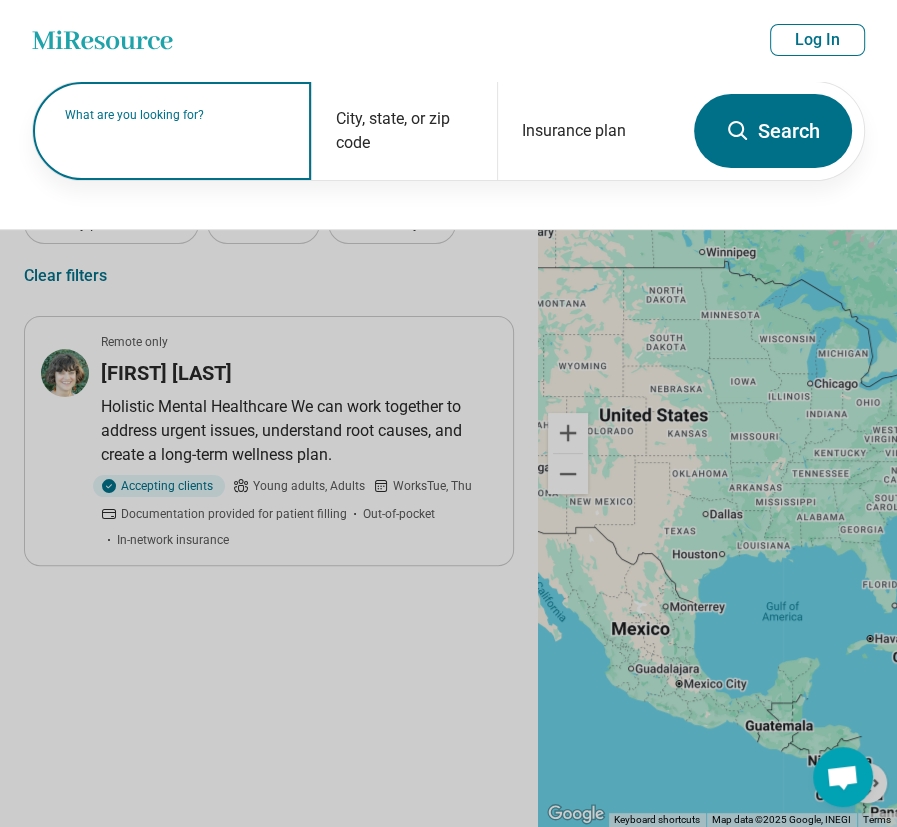 click at bounding box center [176, 141] 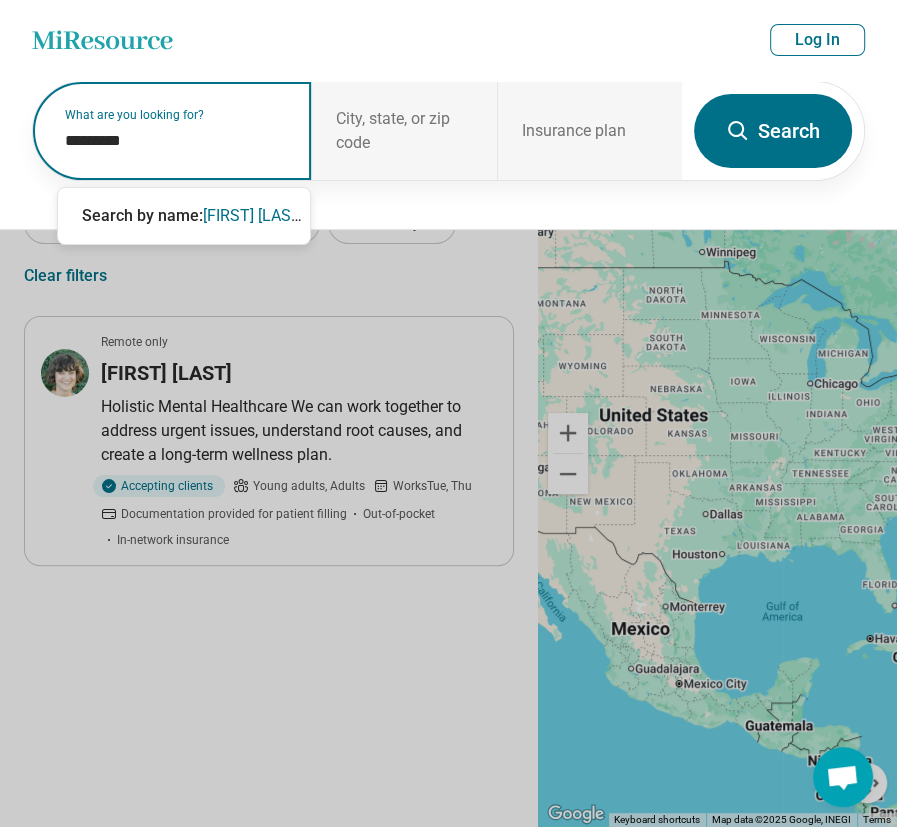 type on "**********" 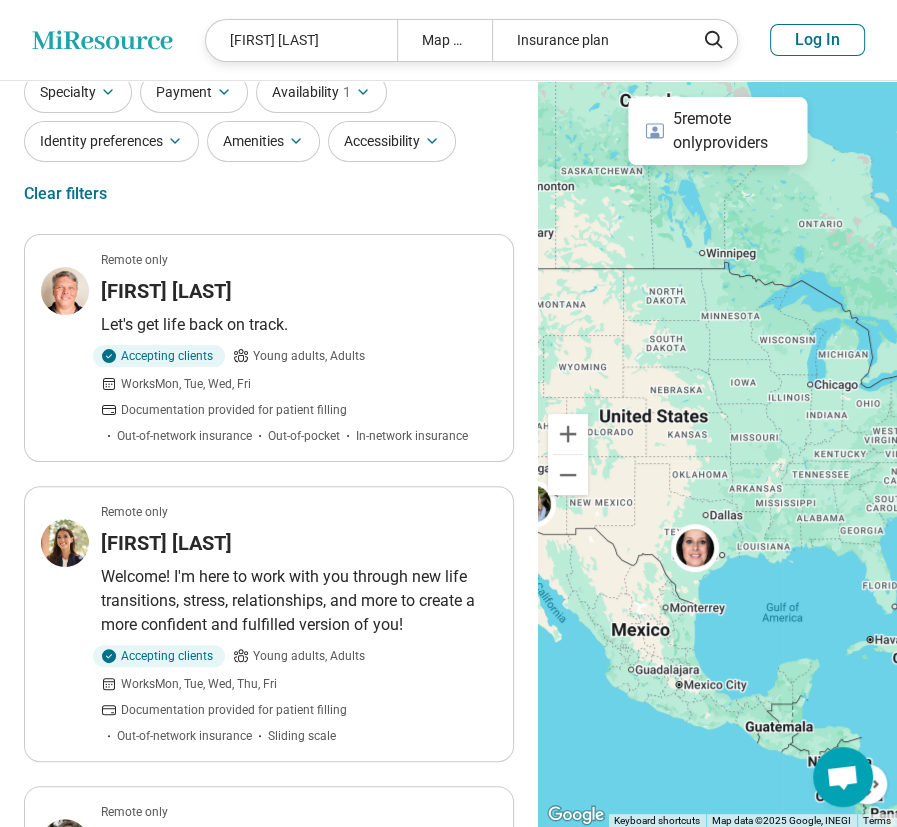 scroll, scrollTop: 200, scrollLeft: 0, axis: vertical 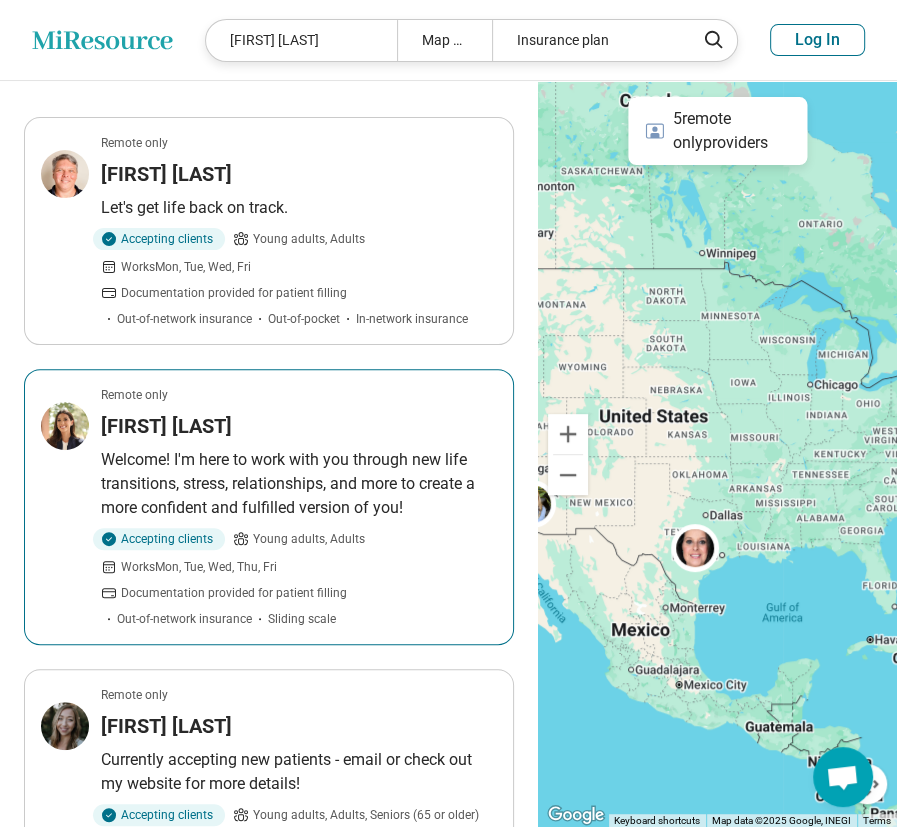 click on "Anna Mills" at bounding box center [299, 426] 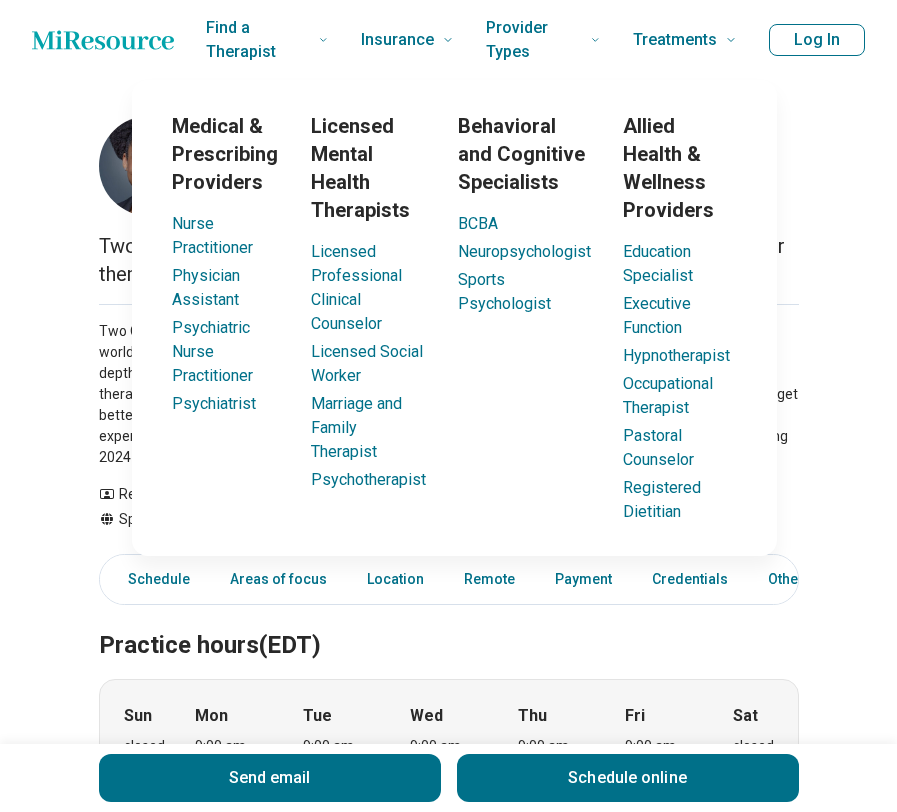 scroll, scrollTop: 0, scrollLeft: 0, axis: both 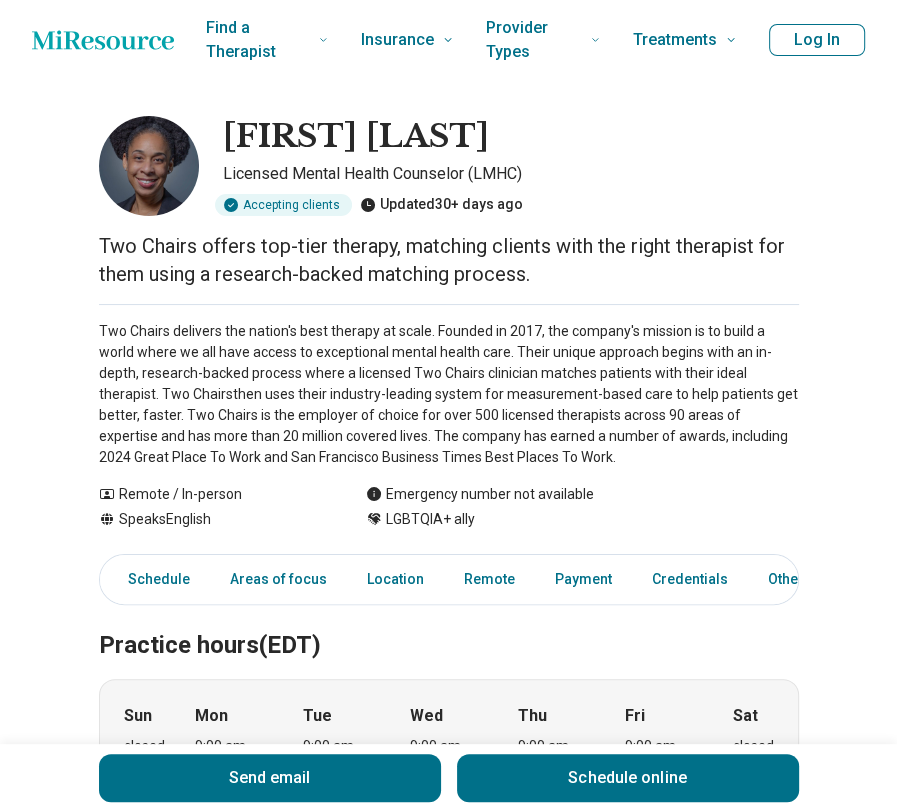 click on "Find a Therapist Mental Health Conditions ADHD Anxiety Anorexia Autism Bipolar Binge Eating Bulimia Depression OCD Panic Phobias Postpartum Depression PTSD Schizophrenia Social Anxiety Behavioral and Coping Challenges Alcohol Anger Issues Antisocial Borderline Personality Drug Use Gambling Hoarding Narcissistic Personality Disorder OCPD Personality Disorders Sex Addiction Skin Picking Trichotillomania Relationships & Life Events Adoption Divorce End of Life Grief & Loss Infertility Infidelity Life Transitions Parenting Pregnancy Loss Relationships Identity and Emotional Wellbeing Abuse Body Image Bullying Childhood Abuse Chronic Pain Domestic Abuse Gender Identity Loneliness Sexual Assault Self Harm Suicidal Ideation Trauma Career & Performance Burnout Career Learning Disorder Personal Growth Self Esteem Sleep Work Life Balance Insurance National Insurers Aetna Anthem Blue Cross Blue Shield Cigna Humana Optum UnitedHealthCare Government & Public Programs GEHA Medicaid Medicare TriCare Emblem Health Net Molina" at bounding box center (448, 1477) 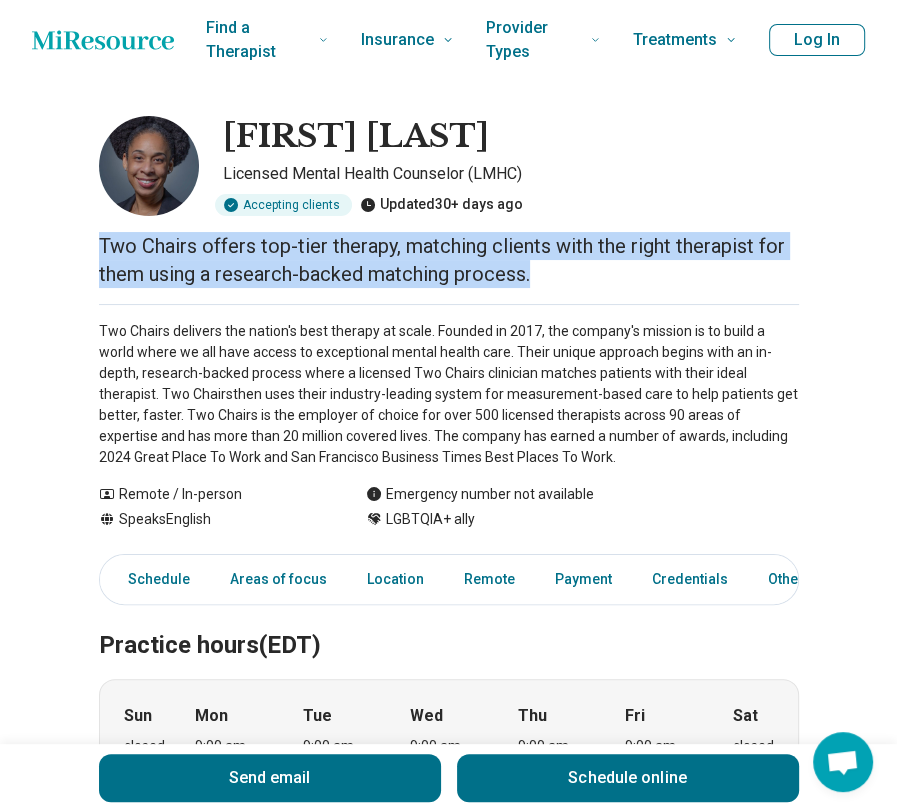drag, startPoint x: 105, startPoint y: 240, endPoint x: 550, endPoint y: 293, distance: 448.14508 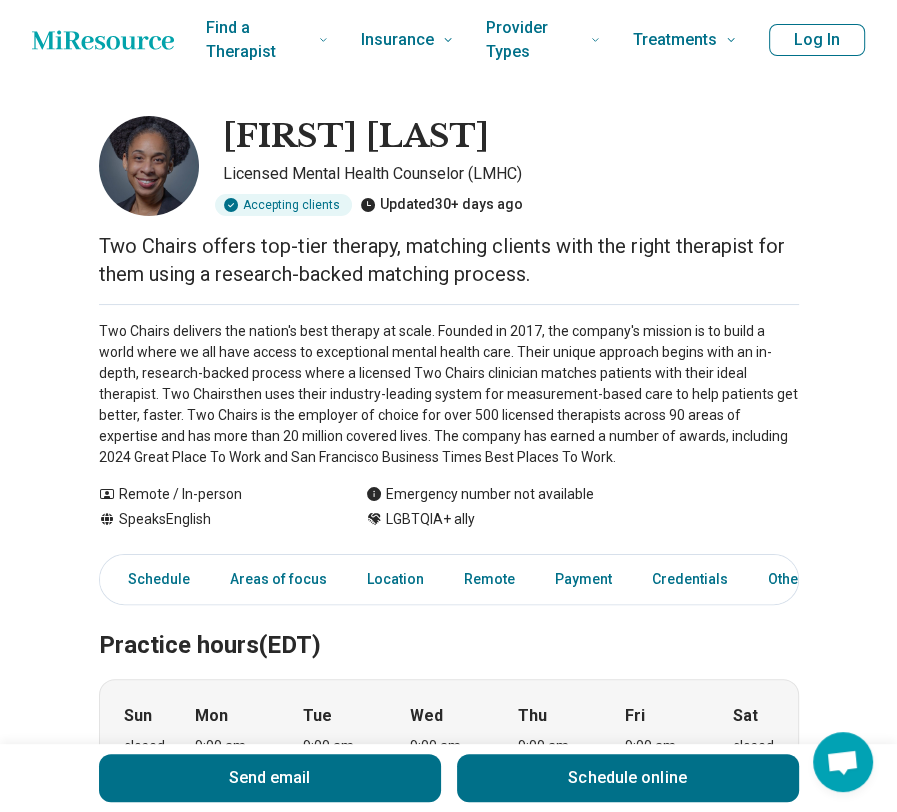 drag, startPoint x: 573, startPoint y: 300, endPoint x: 565, endPoint y: 274, distance: 27.202942 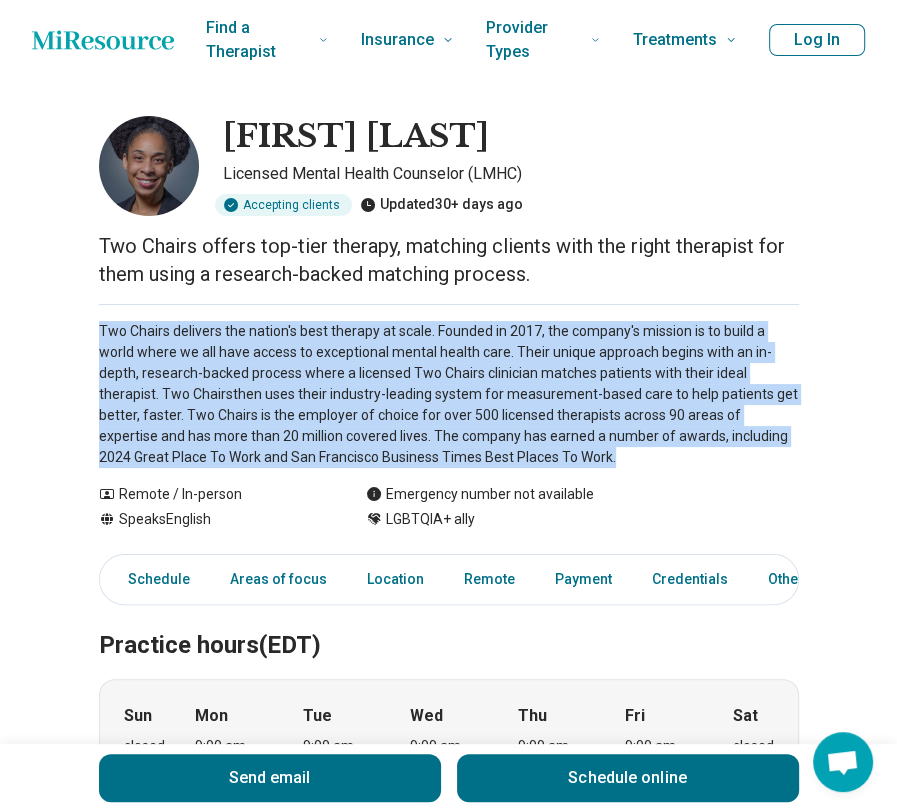 drag, startPoint x: 98, startPoint y: 330, endPoint x: 601, endPoint y: 461, distance: 519.7788 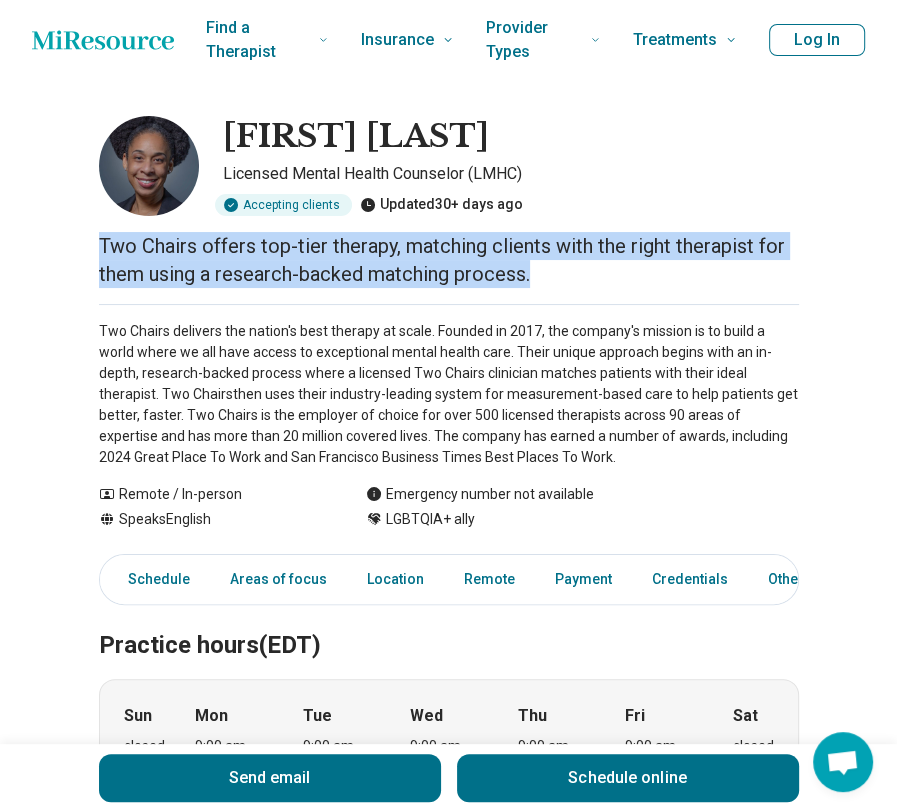 drag, startPoint x: 76, startPoint y: 235, endPoint x: 586, endPoint y: 279, distance: 511.89453 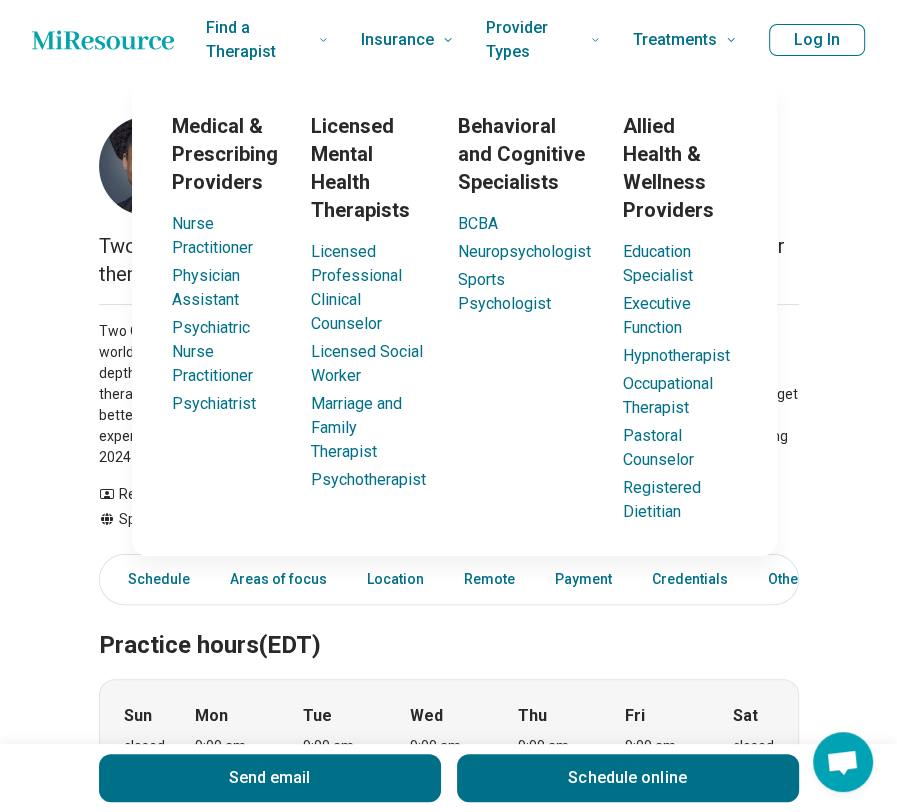 click on "Medical & Prescribing Providers Nurse Practitioner Physician Assistant Psychiatric Nurse Practitioner Psychiatrist Licensed Mental Health Therapists Licensed Professional Clinical Counselor Licensed Social Worker Marriage and Family Therapist Psychotherapist Behavioral and Cognitive Specialists BCBA Neuropsychologist Sports Psychologist Allied Health & Wellness Providers Education Specialist Executive Function Hypnotherapist Occupational Therapist Pastoral Counselor Registered Dietitian" at bounding box center (454, 318) 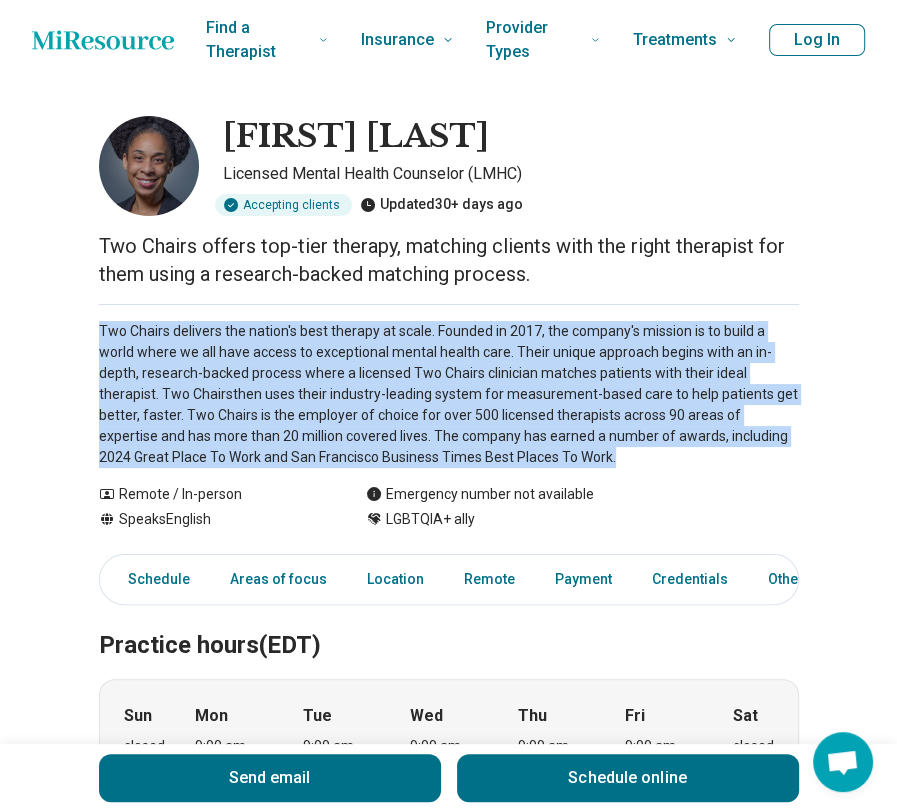 drag, startPoint x: 70, startPoint y: 321, endPoint x: 590, endPoint y: 470, distance: 540.9261 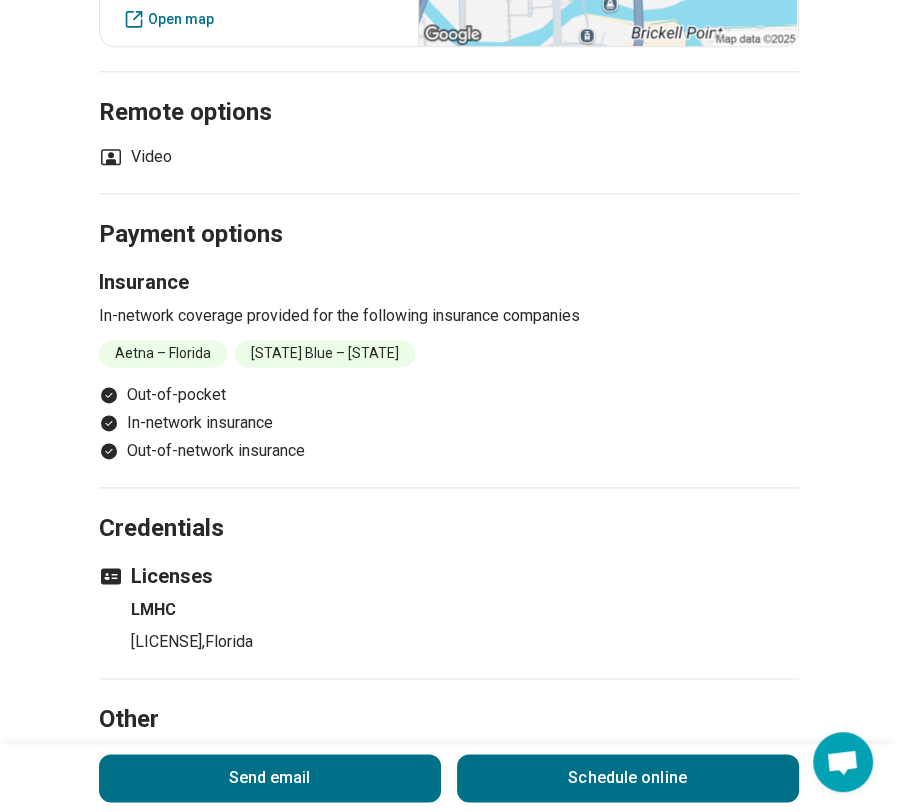 scroll, scrollTop: 1300, scrollLeft: 0, axis: vertical 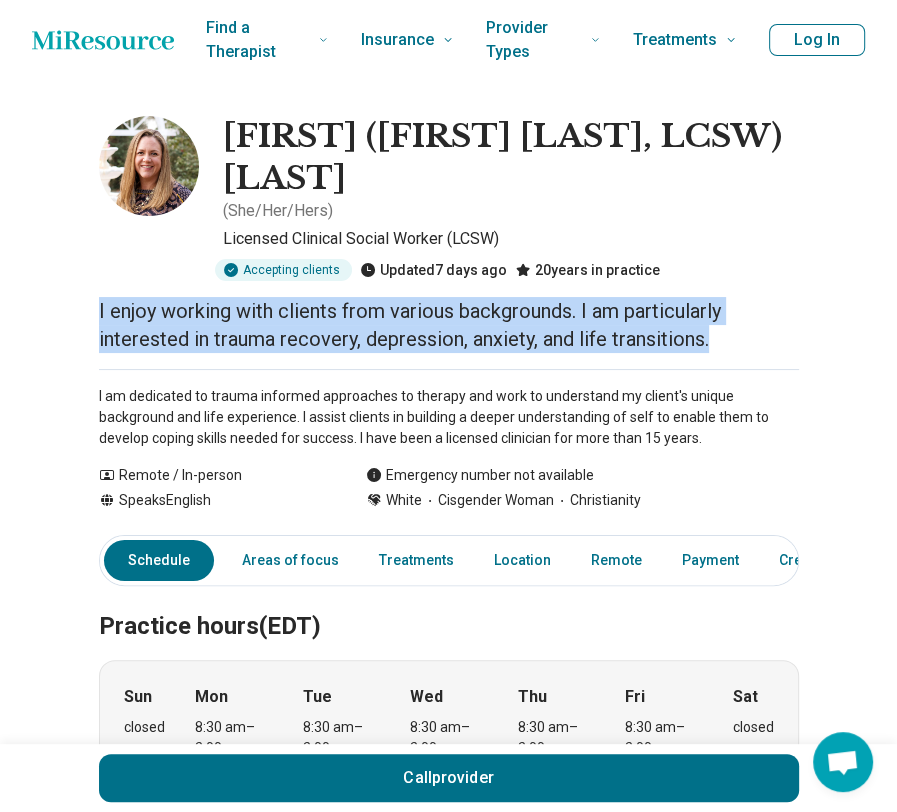 drag, startPoint x: 76, startPoint y: 316, endPoint x: 740, endPoint y: 336, distance: 664.30115 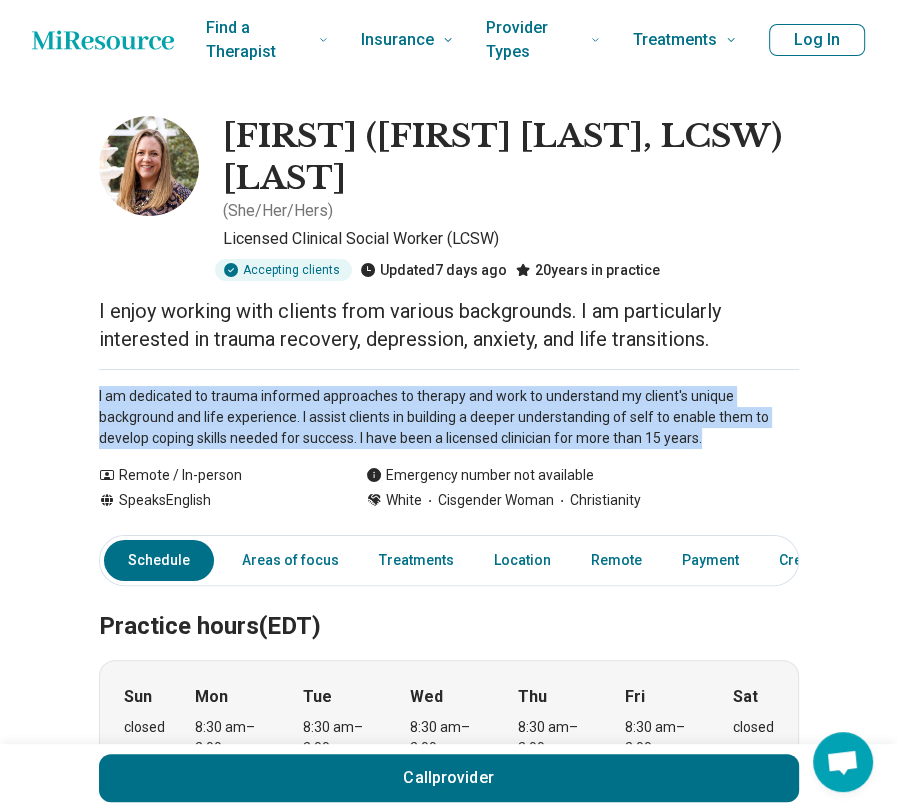 drag, startPoint x: 65, startPoint y: 389, endPoint x: 691, endPoint y: 439, distance: 627.99365 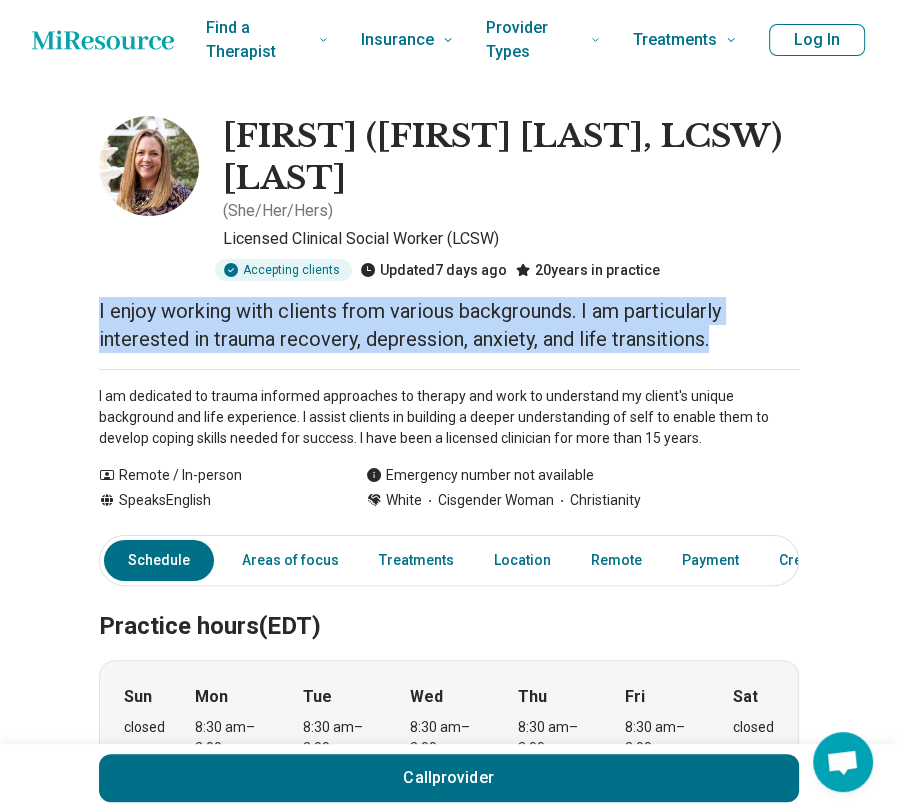 drag, startPoint x: 83, startPoint y: 304, endPoint x: 796, endPoint y: 355, distance: 714.82166 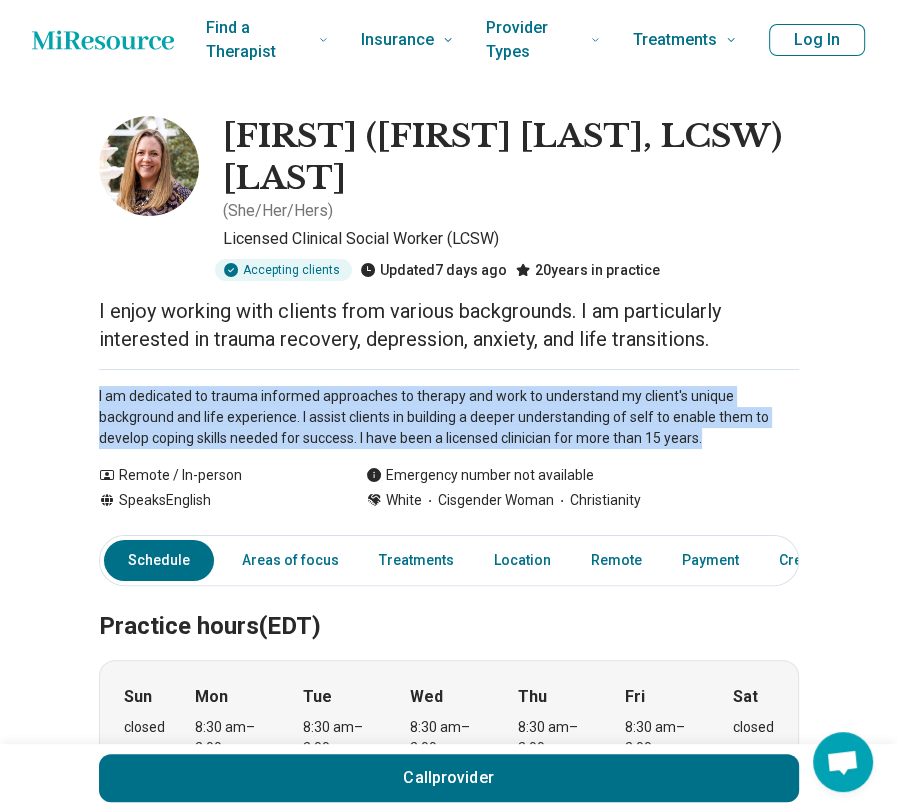 drag, startPoint x: 71, startPoint y: 390, endPoint x: 685, endPoint y: 437, distance: 615.7962 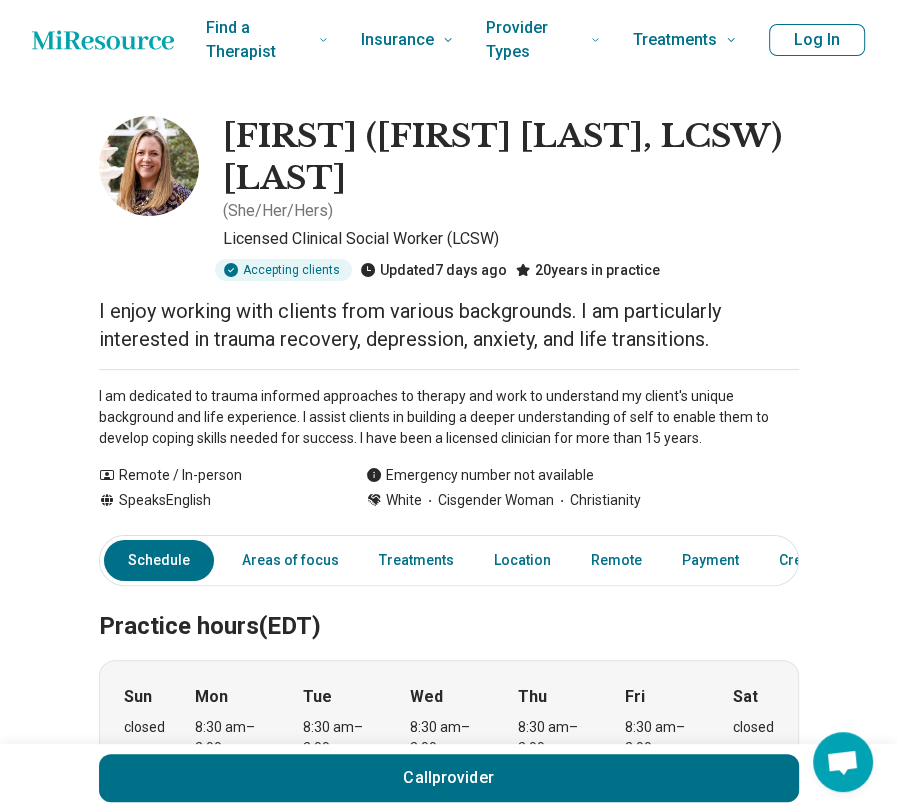 click on "20  years in practice" at bounding box center [587, 270] 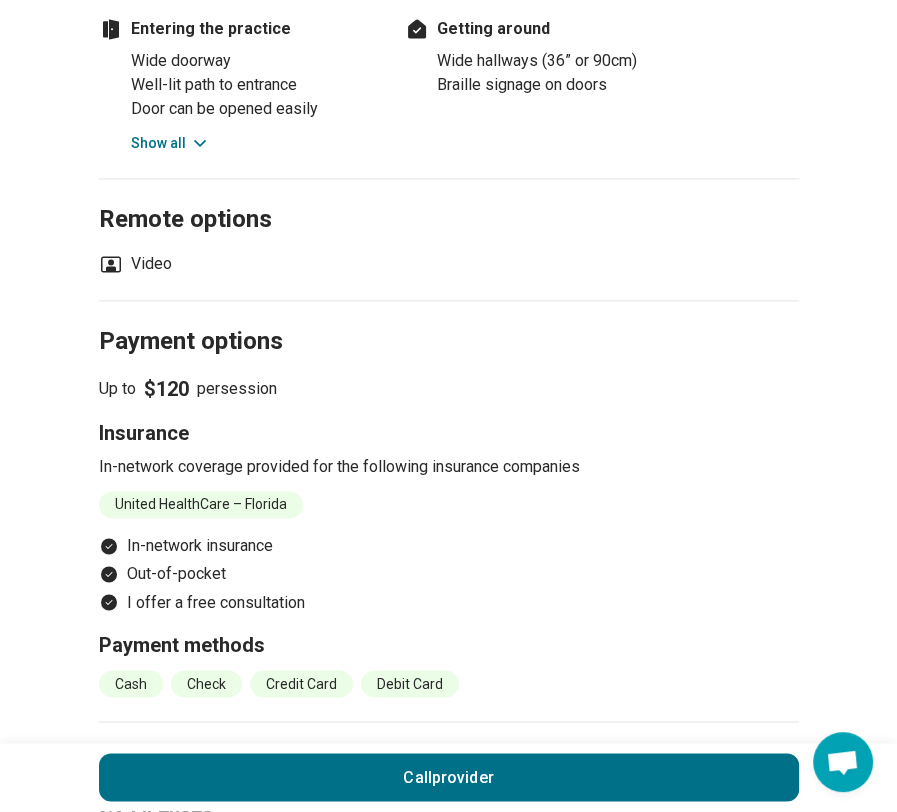 scroll, scrollTop: 1800, scrollLeft: 0, axis: vertical 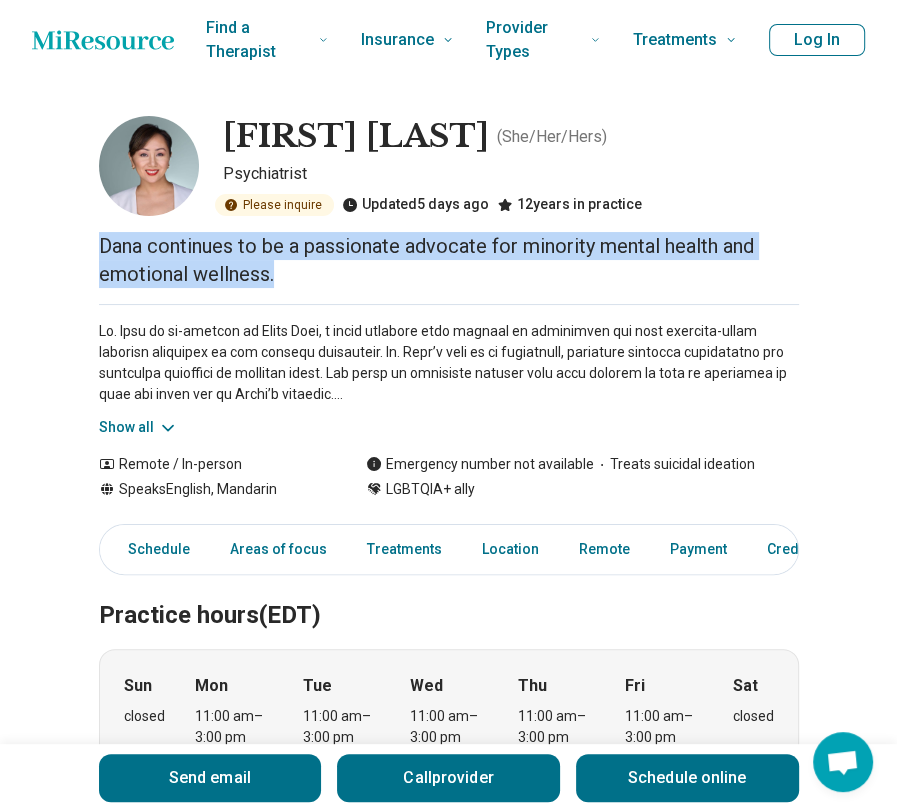 drag, startPoint x: 85, startPoint y: 242, endPoint x: 358, endPoint y: 275, distance: 274.98727 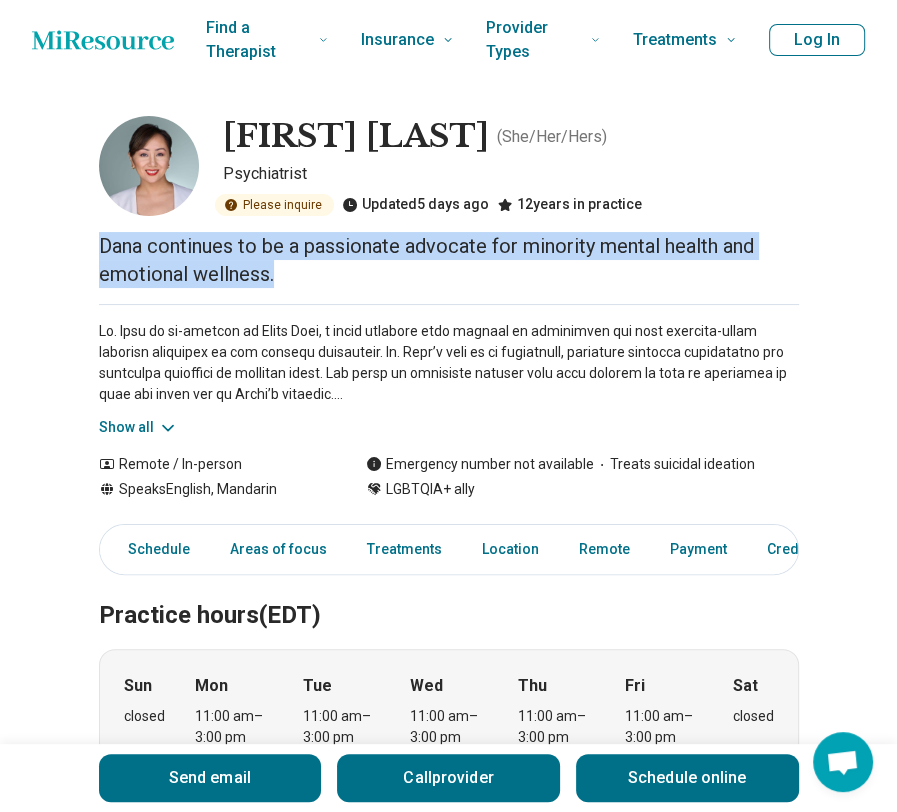 click on "[FIRST] [LAST], Psychiatrist in [CITY], [STATE] | MiResource" at bounding box center (448, 1893) 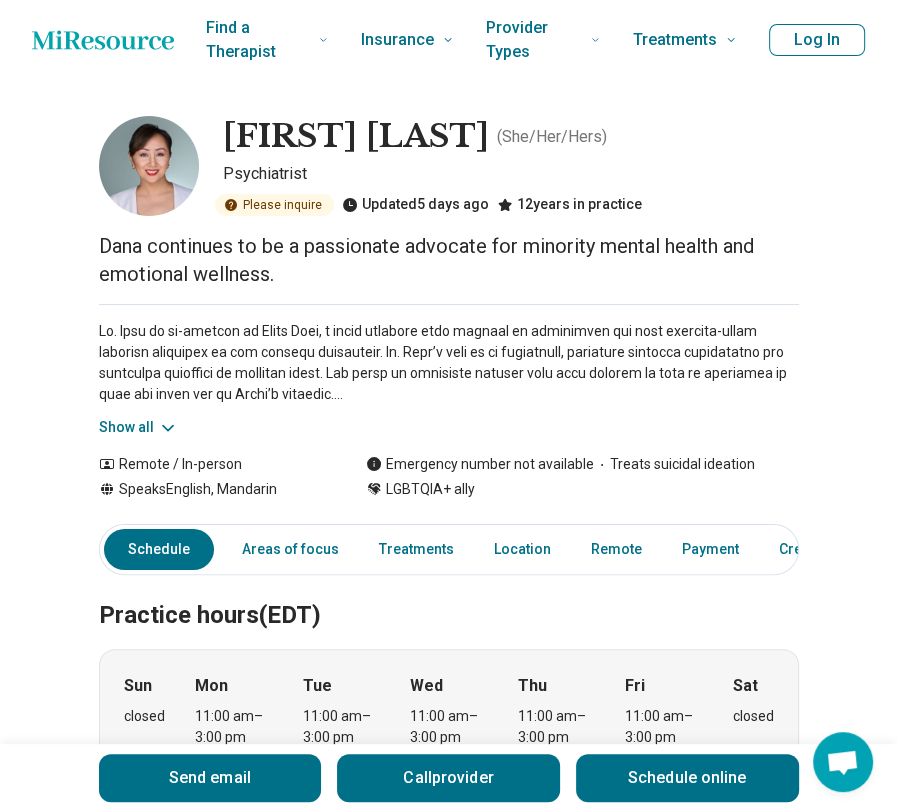 scroll, scrollTop: 0, scrollLeft: 0, axis: both 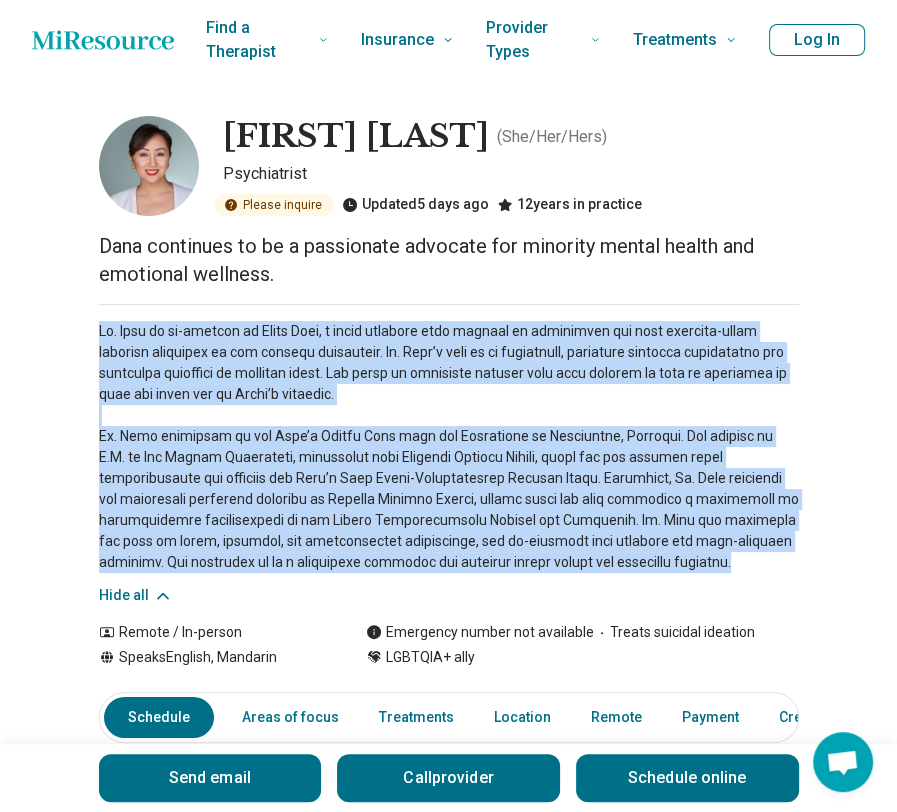 drag, startPoint x: 100, startPoint y: 330, endPoint x: 681, endPoint y: 560, distance: 624.8688 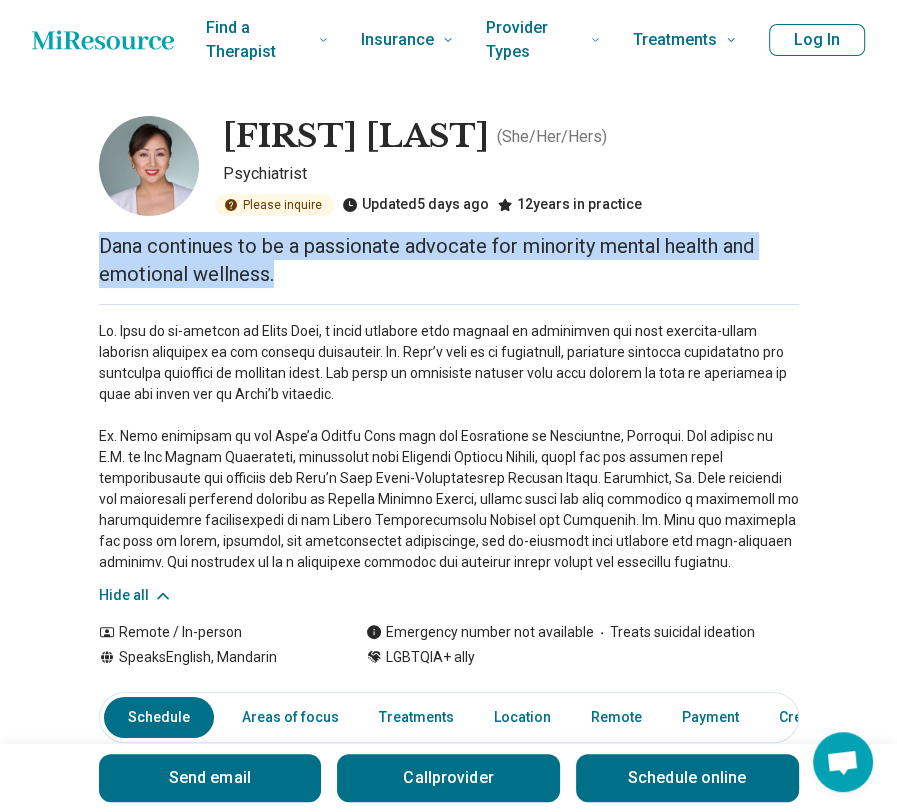 drag, startPoint x: 69, startPoint y: 253, endPoint x: 352, endPoint y: 268, distance: 283.39725 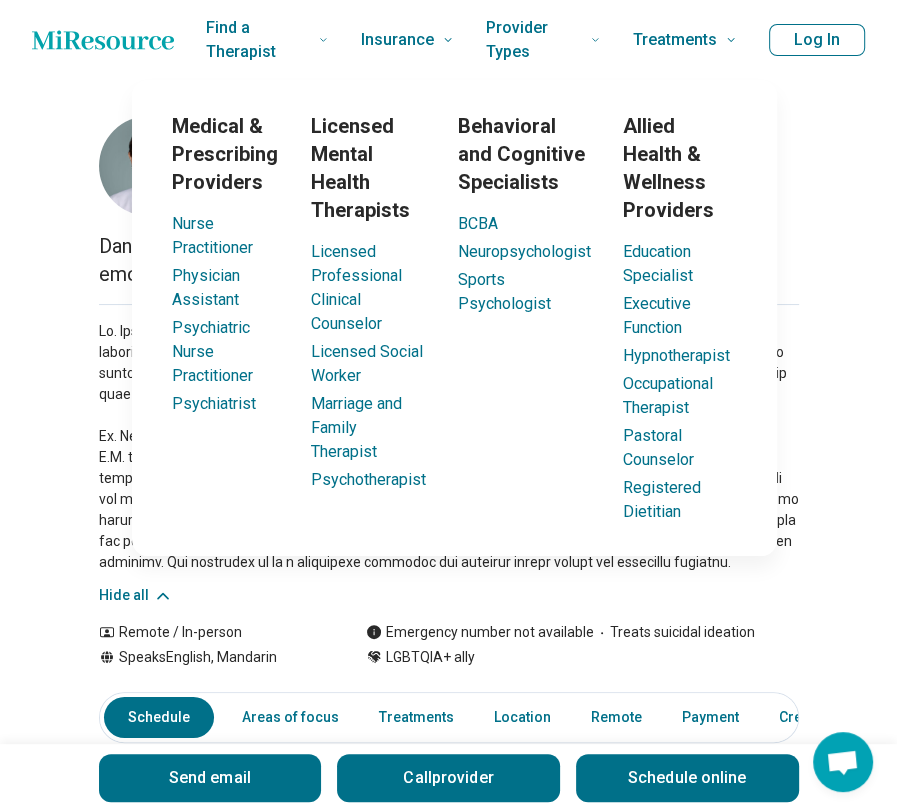 click on "Medical & Prescribing Providers Nurse Practitioner Physician Assistant Psychiatric Nurse Practitioner Psychiatrist Licensed Mental Health Therapists Licensed Professional Clinical Counselor Licensed Social Worker Marriage and Family Therapist Psychotherapist Behavioral and Cognitive Specialists BCBA Neuropsychologist Sports Psychologist Allied Health & Wellness Providers Education Specialist Executive Function Hypnotherapist Occupational Therapist Pastoral Counselor Registered Dietitian" at bounding box center (454, 318) 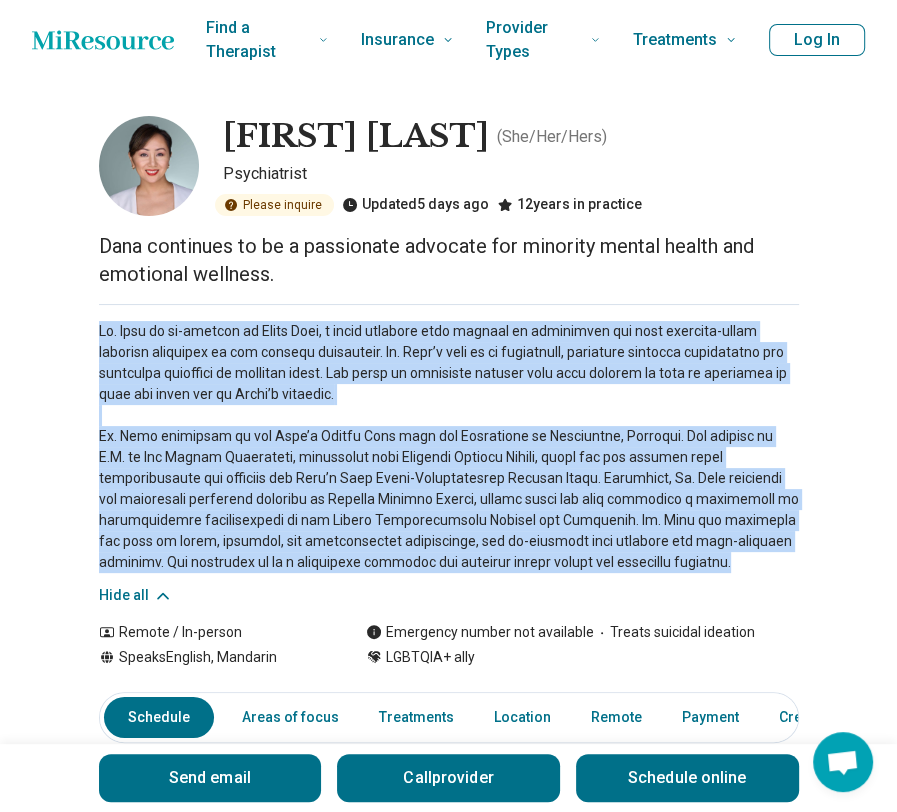 drag, startPoint x: 100, startPoint y: 335, endPoint x: 700, endPoint y: 564, distance: 642.2157 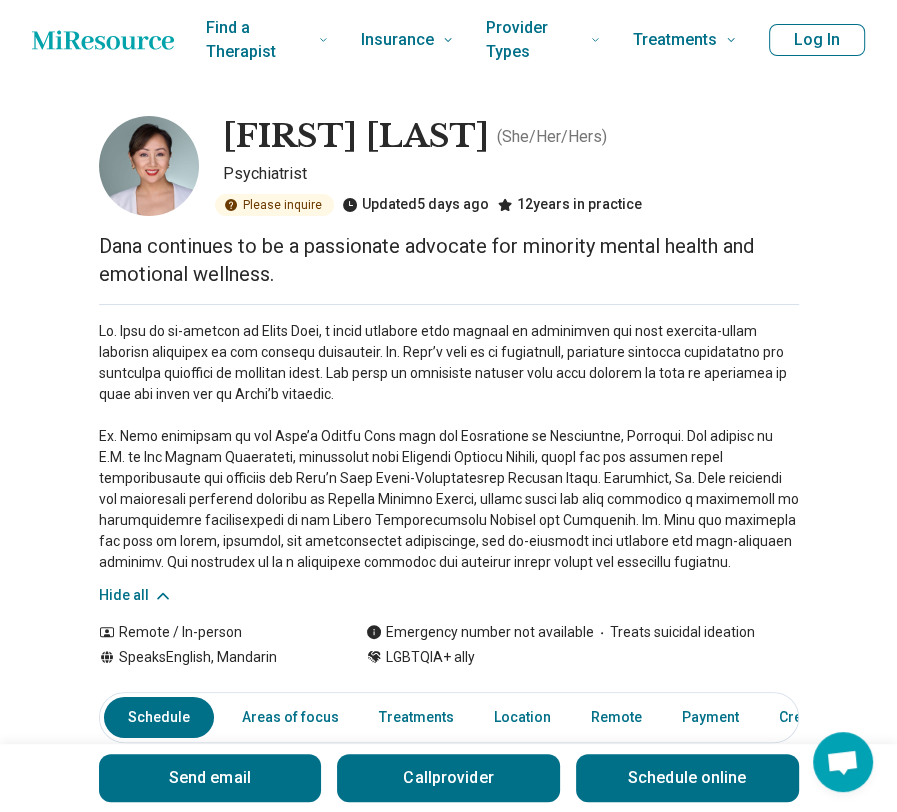 drag, startPoint x: 806, startPoint y: 207, endPoint x: 772, endPoint y: 167, distance: 52.49762 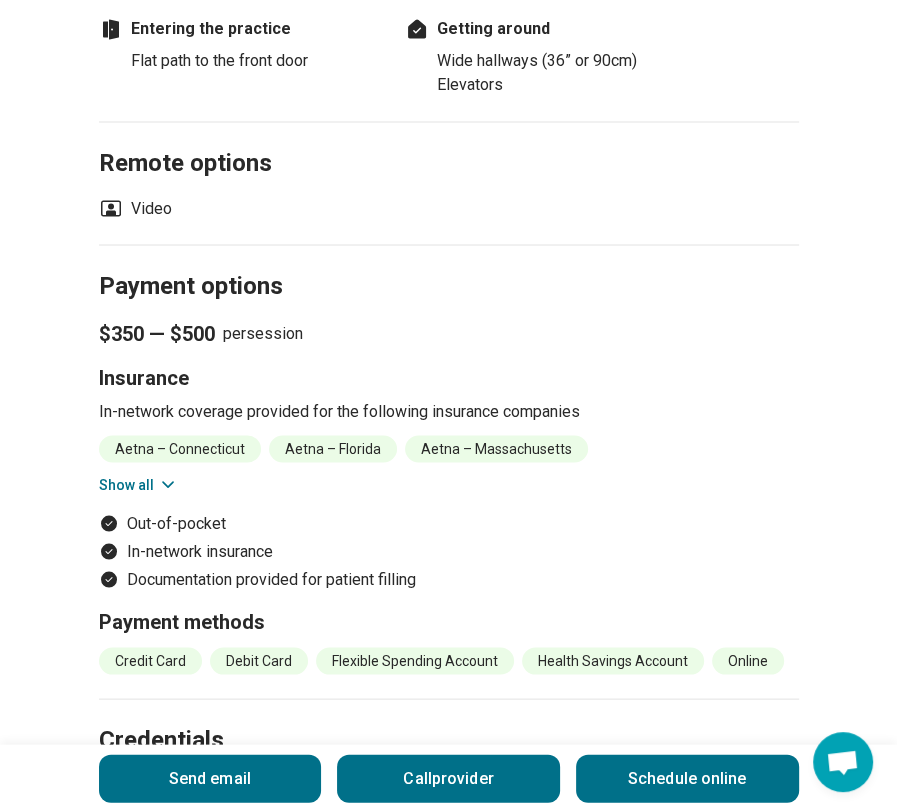 scroll, scrollTop: 2300, scrollLeft: 0, axis: vertical 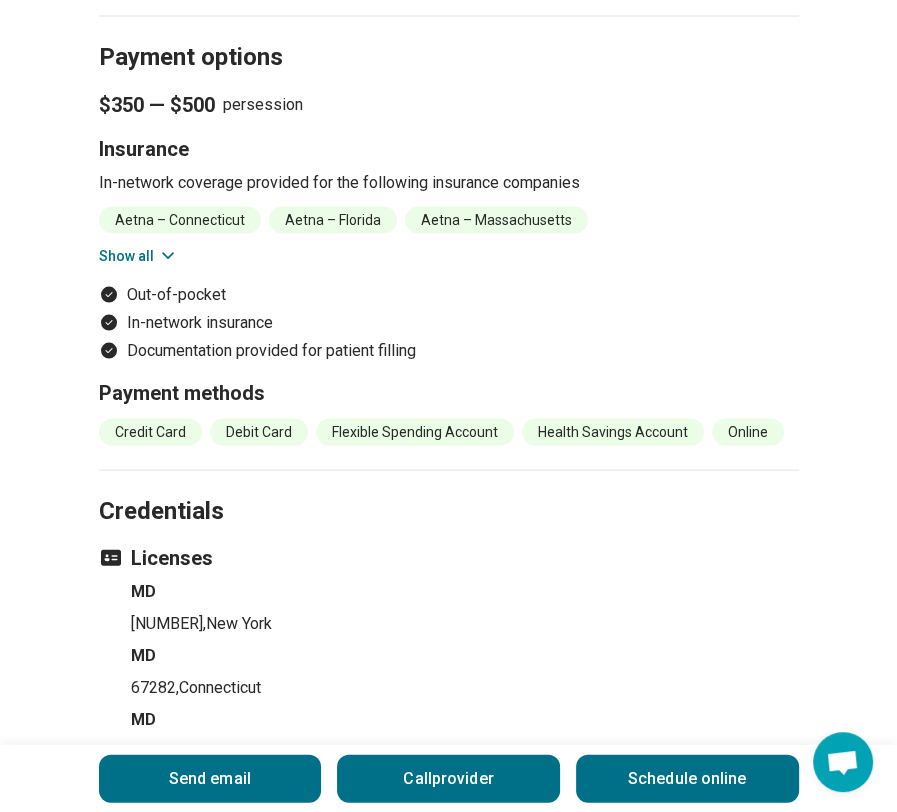 click on "Show all" at bounding box center [138, 256] 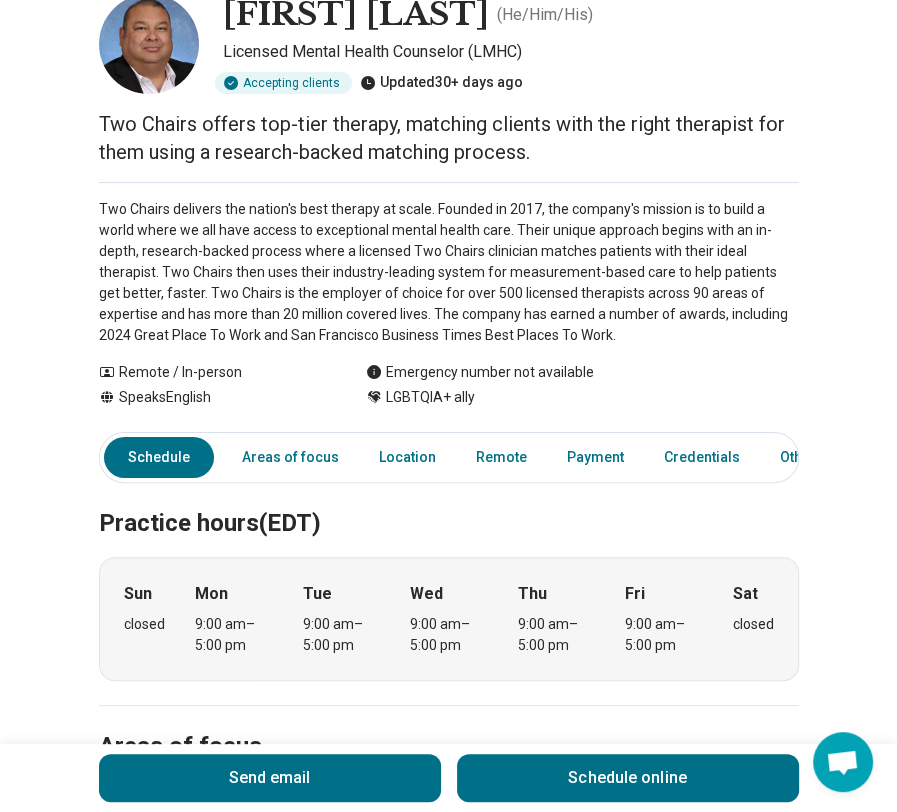 scroll, scrollTop: 0, scrollLeft: 0, axis: both 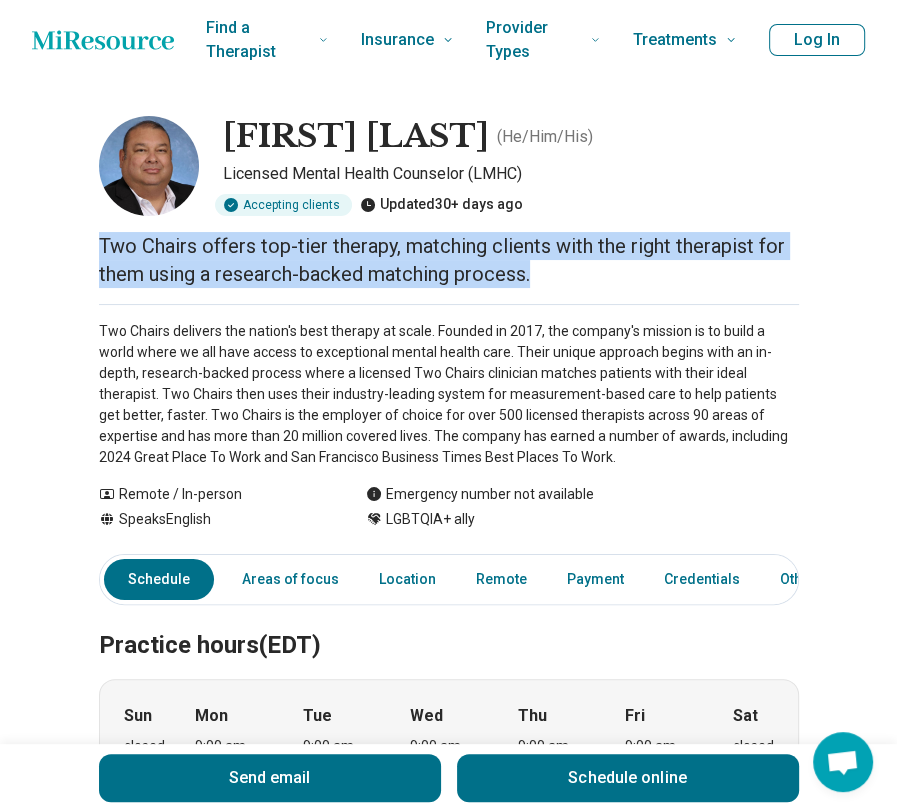 drag, startPoint x: 94, startPoint y: 245, endPoint x: 602, endPoint y: 279, distance: 509.13654 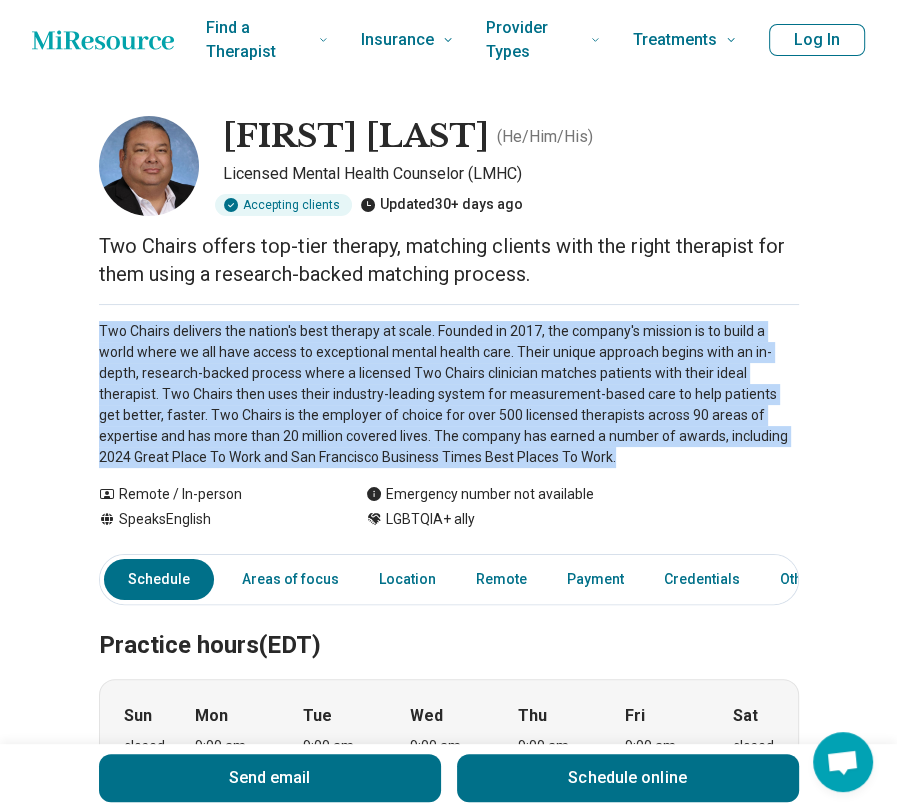 drag, startPoint x: 80, startPoint y: 327, endPoint x: 588, endPoint y: 467, distance: 526.93835 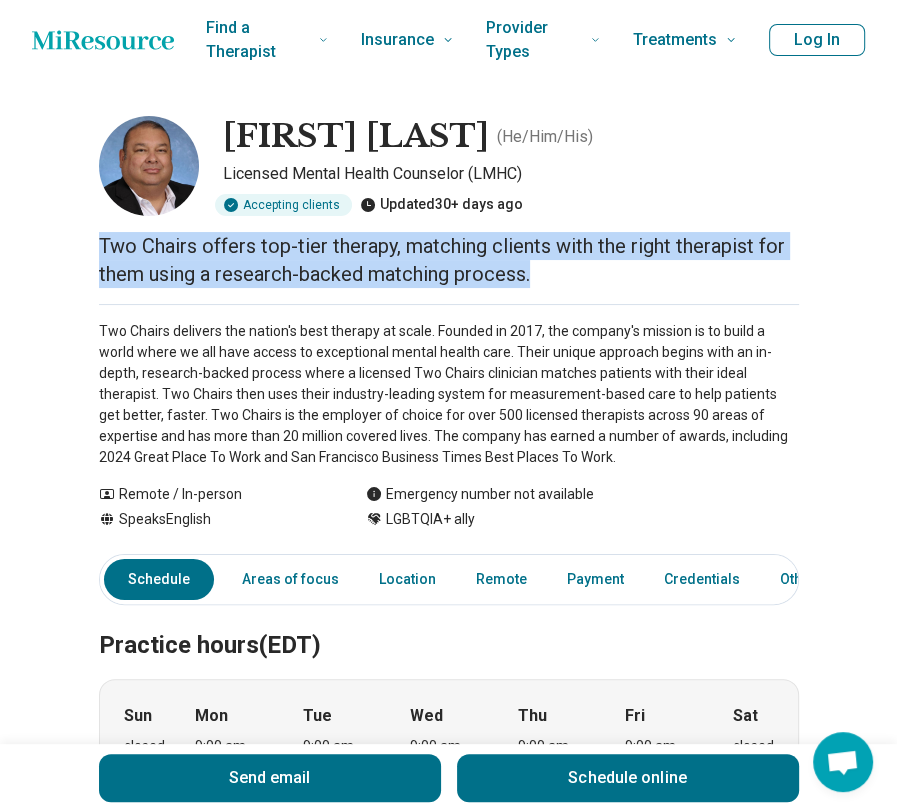 drag, startPoint x: 73, startPoint y: 245, endPoint x: 592, endPoint y: 279, distance: 520.1125 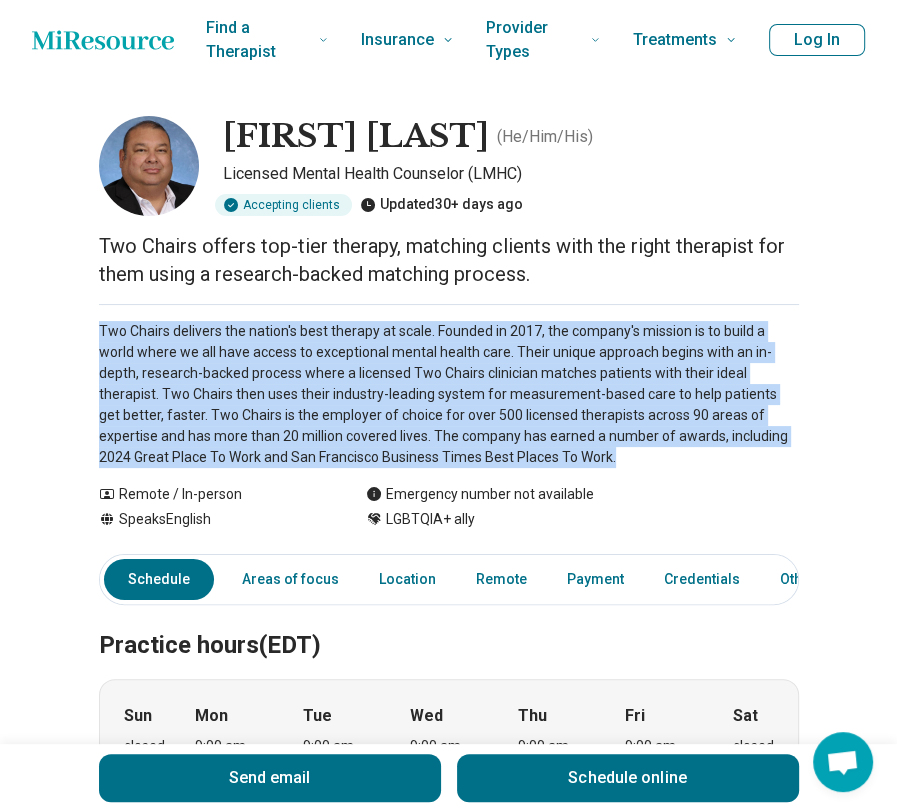 drag, startPoint x: 84, startPoint y: 329, endPoint x: 595, endPoint y: 455, distance: 526.30505 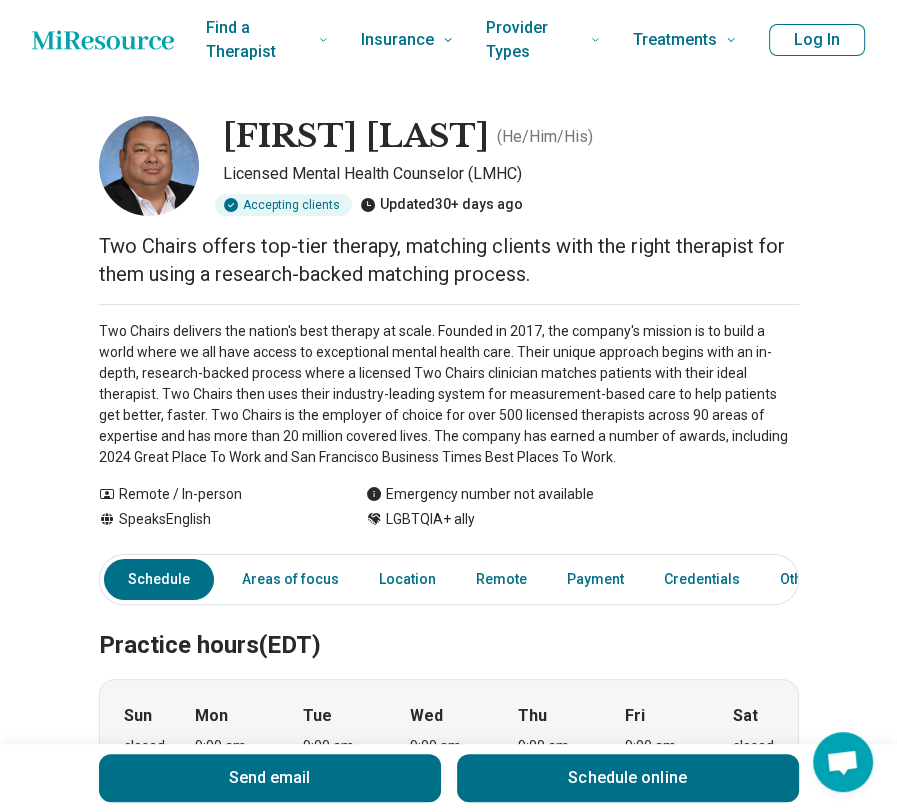 click on "Accepting clients Updated  30+ days ago" at bounding box center [511, 205] 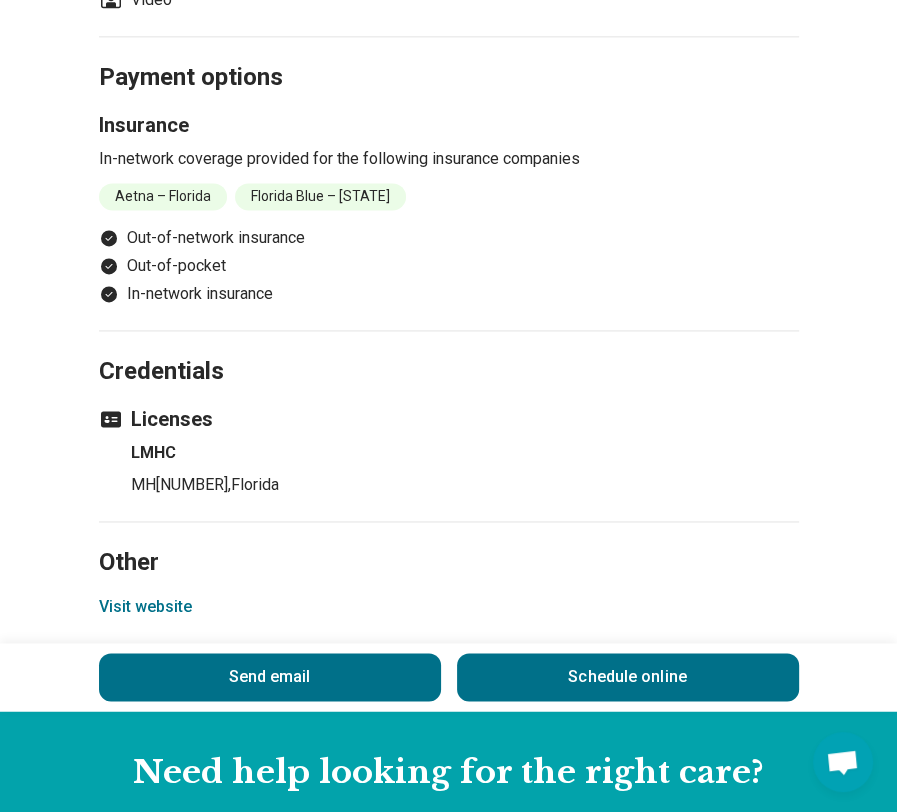 scroll, scrollTop: 1300, scrollLeft: 0, axis: vertical 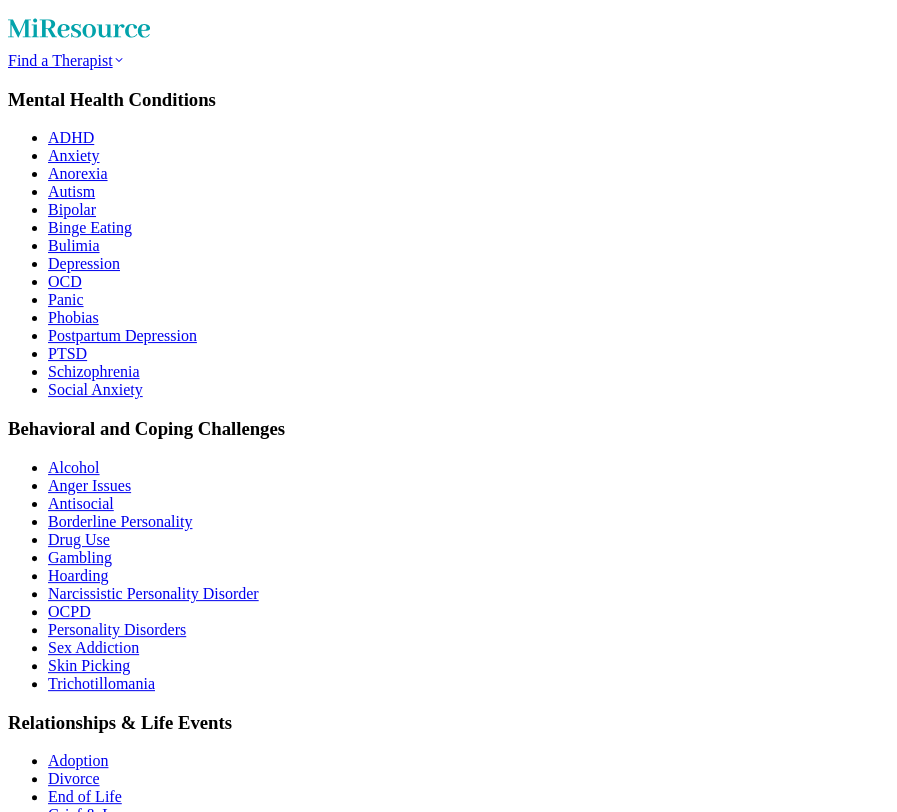 drag, startPoint x: 78, startPoint y: 243, endPoint x: 758, endPoint y: 263, distance: 680.29407 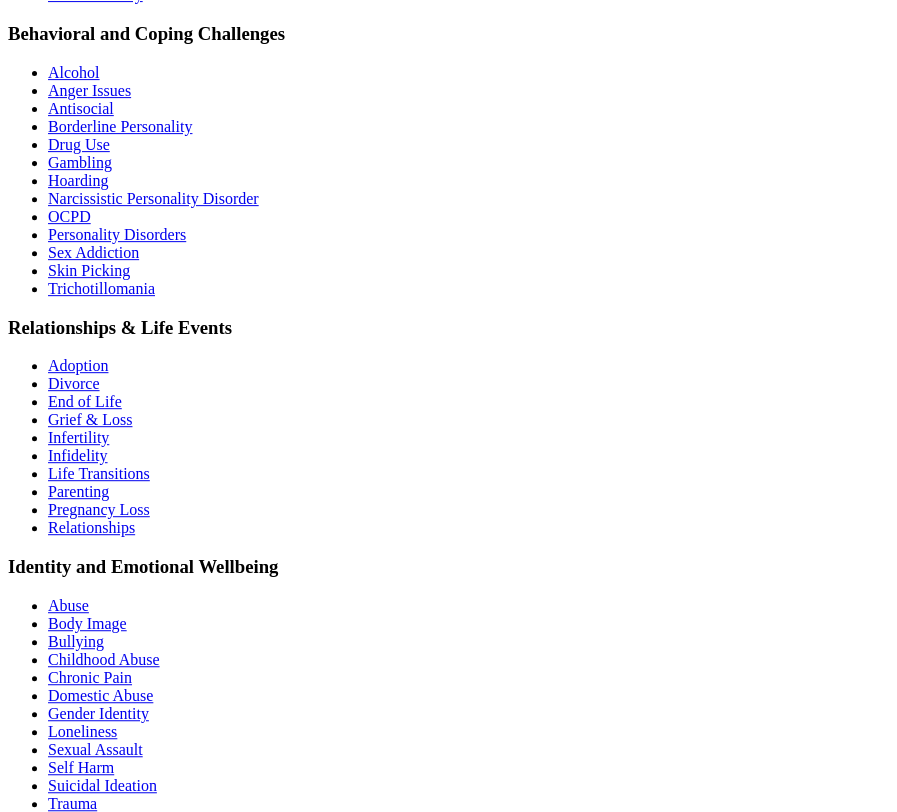 scroll, scrollTop: 0, scrollLeft: 0, axis: both 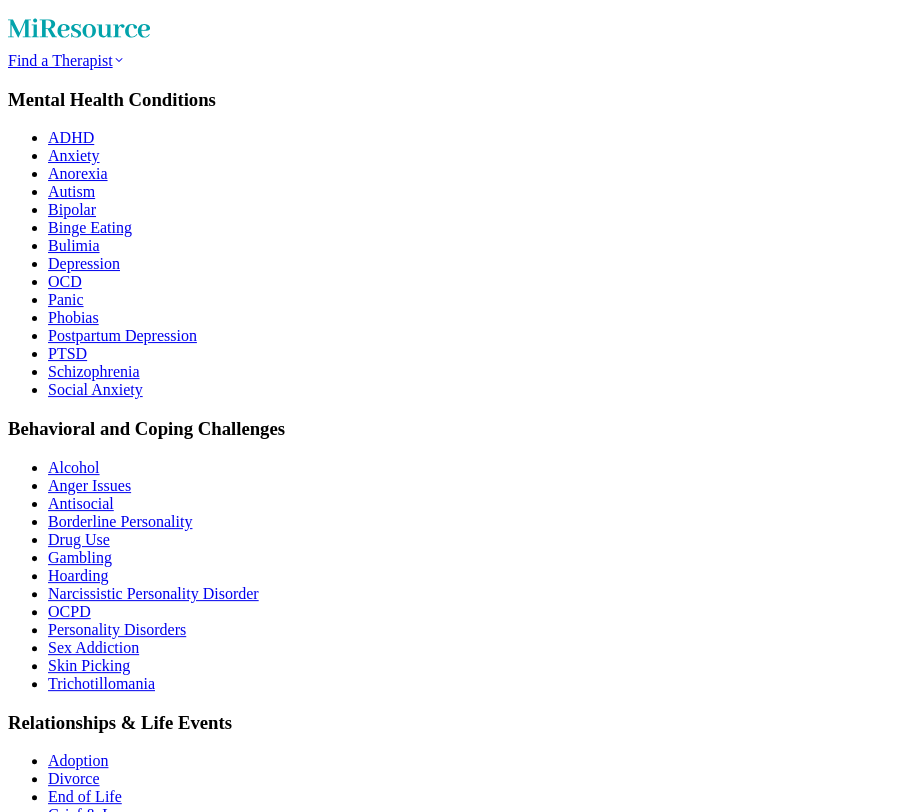 drag, startPoint x: 94, startPoint y: 244, endPoint x: 803, endPoint y: 271, distance: 709.5139 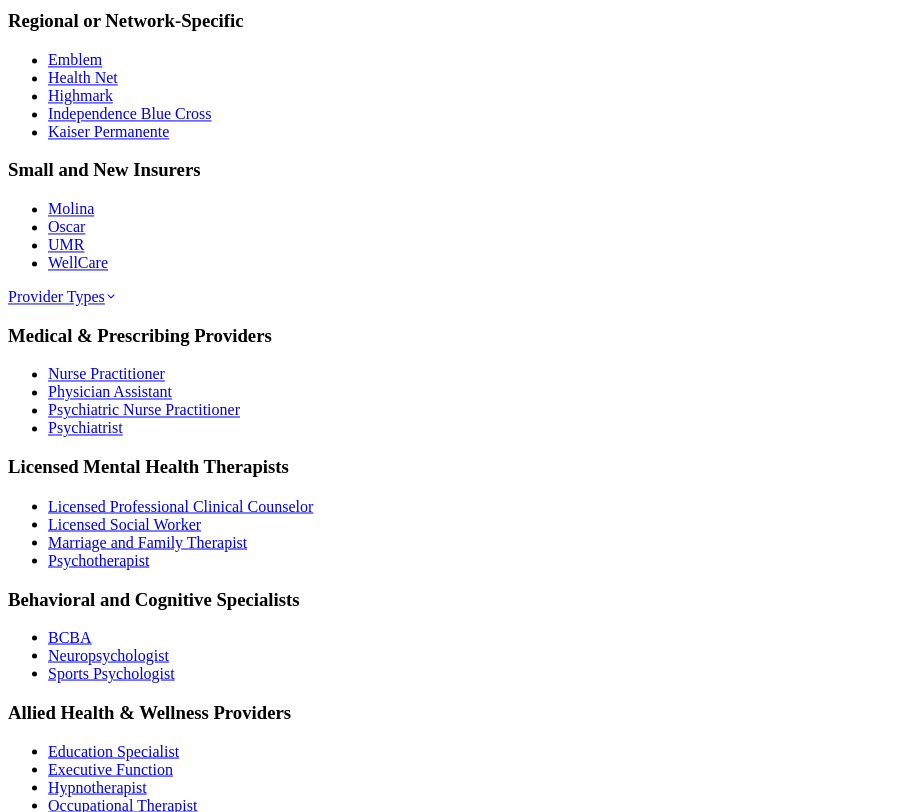 scroll, scrollTop: 1800, scrollLeft: 0, axis: vertical 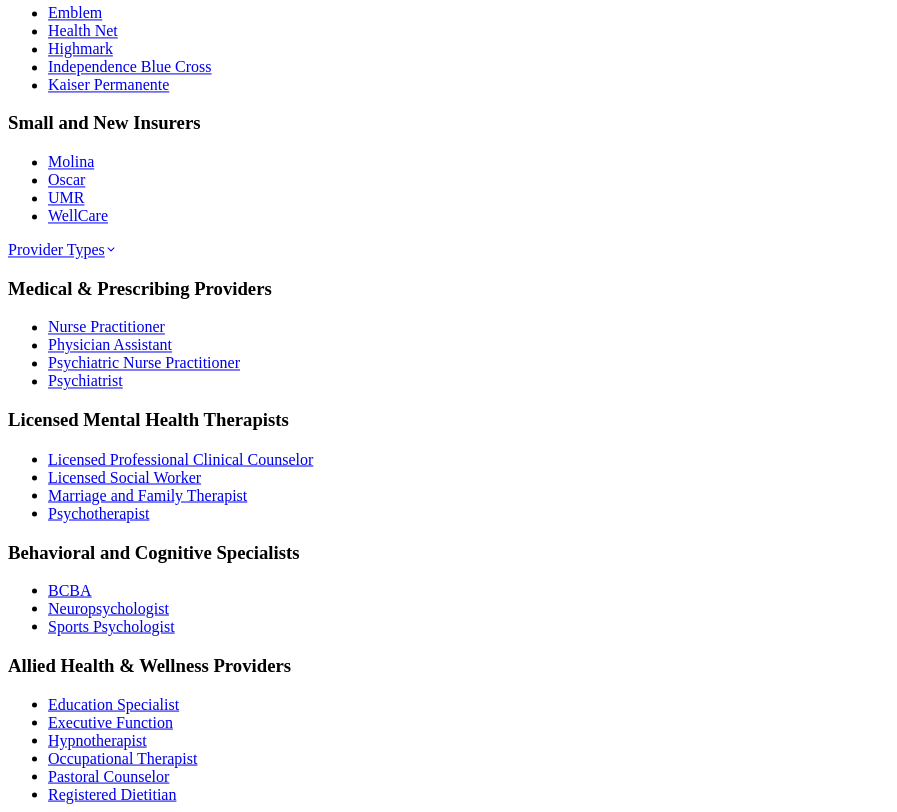 click on "Show all" at bounding box center (51, 7256) 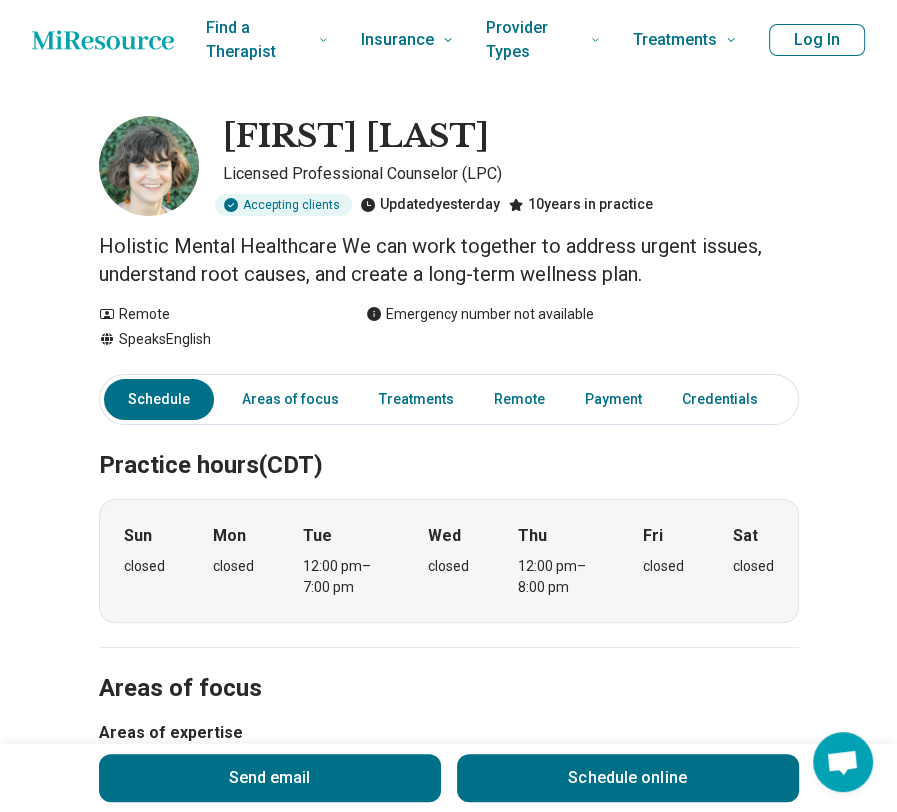 scroll, scrollTop: 0, scrollLeft: 0, axis: both 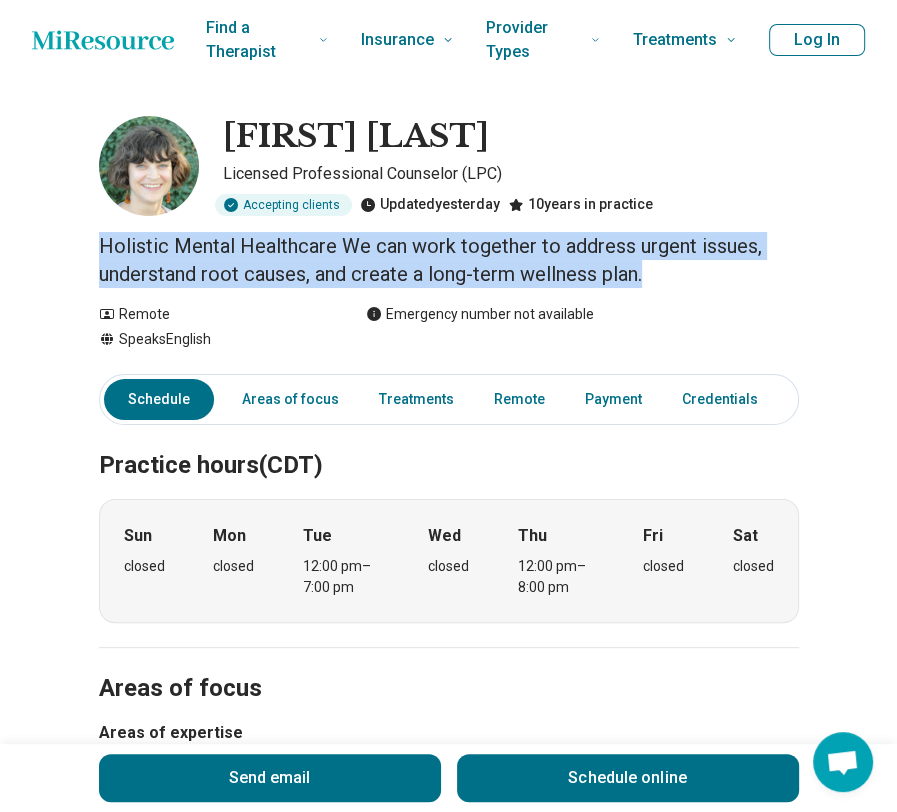 drag, startPoint x: 81, startPoint y: 243, endPoint x: 747, endPoint y: 271, distance: 666.5883 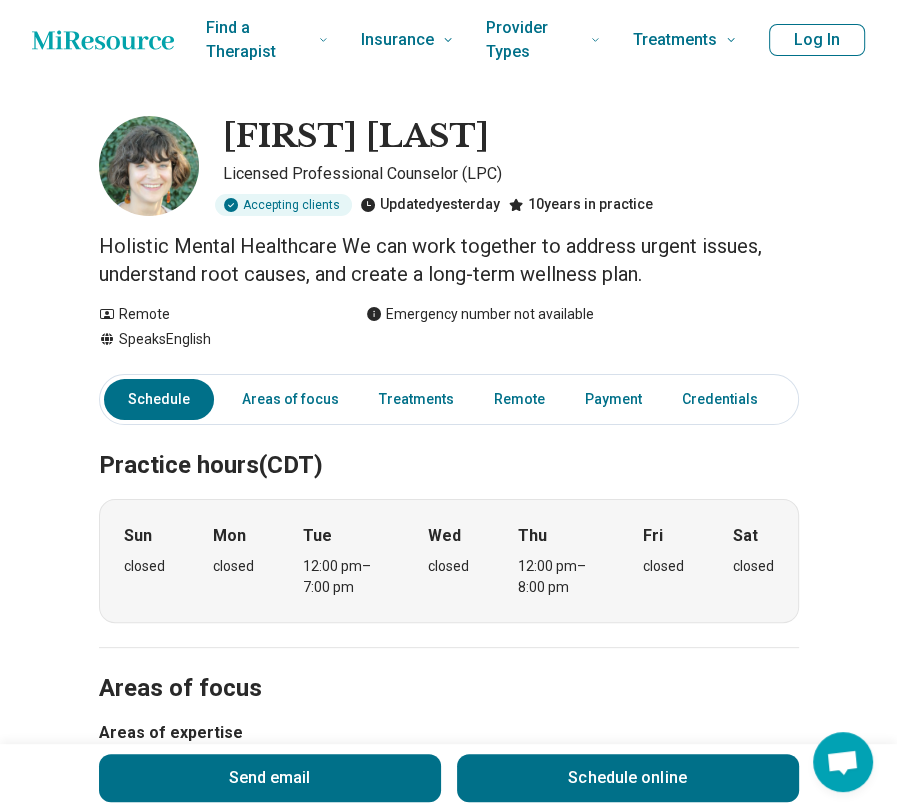 click on "Remote Speaks  English Emergency number not available" at bounding box center [449, 327] 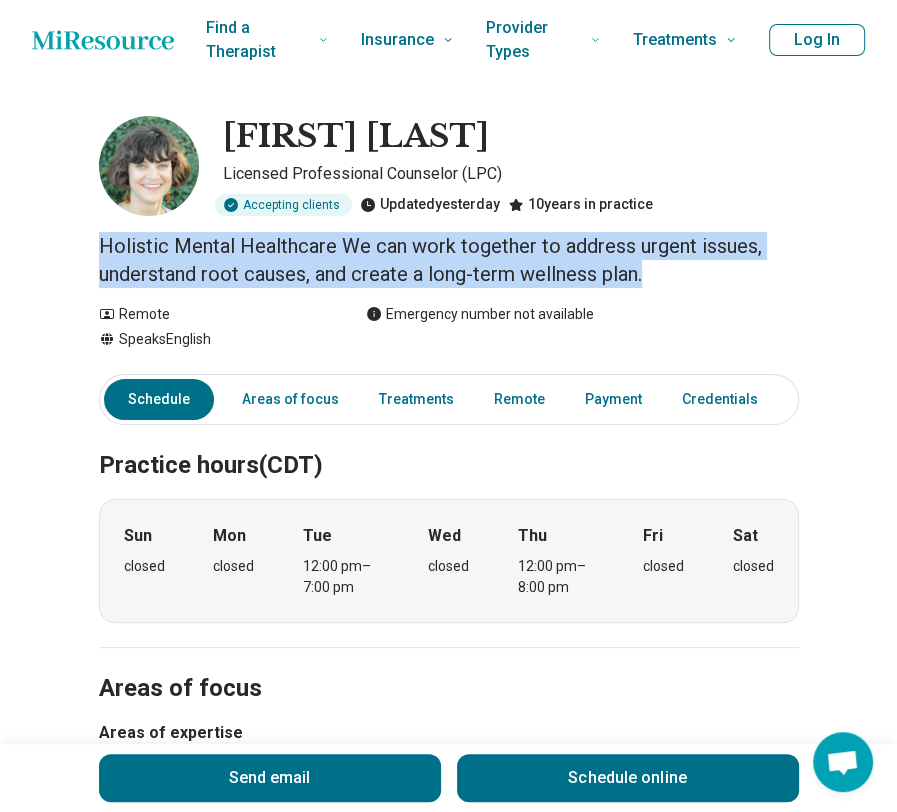 drag, startPoint x: 85, startPoint y: 246, endPoint x: 700, endPoint y: 278, distance: 615.832 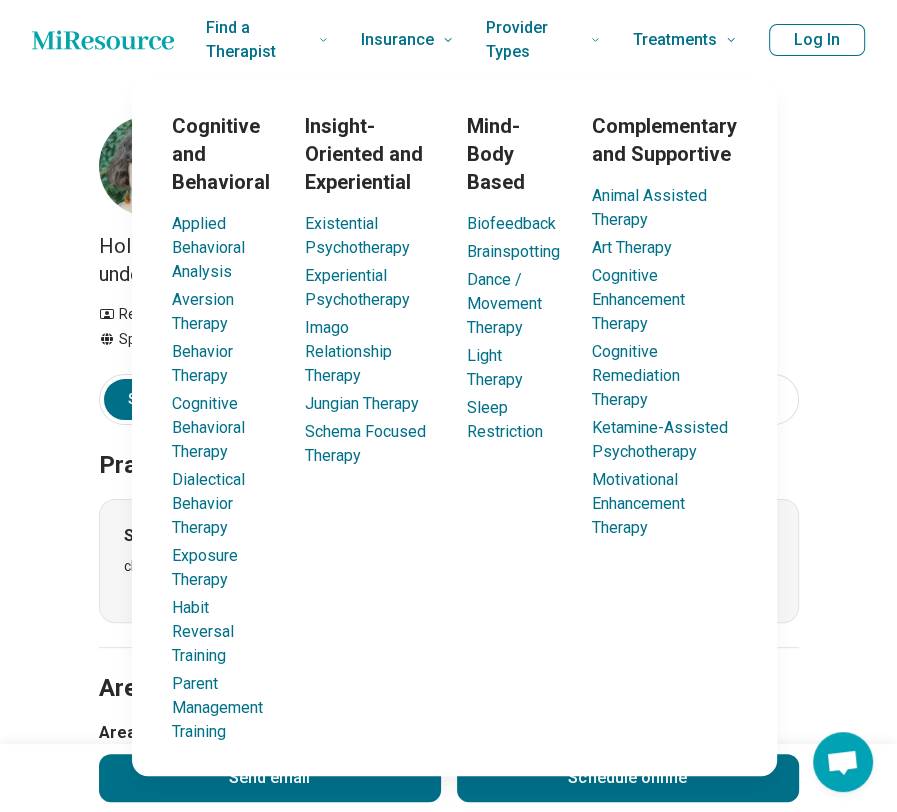 click on "Complementary and Supportive" at bounding box center [664, 140] 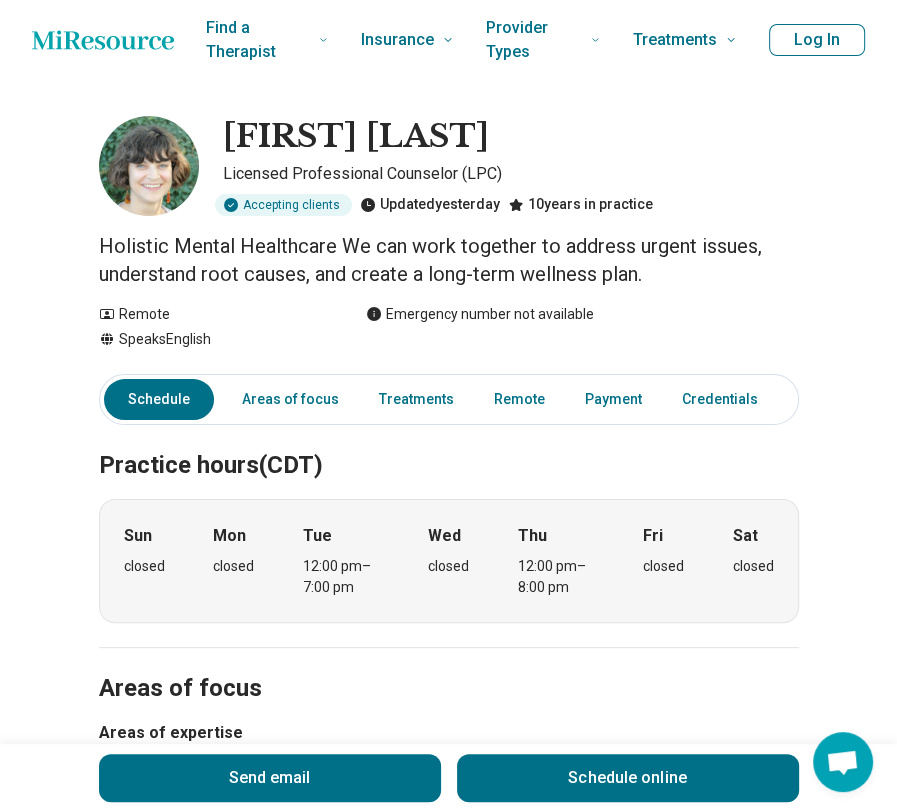 click on "[FIRST] [LAST] Licensed Professional Counselor (LPC) Accepting clients Updated  yesterday [NUMBER]  years in practice Holistic Mental Healthcare
We can work together to address urgent issues, understand root causes, and create a long-term wellness plan. Remote Speaks  English Emergency number not available Send email Schedule online Schedule Areas of focus Treatments Remote Payment Credentials Practice hours  (CDT) Sun closed Mon closed Tue 12:00 pm  –   7:00 pm Wed closed Thu 12:00 pm  –   8:00 pm Fri closed Sat closed Areas of focus Areas of expertise Anxiety Burnout Depression Life Transitions Loneliness/Isolation Panic Peer Difficulties Perfectionism Performance Anxiety Personal Growth Posttraumatic Stress Disorder (PTSD) Relationship(s) with Friends/Roommates Relationship(s) with Parents/Children/Family Relationship(s) with Partner/Husband/Wife School Concerns Self-Esteem Social Anxiety Spiritual/Religious Concerns Trauma Work/Life Balance Show all Age groups Young adults (18-30) Adults (31-64) Treatments" at bounding box center (448, 1251) 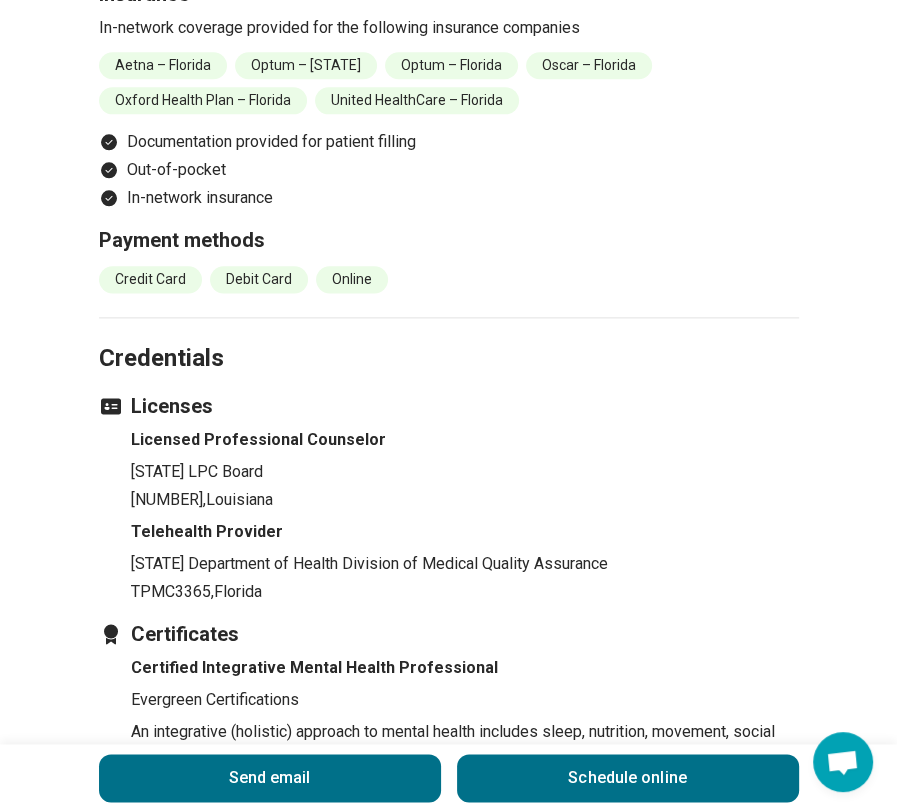 scroll, scrollTop: 1300, scrollLeft: 0, axis: vertical 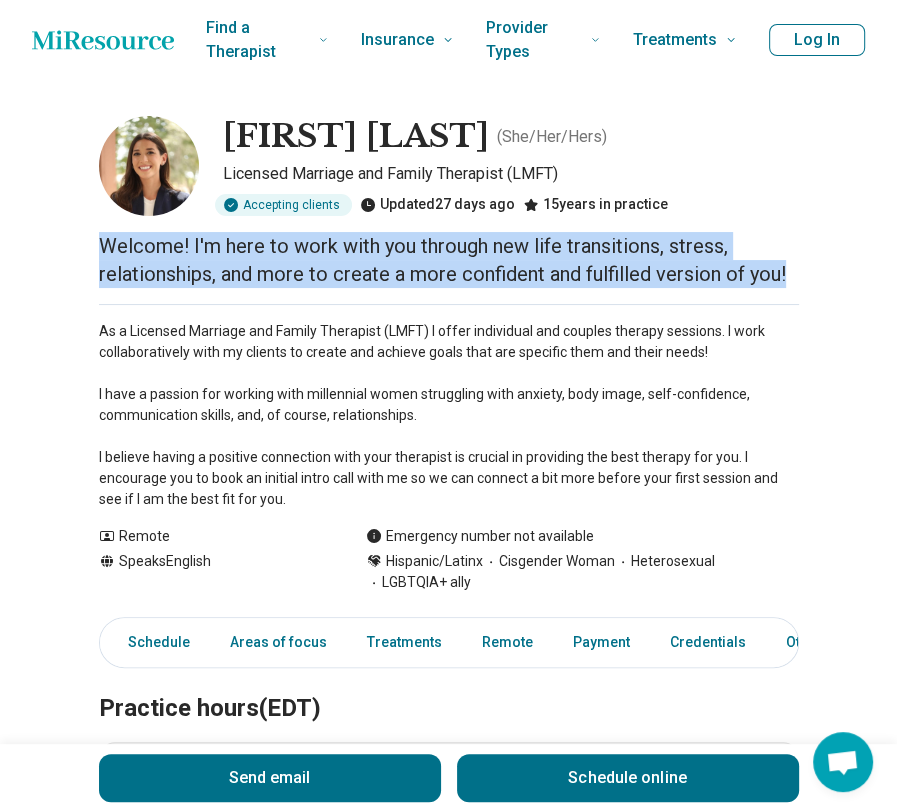 drag, startPoint x: 45, startPoint y: 242, endPoint x: 820, endPoint y: 285, distance: 776.192 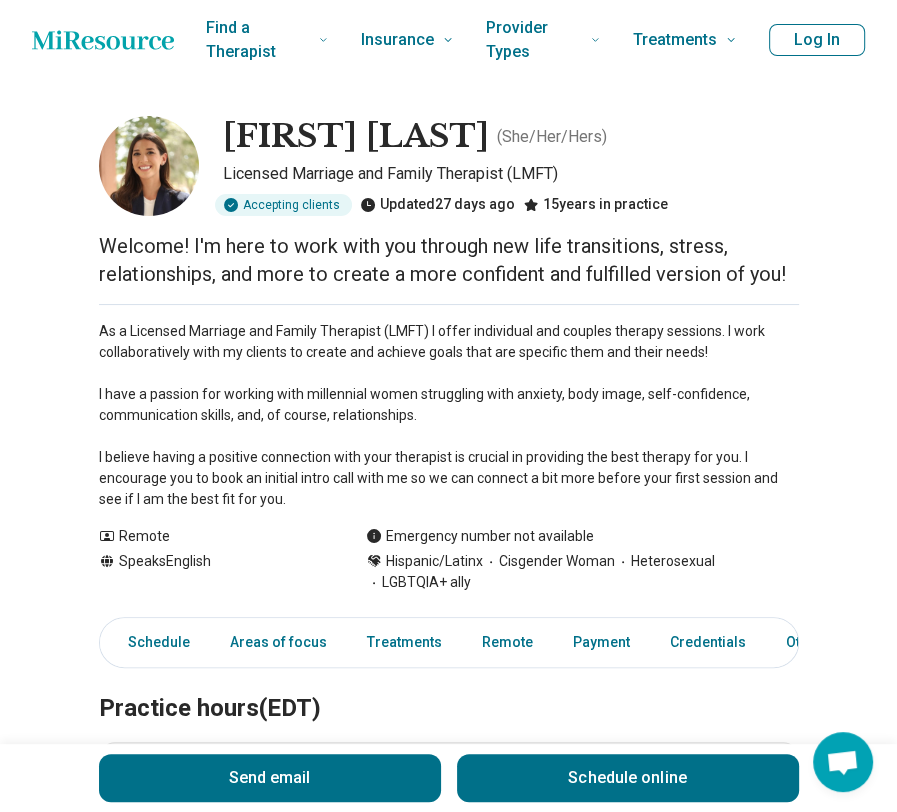 click on "[FIRST] [LAST] ( She/Her/Hers ) Licensed Marriage and Family Therapist (LMFT) Accepting clients Updated  27 days ago 15  years in practice Welcome! I'm here to work with you through new life transitions, stress, relationships, and more to create a more confident and fulfilled version of you! As a Licensed Marriage and Family Therapist (LMFT) I offer individual and couples therapy sessions. I work collaboratively with my clients to create and achieve goals that are specific them and their needs!​
I have a passion for working with millennial women struggling with anxiety, body image, self-confidence, communication skills, and, of course, relationships.​
I believe having a positive connection with your therapist is crucial in providing the best therapy for you. I encourage you to book an initial intro call with me so we can connect a bit more before your first session and see if I am the best fit for you. Show all Remote Speaks  English Emergency number not available Hispanic/Latinx Cisgender Woman Send email" at bounding box center (448, 1256) 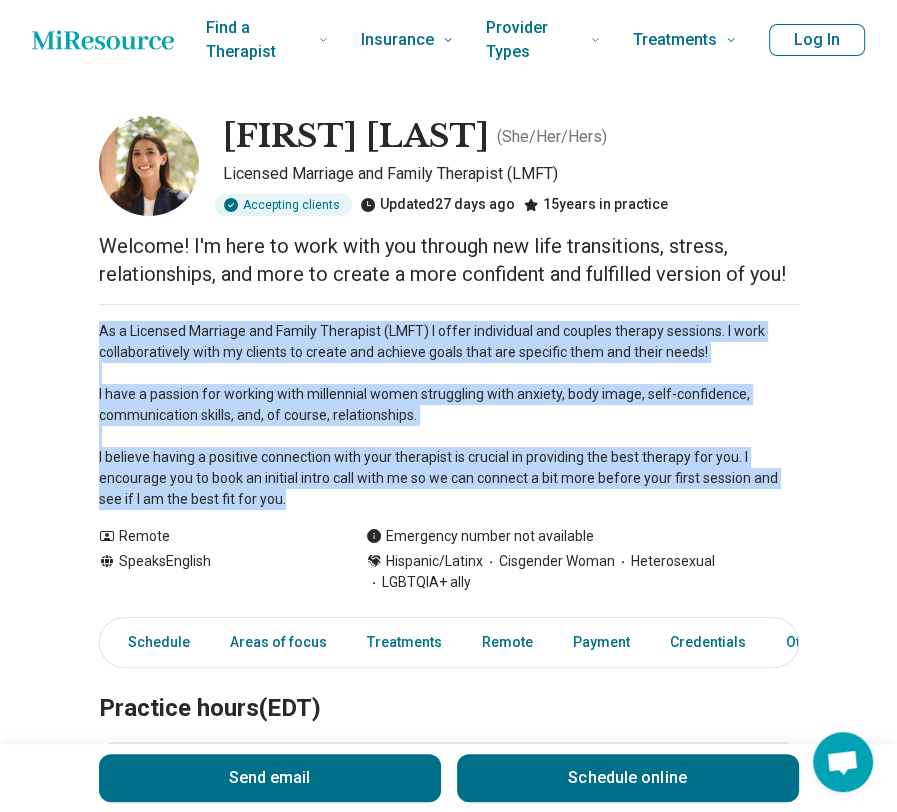 drag, startPoint x: 79, startPoint y: 329, endPoint x: 338, endPoint y: 497, distance: 308.7151 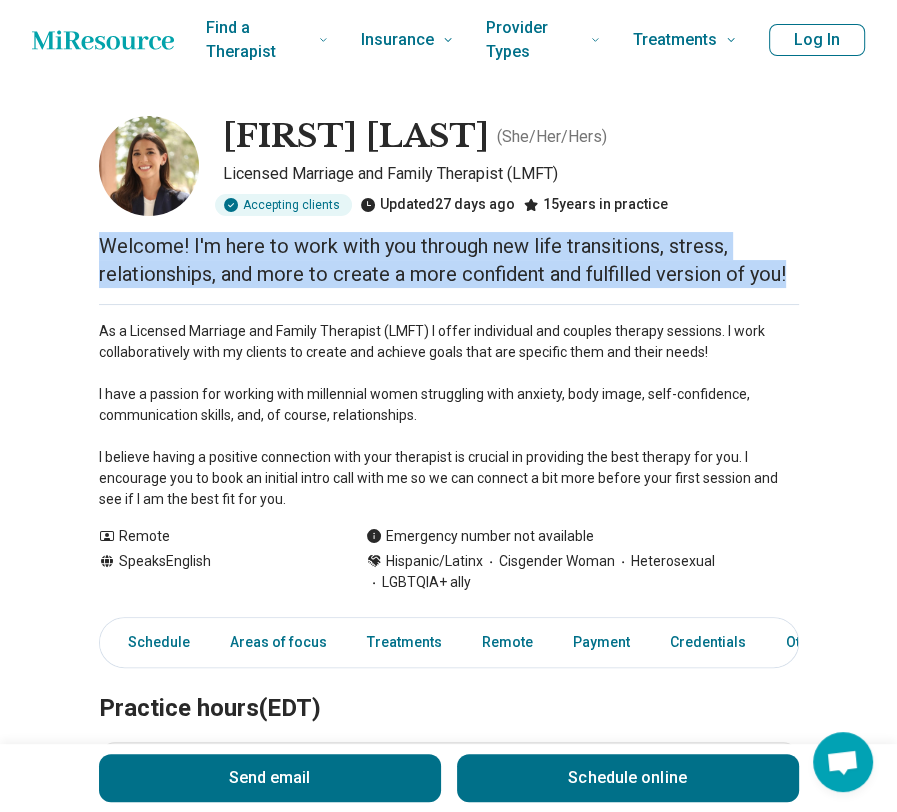 drag, startPoint x: 84, startPoint y: 247, endPoint x: 851, endPoint y: 268, distance: 767.2874 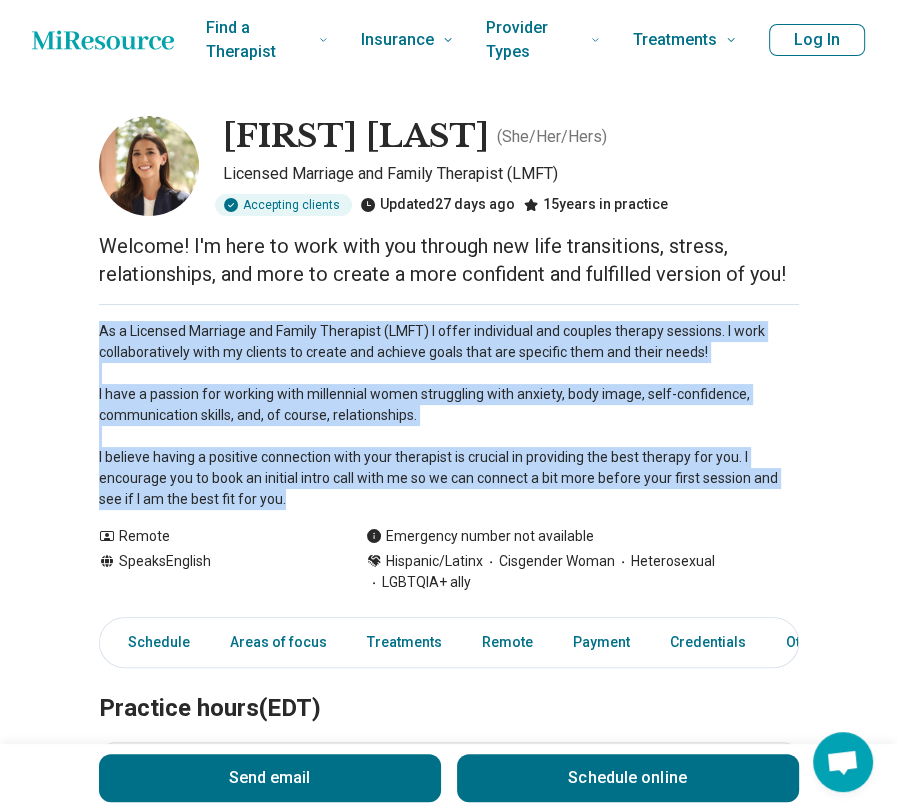 drag, startPoint x: 72, startPoint y: 332, endPoint x: 344, endPoint y: 491, distance: 315.06348 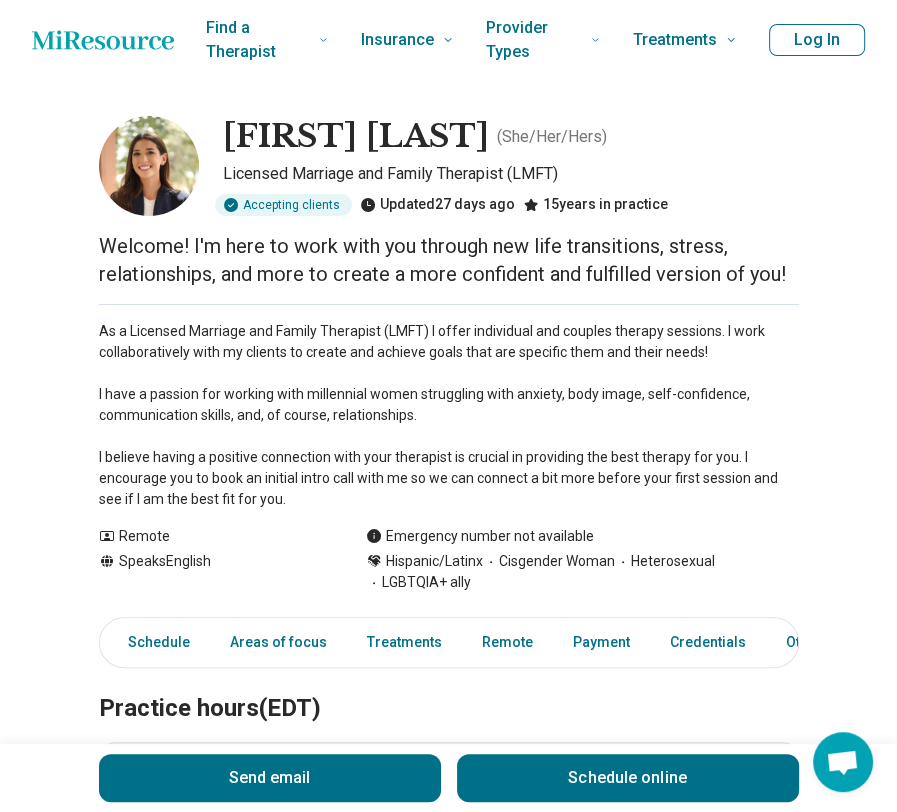click on "Anna Mills ( She/Her/Hers ) Licensed Marriage and Family Therapist (LMFT) Accepting clients Updated  27 days ago 15  years in practice Welcome! I'm here to work with you through new life transitions, stress, relationships, and more to create a more confident and fulfilled version of you! As a Licensed Marriage and Family Therapist (LMFT) I offer individual and couples therapy sessions. I work collaboratively with my clients to create and achieve goals that are specific them and their needs!​
I have a passion for working with millennial women struggling with anxiety, body image, self-confidence, communication skills, and, of course, relationships.​
I believe having a positive connection with your therapist is crucial in providing the best therapy for you. I encourage you to book an initial intro call with me so we can connect a bit more before your first session and see if I am the best fit for you. Show all Remote Speaks  English Emergency number not available Hispanic/Latinx Cisgender Woman Send email" at bounding box center (448, 1256) 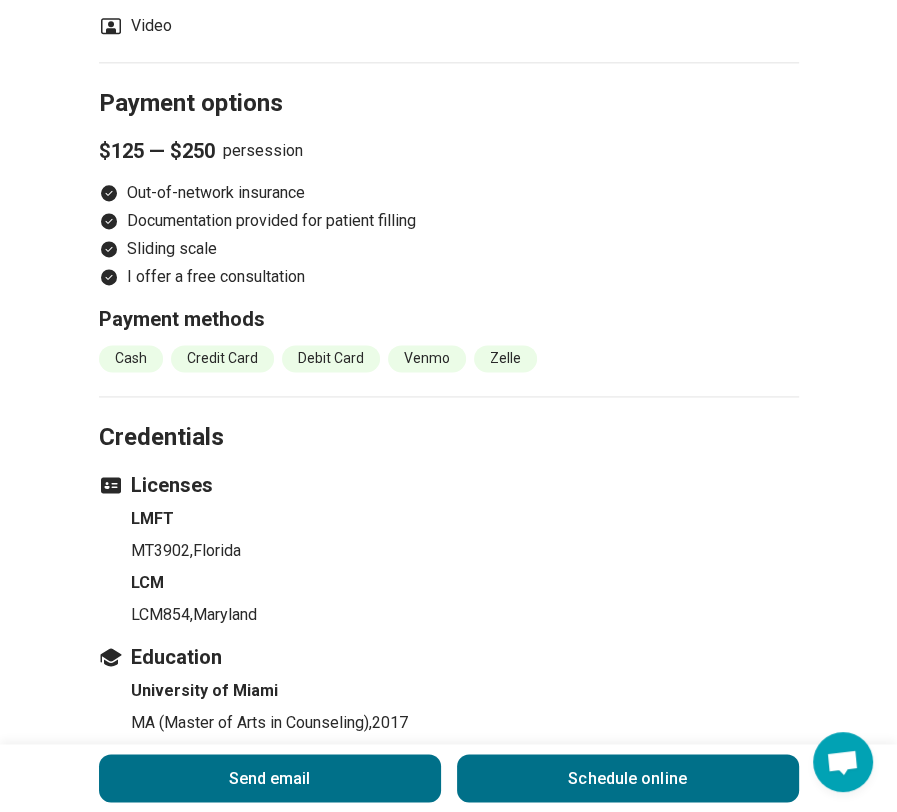 scroll, scrollTop: 1400, scrollLeft: 0, axis: vertical 